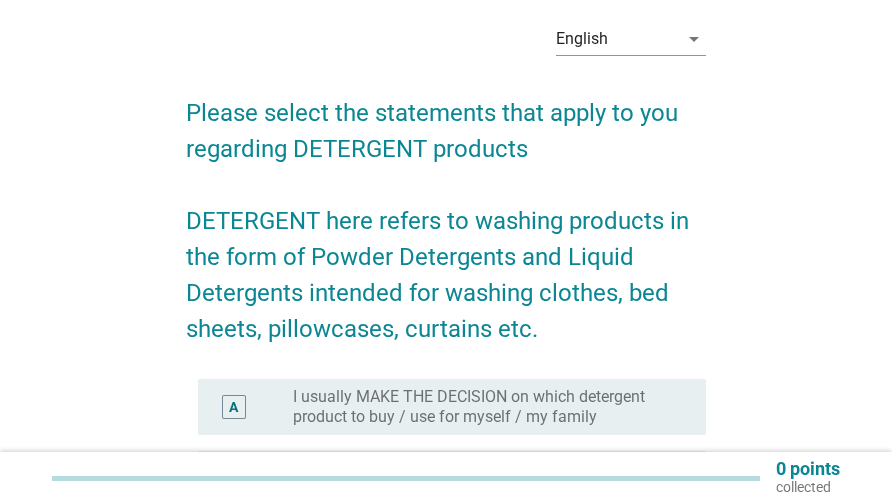 scroll, scrollTop: 300, scrollLeft: 0, axis: vertical 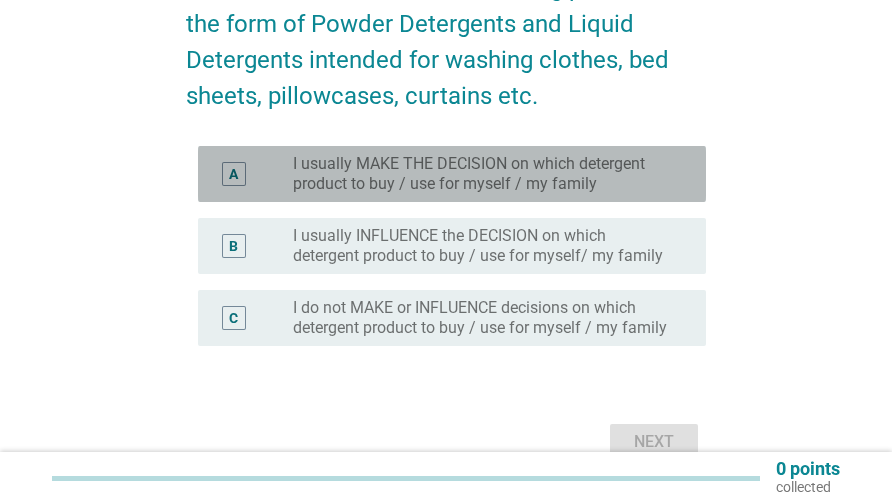 click on "I usually MAKE THE DECISION on which detergent product to buy / use for myself / my family" at bounding box center [483, 174] 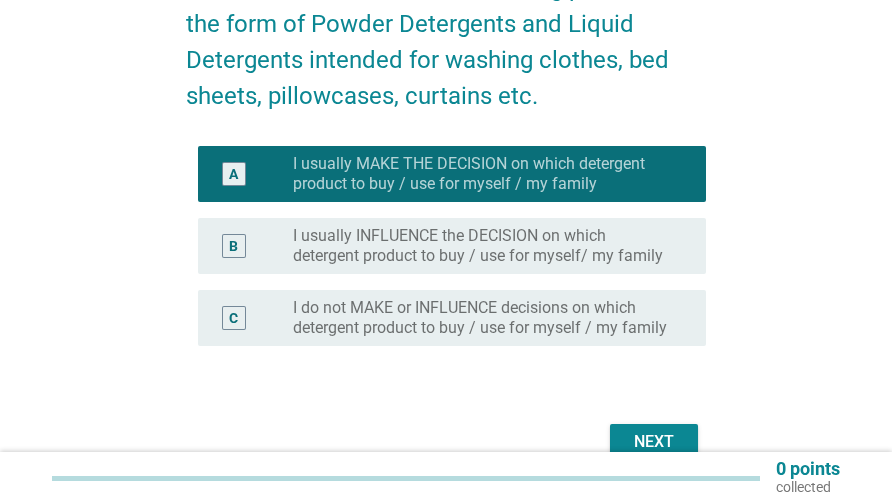 click on "Next" at bounding box center (654, 442) 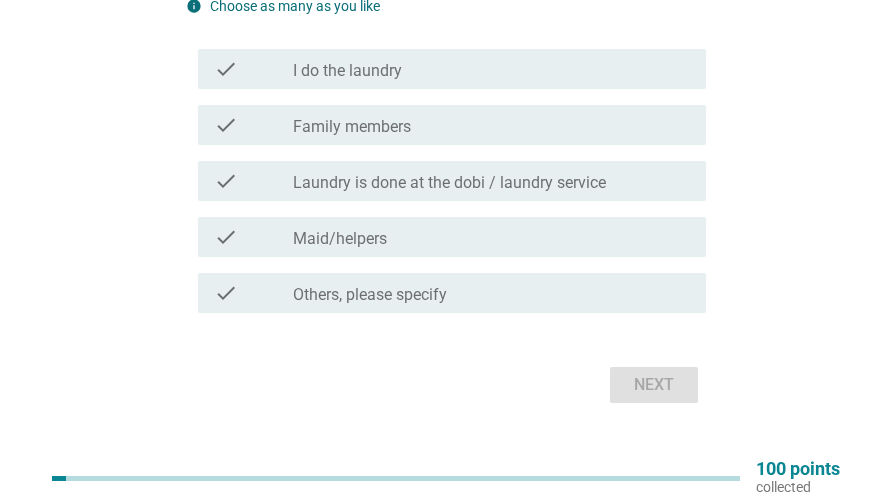 scroll, scrollTop: 249, scrollLeft: 0, axis: vertical 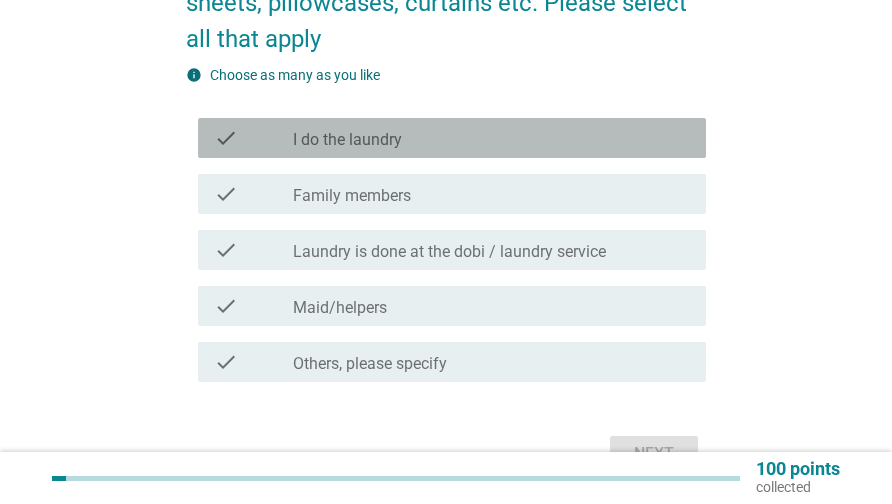click on "I do the laundry" at bounding box center [347, 140] 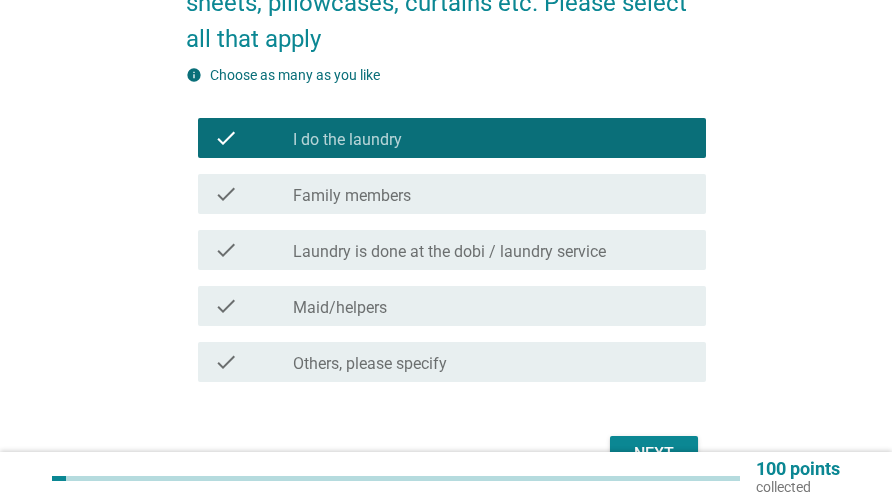 click on "check_box_outline_blank Family members" at bounding box center [491, 194] 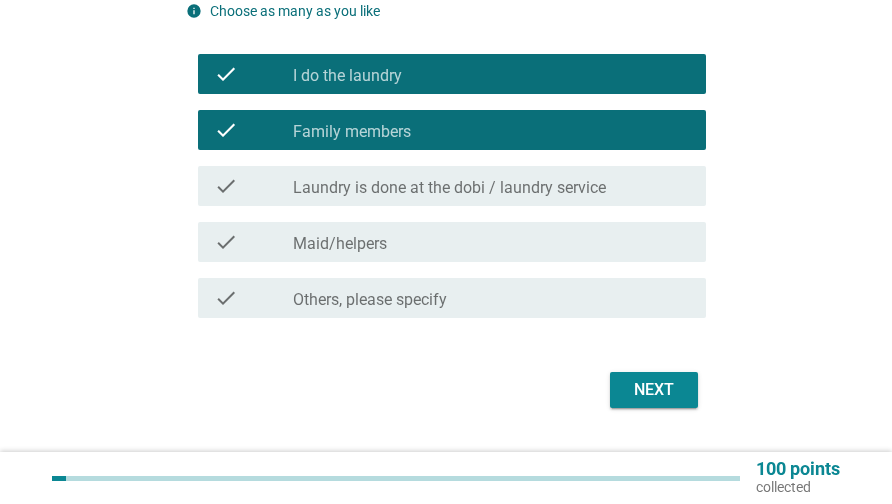 scroll, scrollTop: 349, scrollLeft: 0, axis: vertical 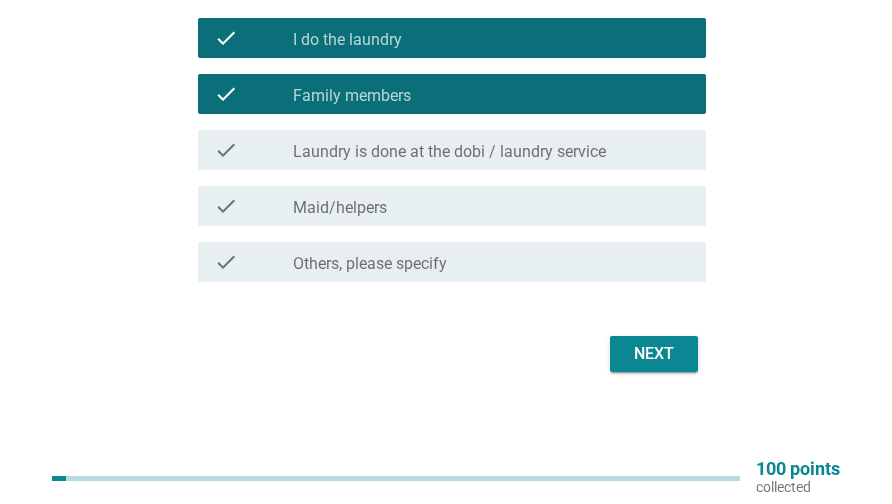 click on "Next" at bounding box center (654, 354) 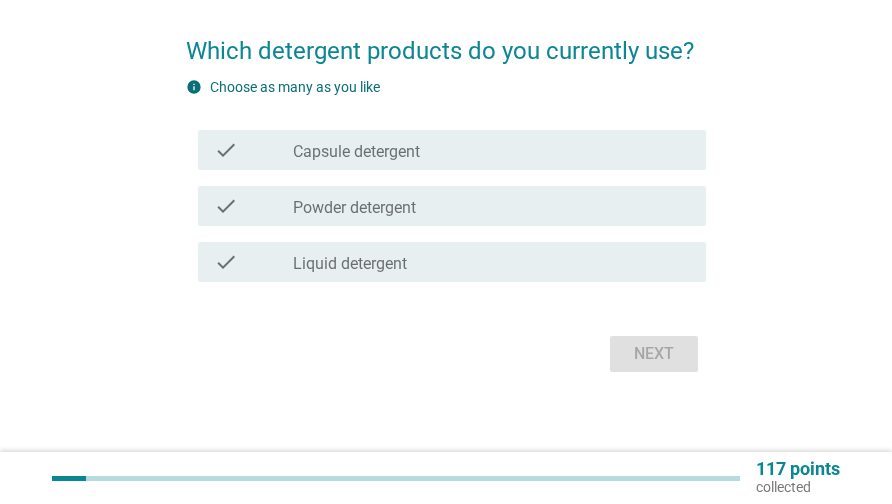 scroll, scrollTop: 0, scrollLeft: 0, axis: both 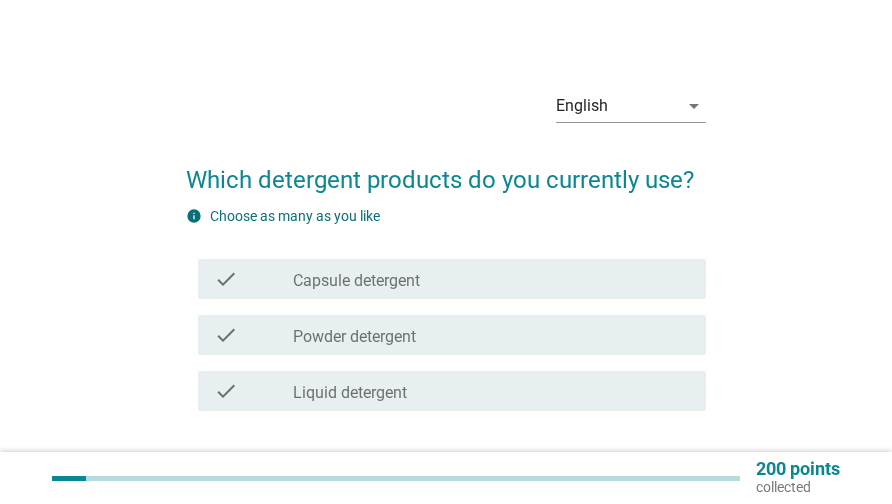 click on "Capsule detergent" at bounding box center [356, 281] 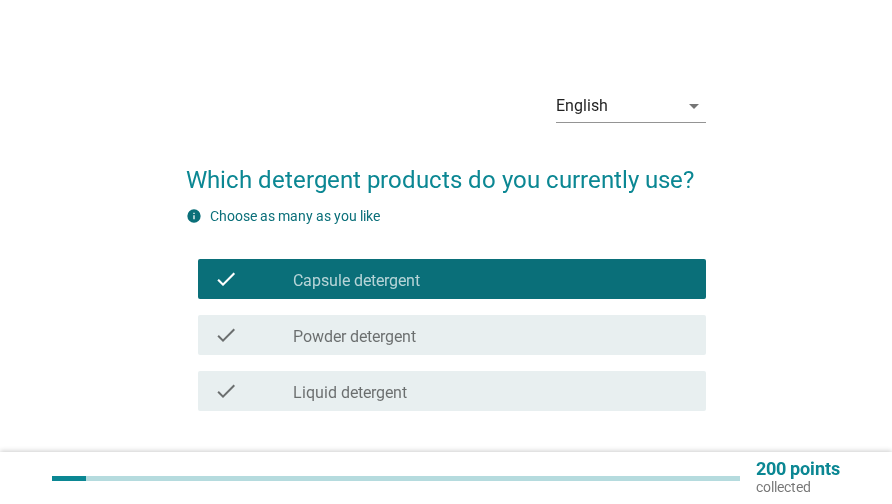 click on "Powder detergent" at bounding box center [354, 337] 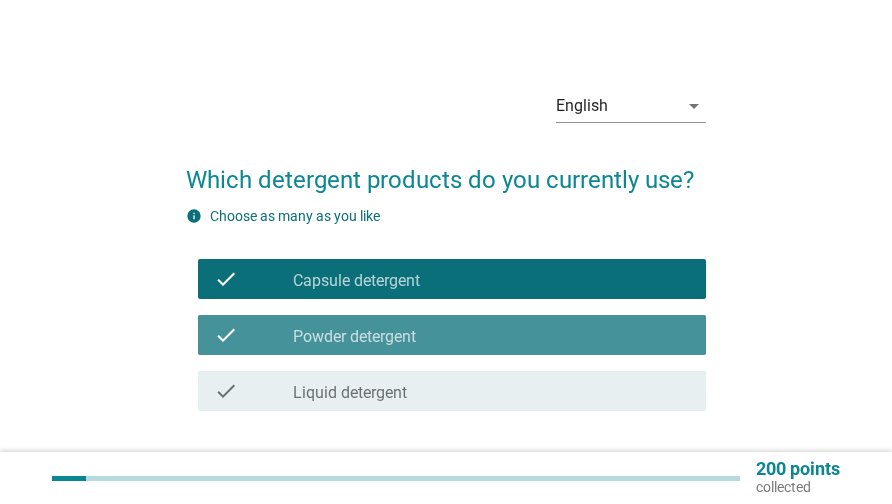 click on "check_box_outline_blank Liquid detergent" at bounding box center [491, 391] 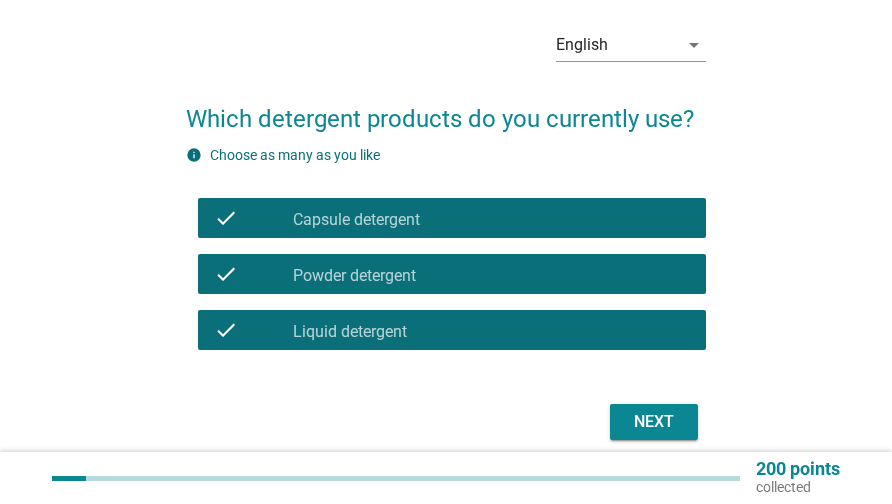 scroll, scrollTop: 129, scrollLeft: 0, axis: vertical 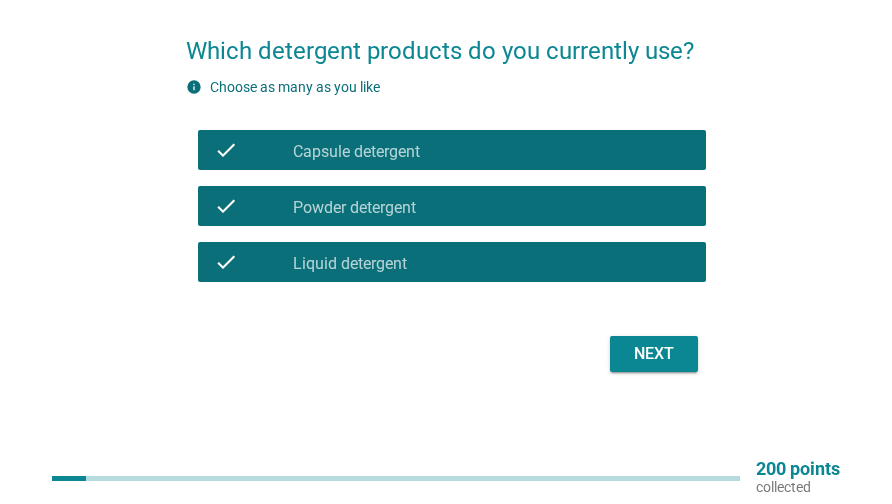 click on "Next" at bounding box center [654, 354] 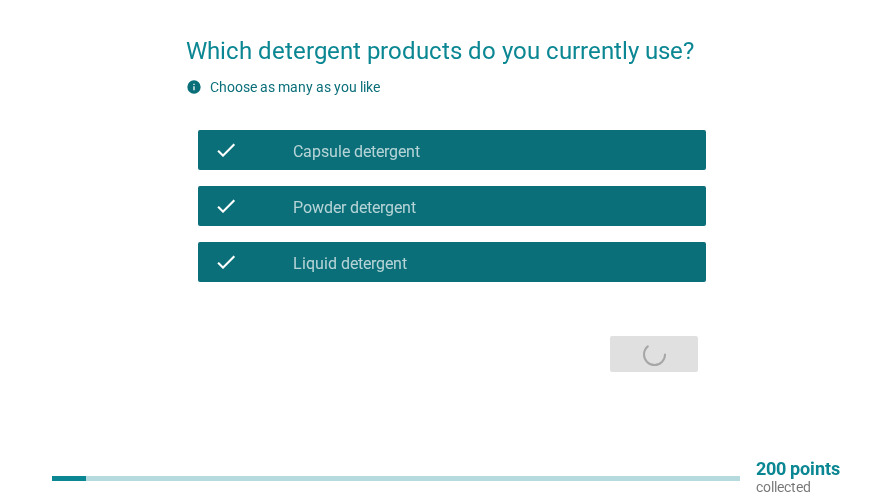 scroll, scrollTop: 0, scrollLeft: 0, axis: both 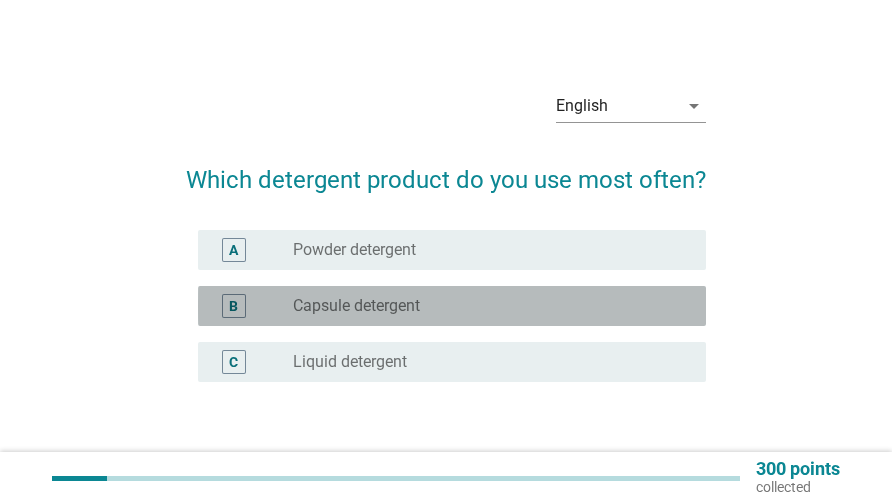 click on "Capsule detergent" at bounding box center [356, 306] 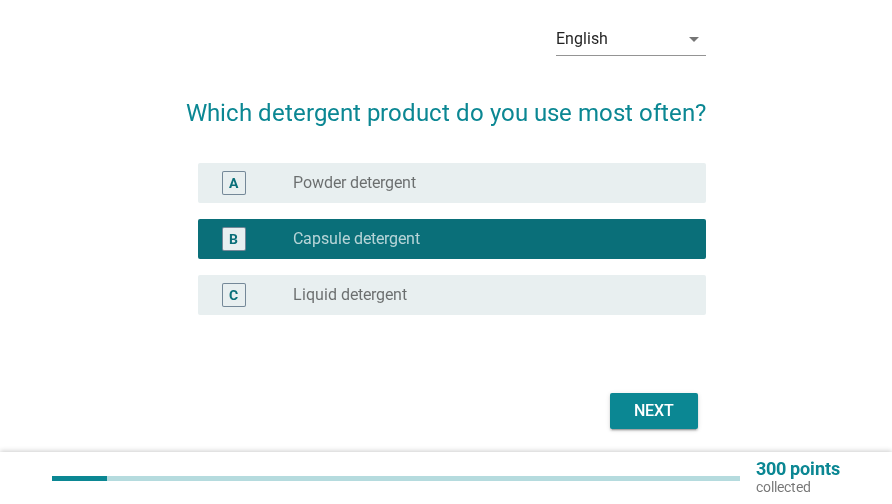 scroll, scrollTop: 100, scrollLeft: 0, axis: vertical 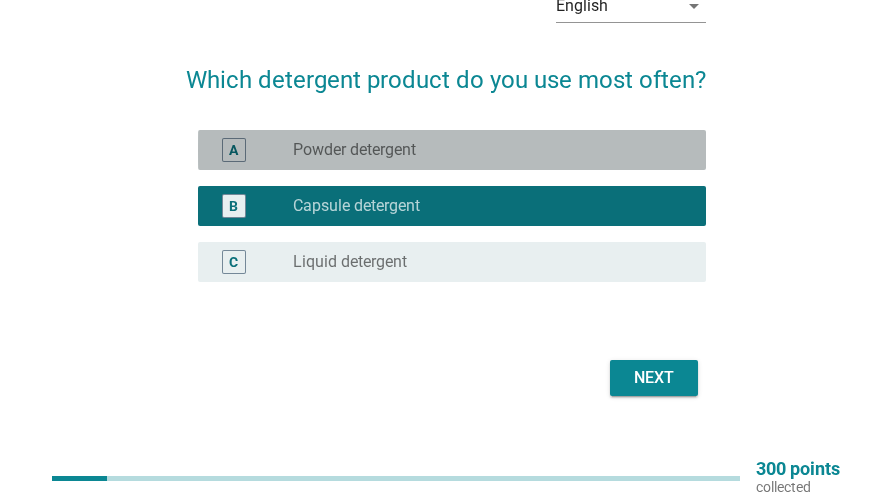 click on "Powder detergent" at bounding box center [354, 150] 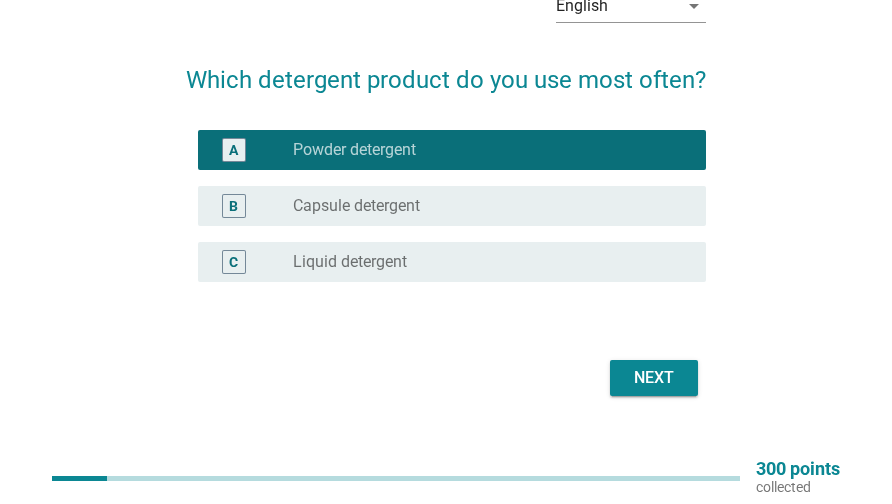 click on "Capsule detergent" at bounding box center (356, 206) 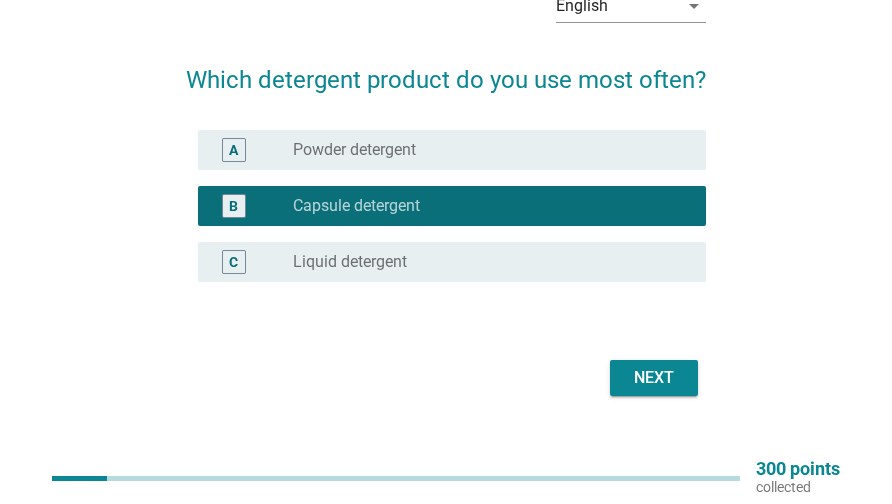 click on "radio_button_unchecked Powder detergent" at bounding box center [483, 150] 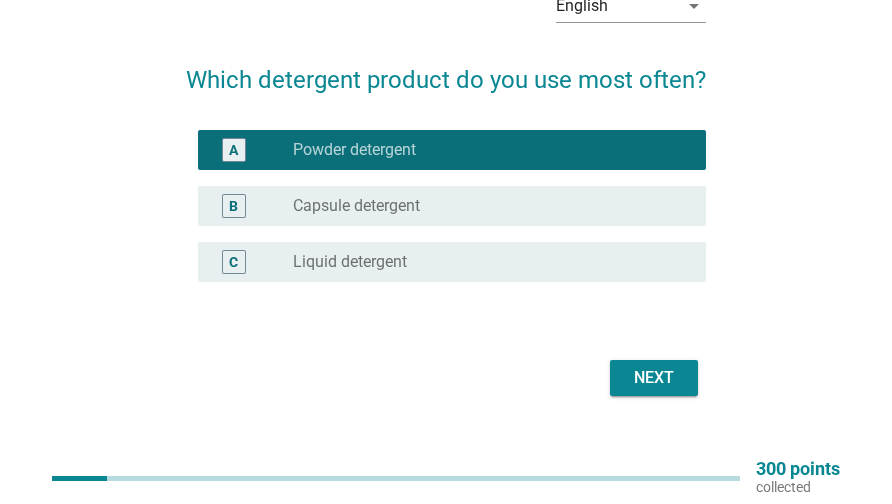 click on "Next" at bounding box center [654, 378] 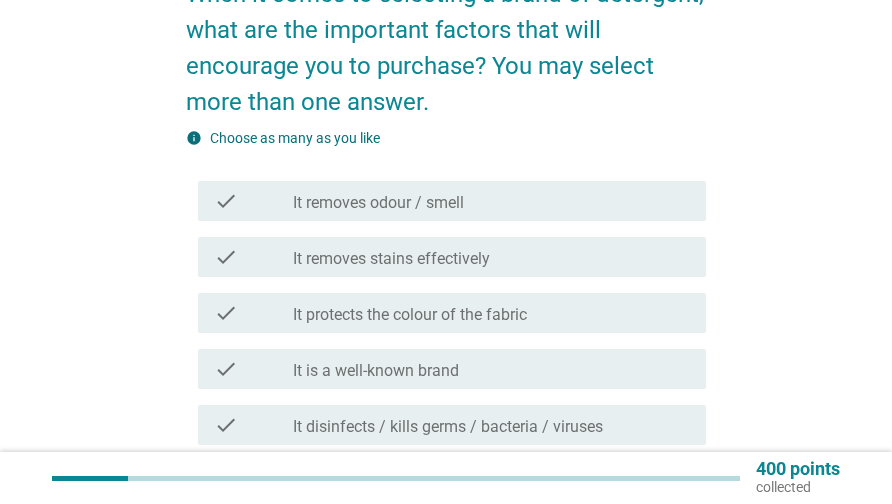 scroll, scrollTop: 200, scrollLeft: 0, axis: vertical 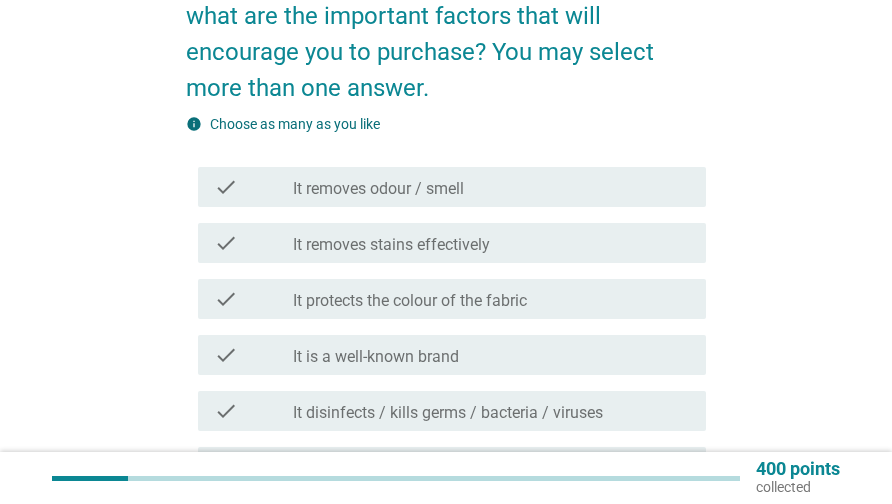 click on "check_box_outline_blank It removes odour / smell" at bounding box center (491, 187) 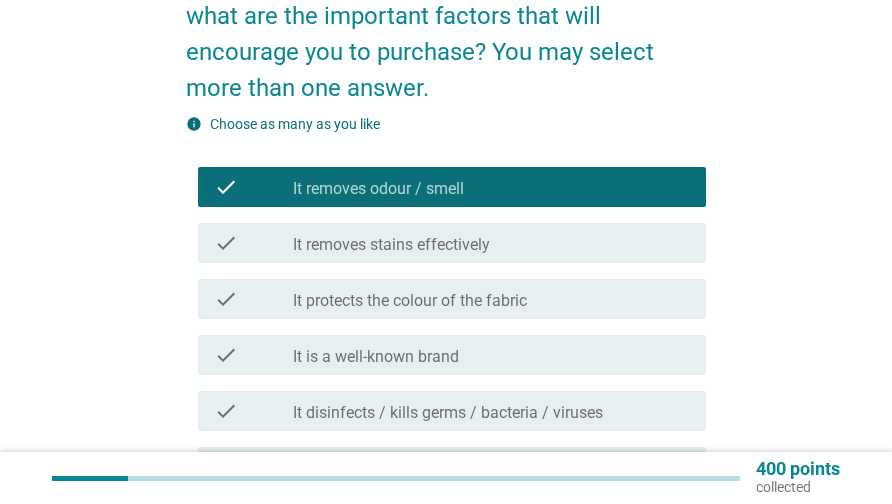 click on "It disinfects / kills germs / bacteria / viruses" at bounding box center [448, 413] 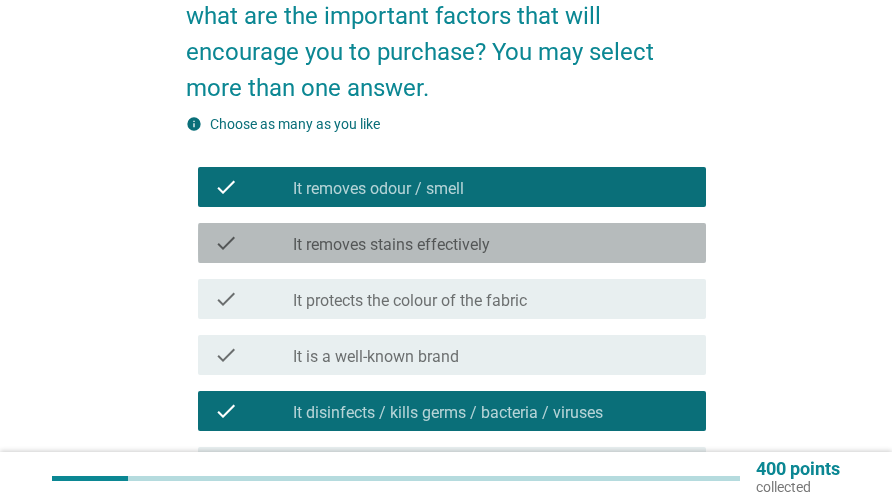 click on "It removes stains effectively" at bounding box center [391, 245] 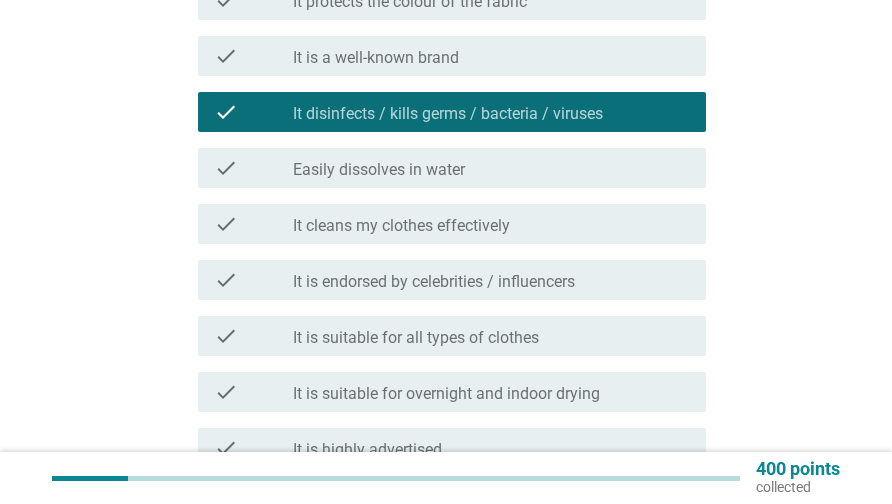 scroll, scrollTop: 500, scrollLeft: 0, axis: vertical 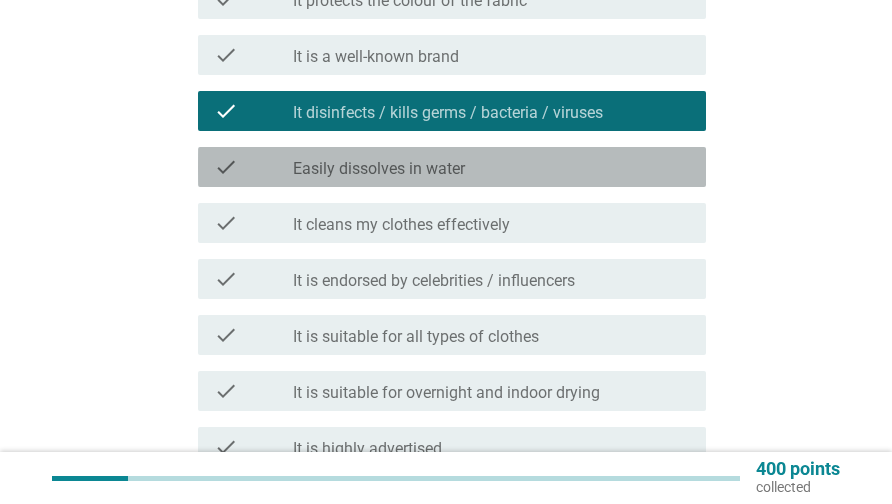 click on "check_box_outline_blank Easily dissolves in water" at bounding box center [491, 167] 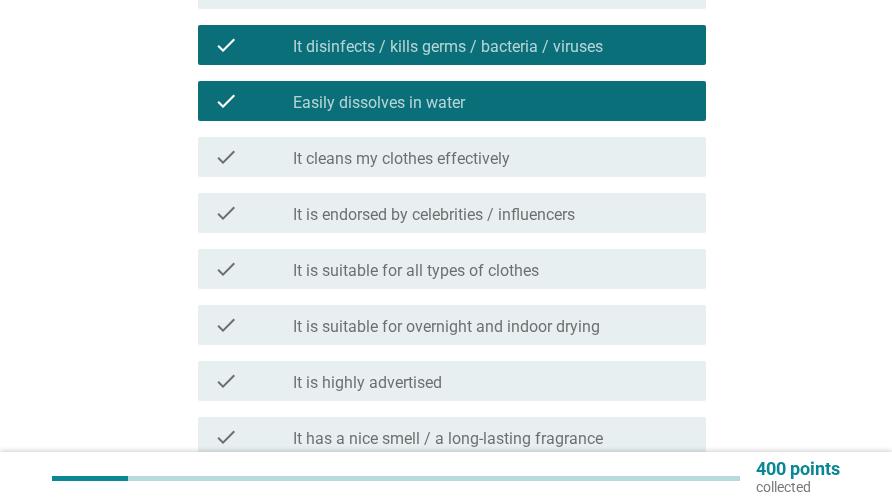 scroll, scrollTop: 600, scrollLeft: 0, axis: vertical 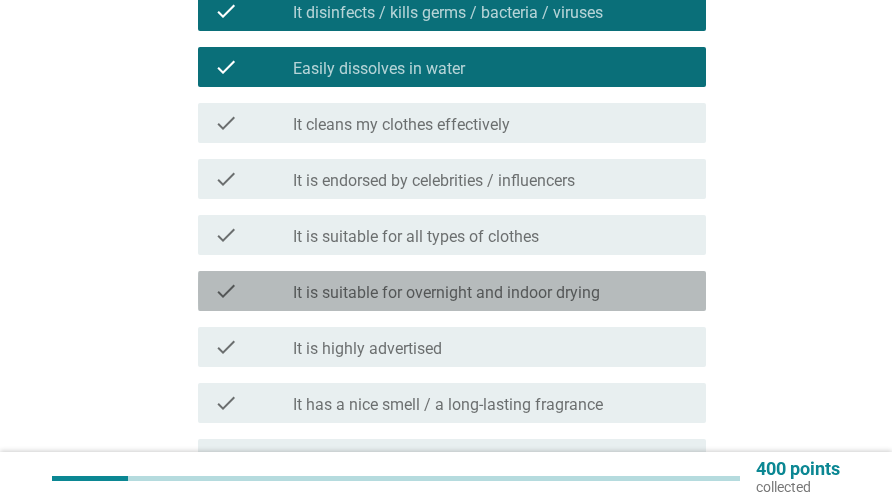 click on "It is suitable for overnight and indoor drying" at bounding box center (446, 293) 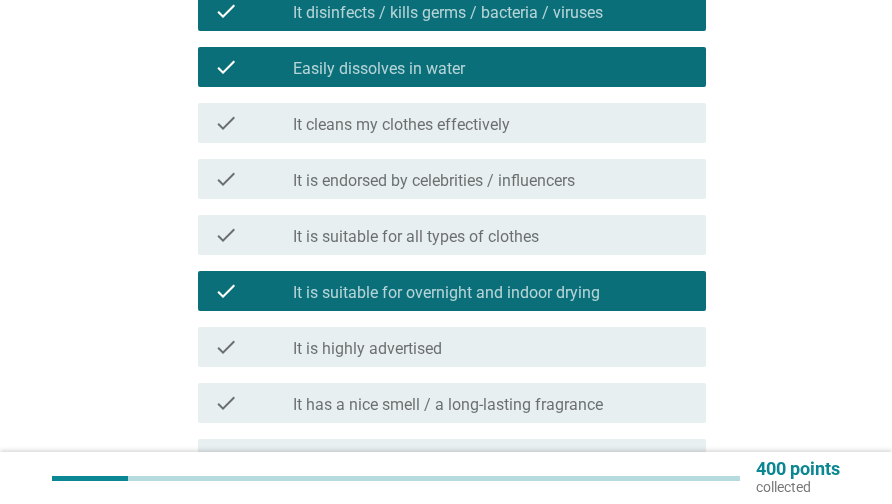 click on "check_box_outline_blank It has a nice smell / a long-lasting fragrance" at bounding box center (491, 403) 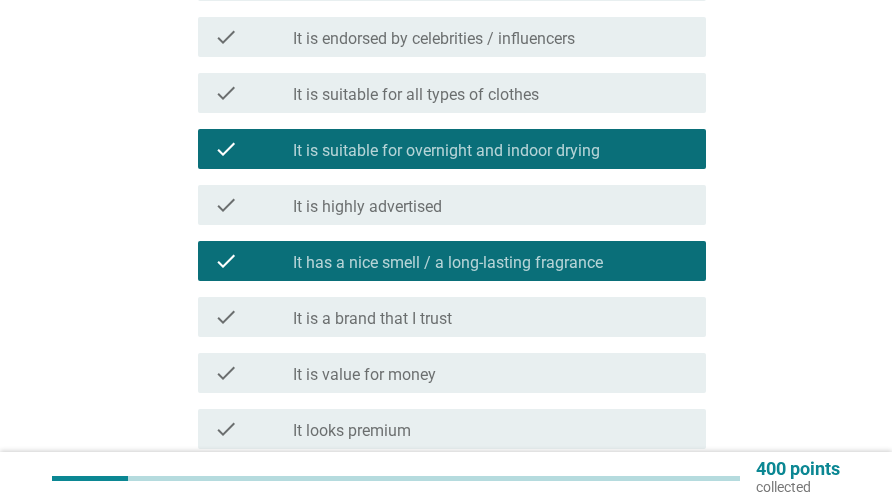 scroll, scrollTop: 1000, scrollLeft: 0, axis: vertical 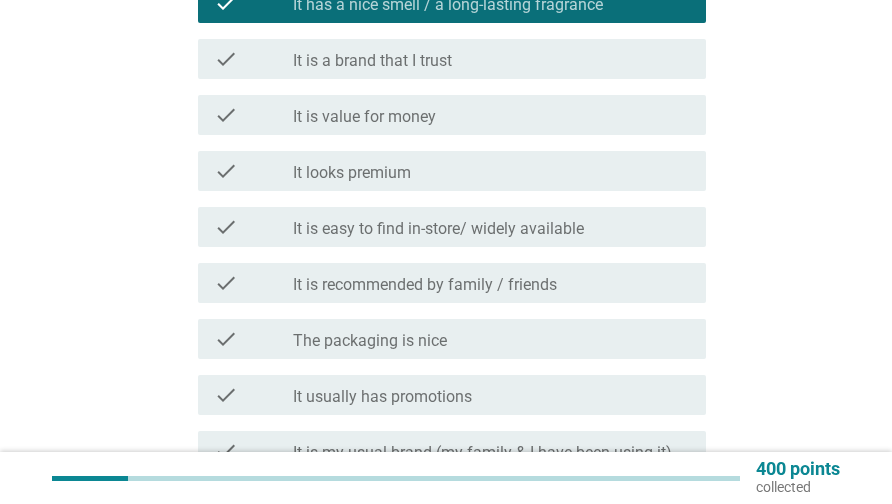 click on "It is value for money" at bounding box center [364, 117] 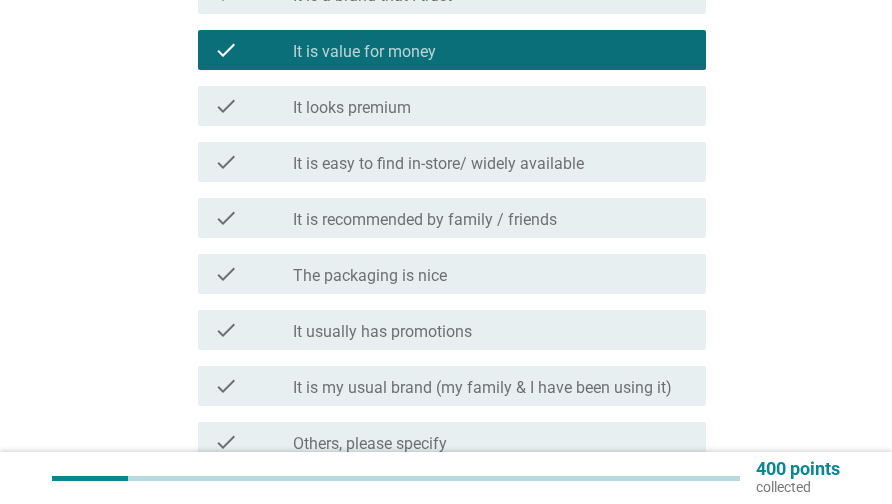 scroll, scrollTop: 1100, scrollLeft: 0, axis: vertical 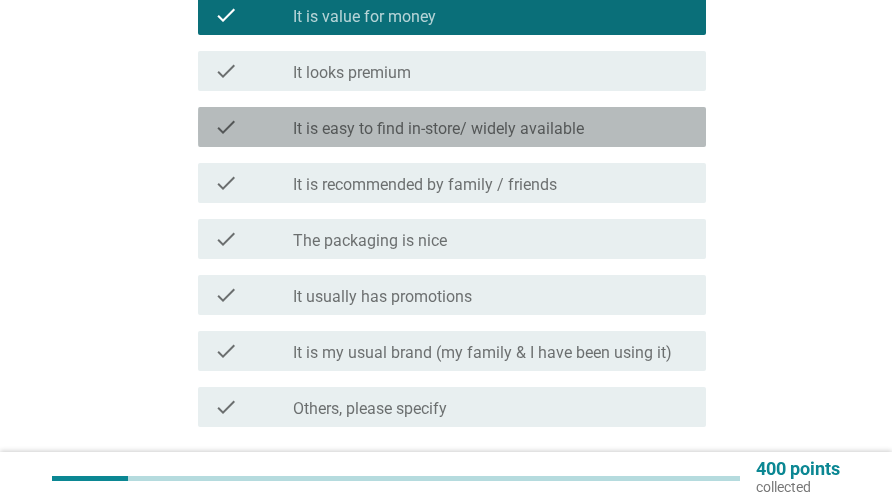 click on "check     check_box_outline_blank It is easy to find in-store/ widely available" at bounding box center (452, 127) 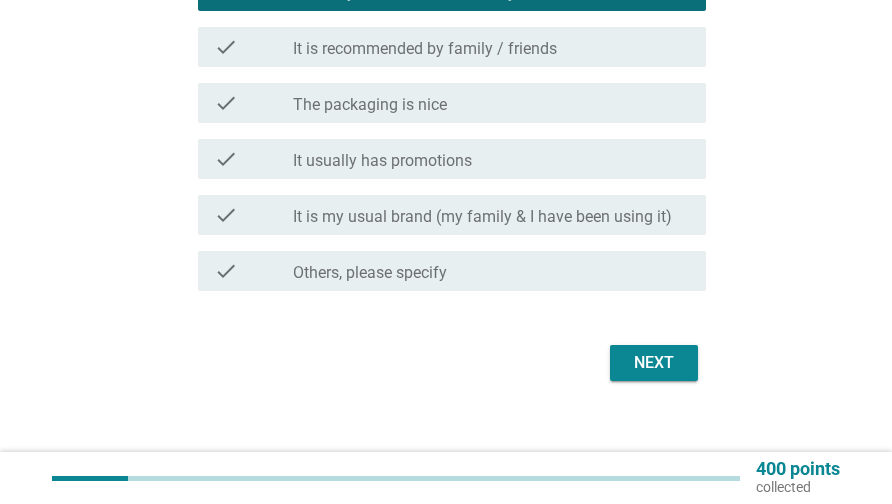 scroll, scrollTop: 1245, scrollLeft: 0, axis: vertical 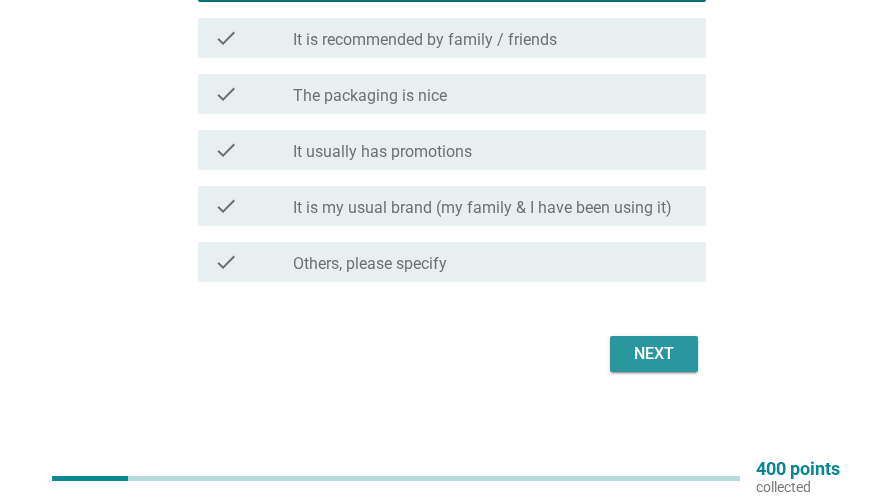 click on "Next" at bounding box center (654, 354) 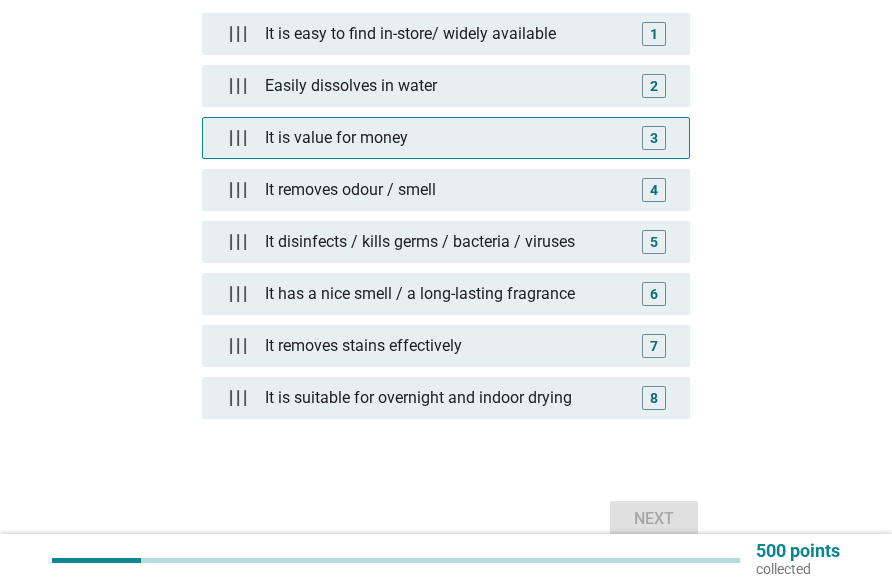 scroll, scrollTop: 349, scrollLeft: 0, axis: vertical 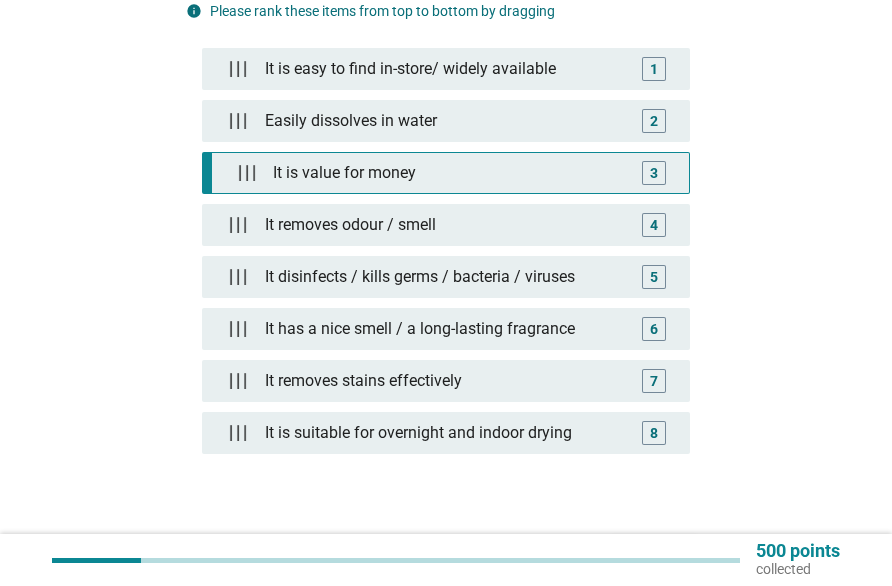 type 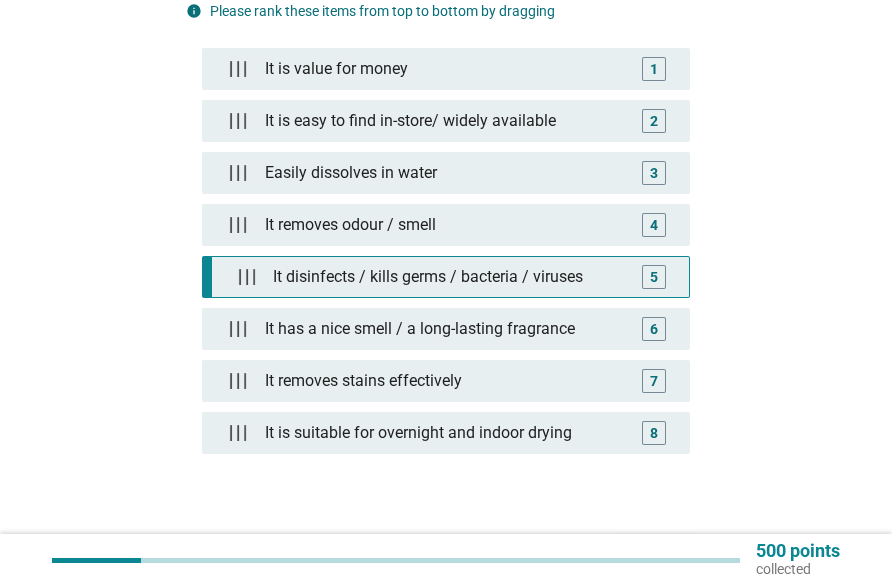 click on "It disinfects / kills germs / bacteria / viruses" at bounding box center (450, 277) 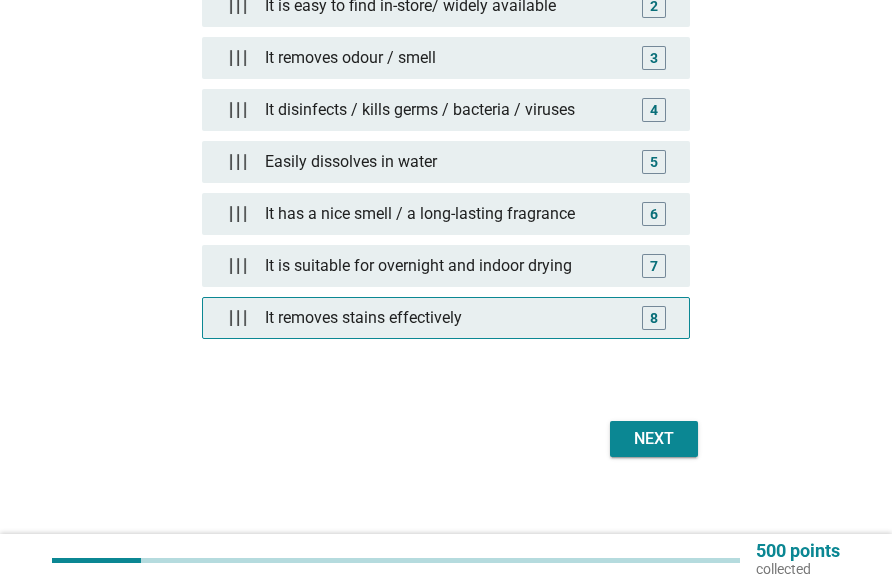 scroll, scrollTop: 467, scrollLeft: 0, axis: vertical 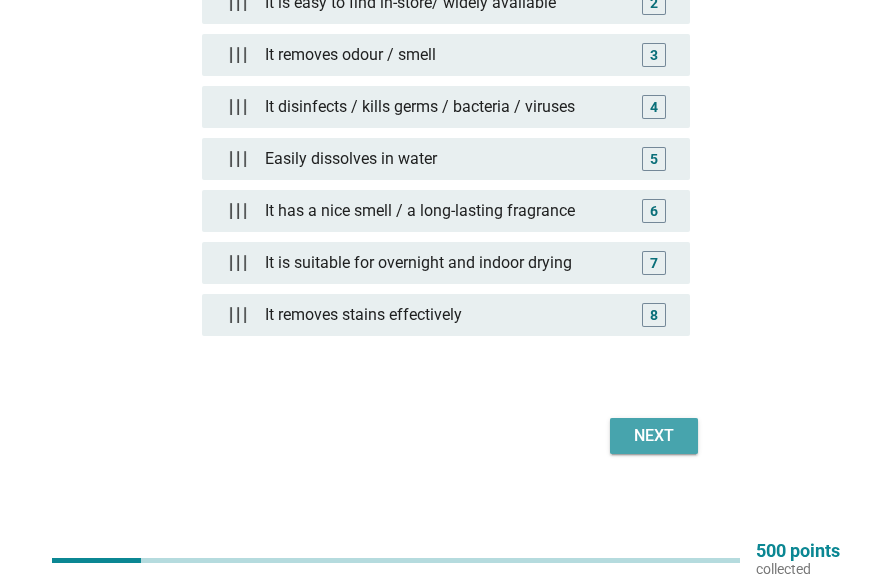 click on "Next" at bounding box center [654, 436] 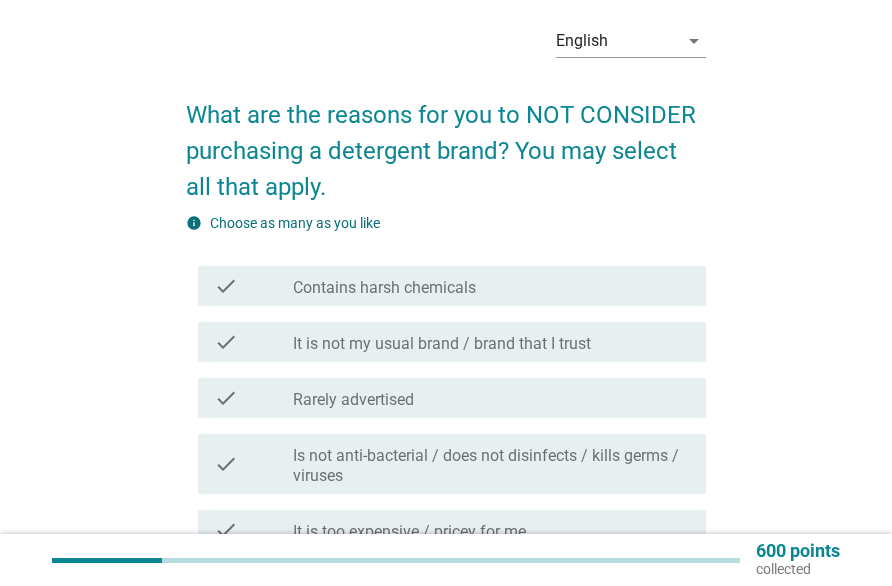 scroll, scrollTop: 100, scrollLeft: 0, axis: vertical 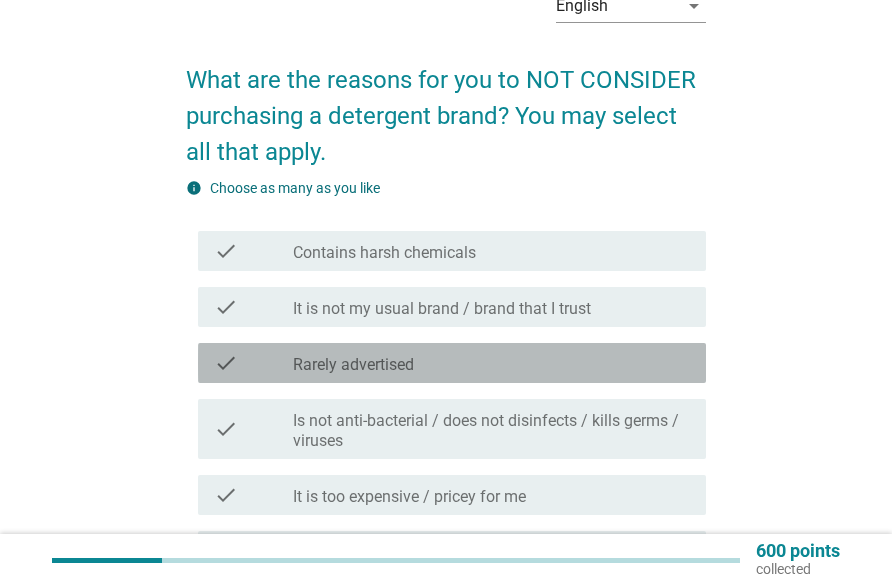 click on "check     check_box_outline_blank Rarely advertised" at bounding box center (452, 363) 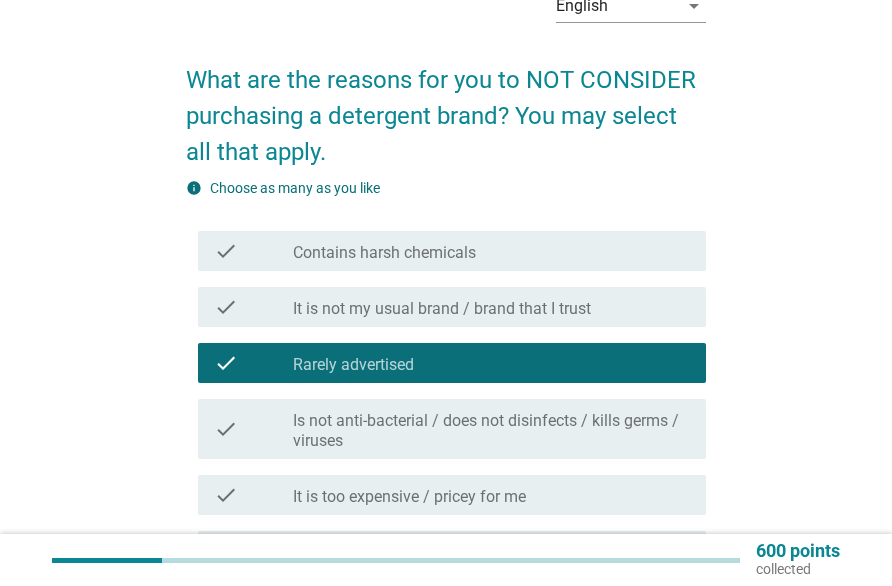 click on "Contains harsh chemicals" at bounding box center [384, 253] 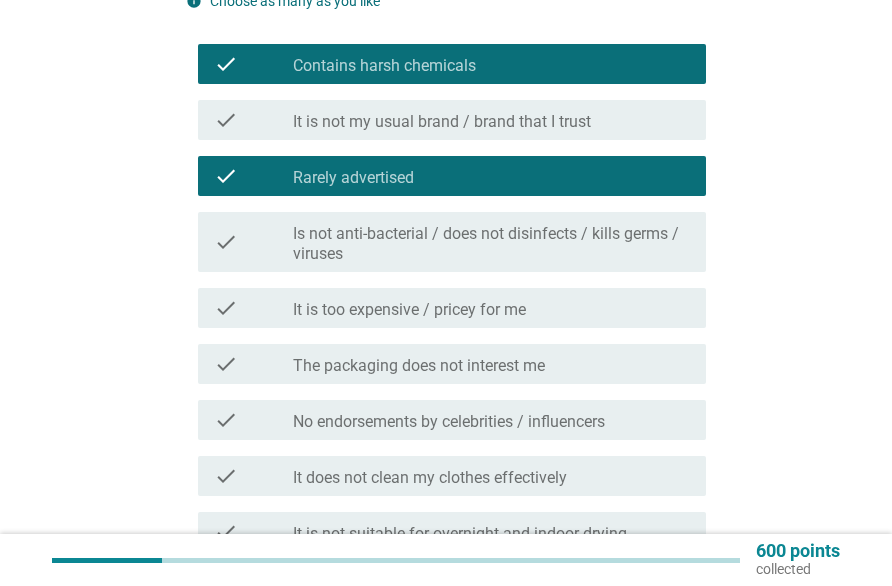 scroll, scrollTop: 300, scrollLeft: 0, axis: vertical 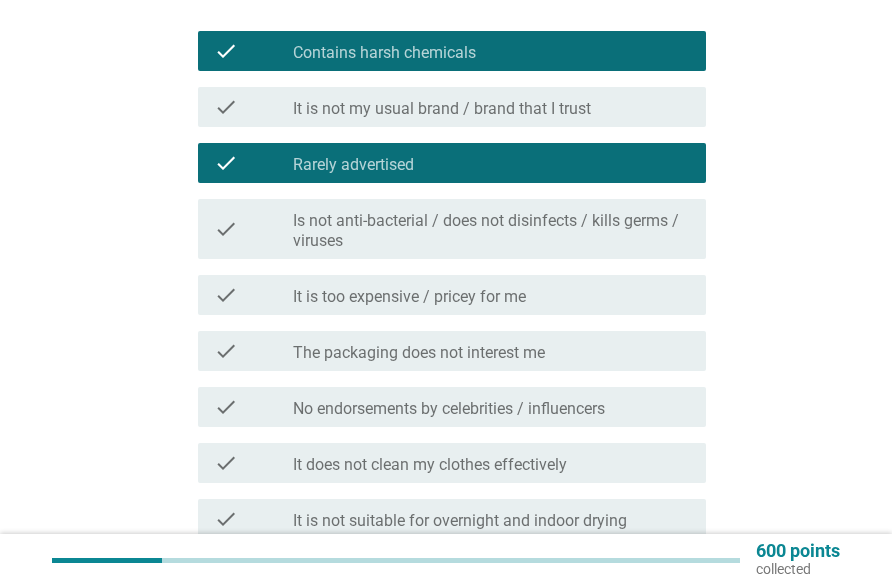 click on "Is not anti-bacterial / does not disinfects / kills germs / viruses" at bounding box center [491, 231] 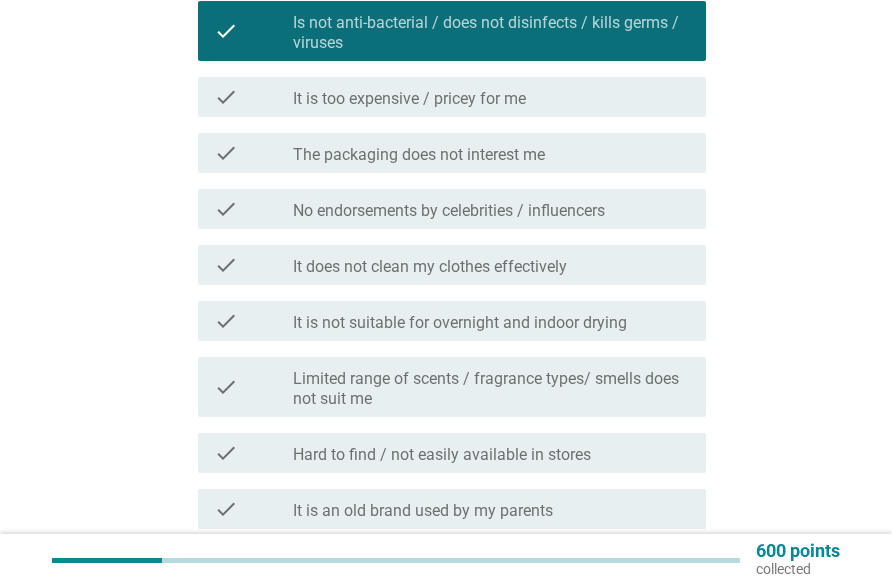 scroll, scrollTop: 500, scrollLeft: 0, axis: vertical 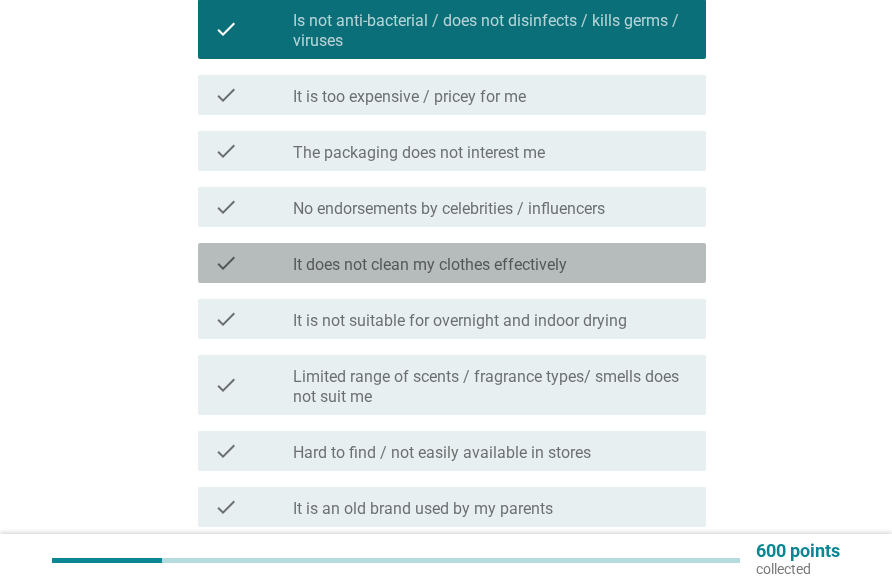 click on "It does not clean my clothes effectively" at bounding box center [430, 265] 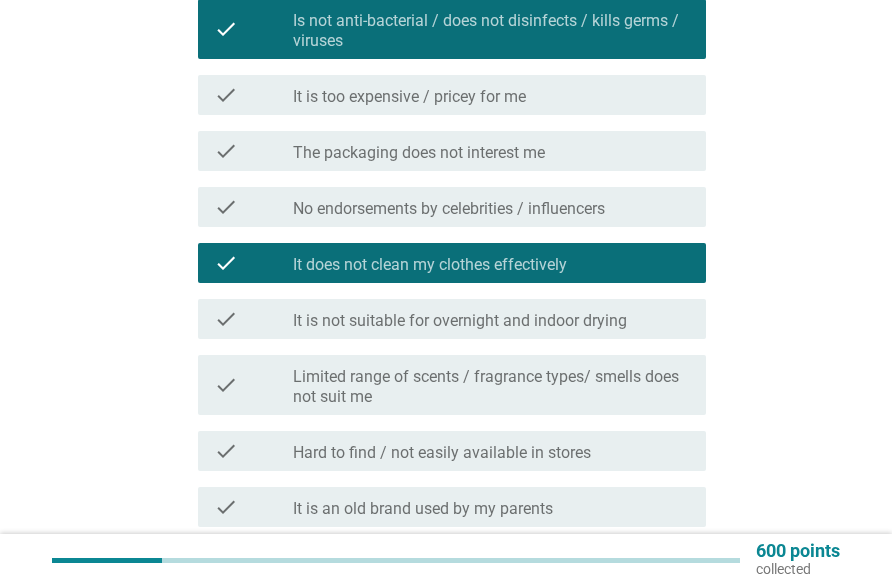 click on "It is not suitable for overnight and indoor drying" at bounding box center [460, 321] 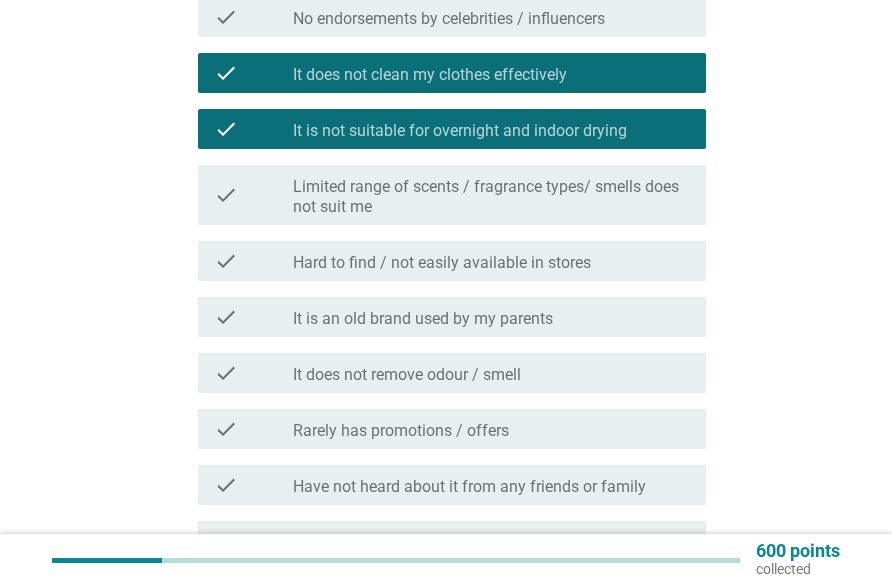 scroll, scrollTop: 700, scrollLeft: 0, axis: vertical 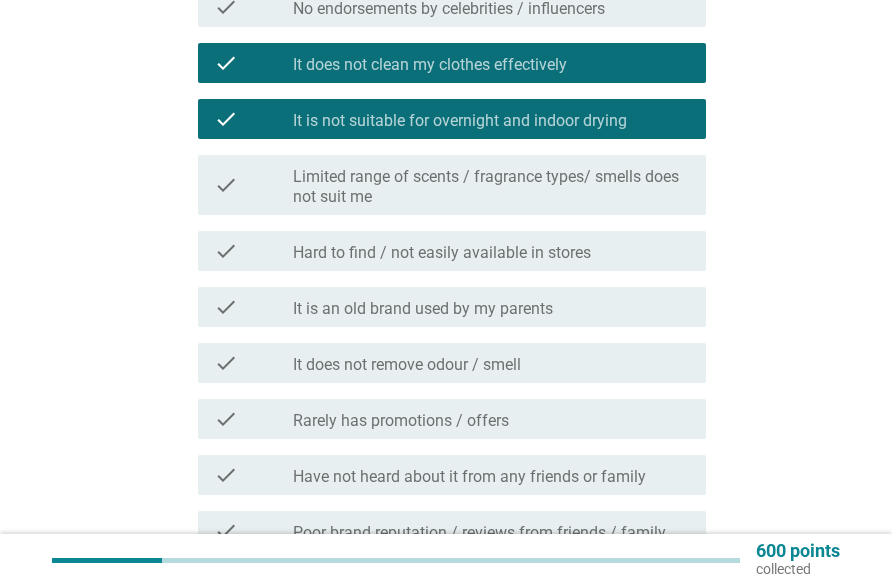 click on "Hard to find / not easily available in stores" at bounding box center (442, 253) 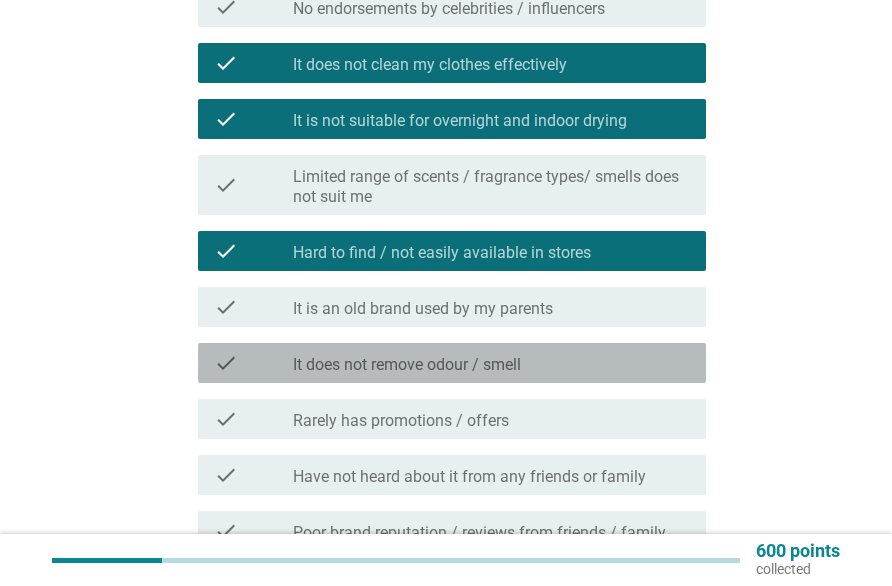 click on "It does not remove odour / smell" at bounding box center [407, 365] 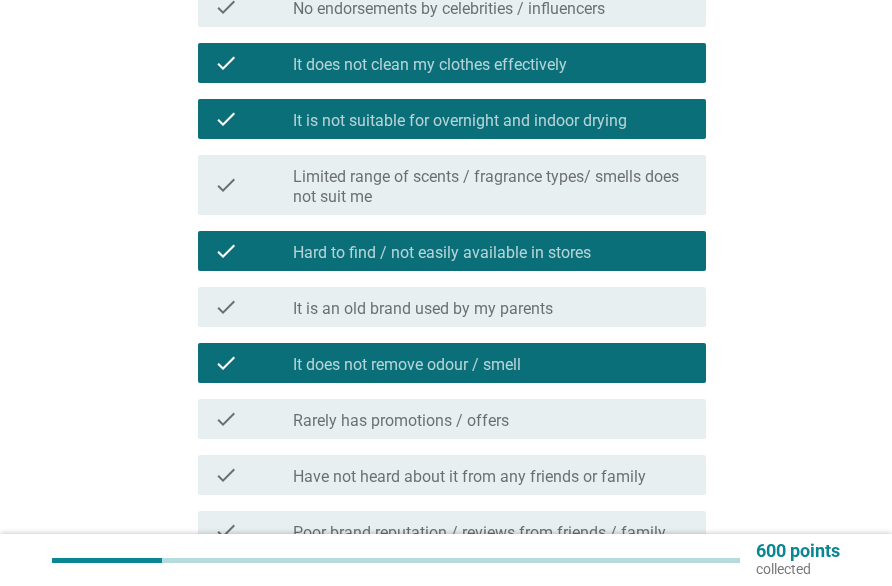 click on "Hard to find / not easily available in stores" at bounding box center [442, 253] 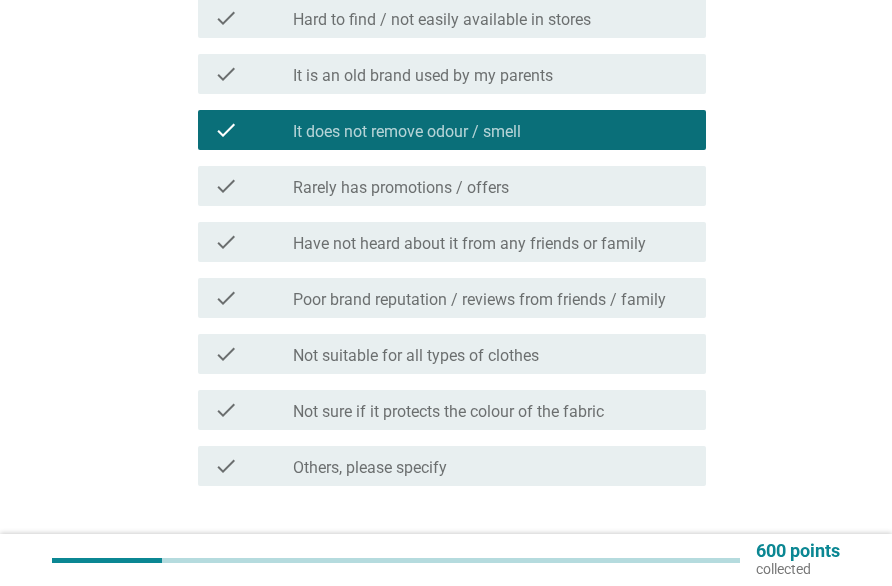 scroll, scrollTop: 1000, scrollLeft: 0, axis: vertical 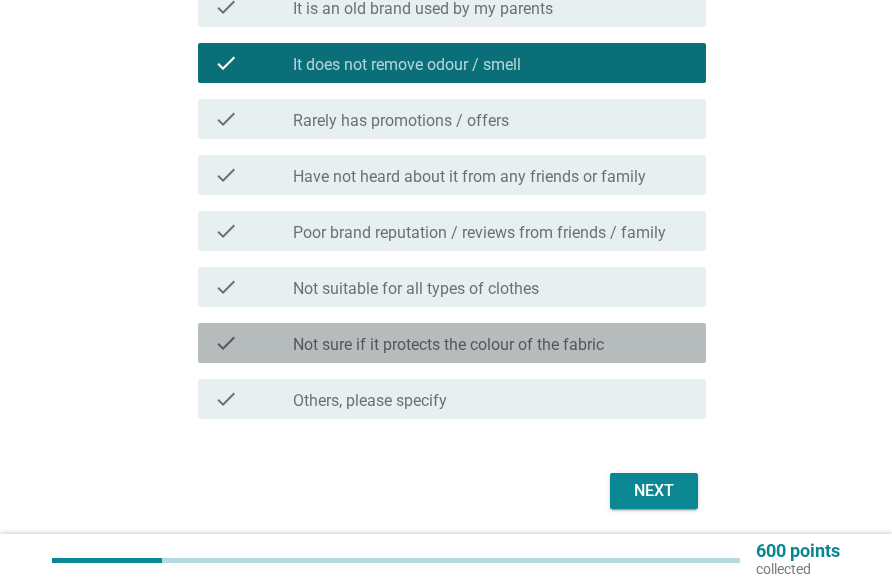 click on "Not sure if it protects the colour of the fabric" at bounding box center [448, 345] 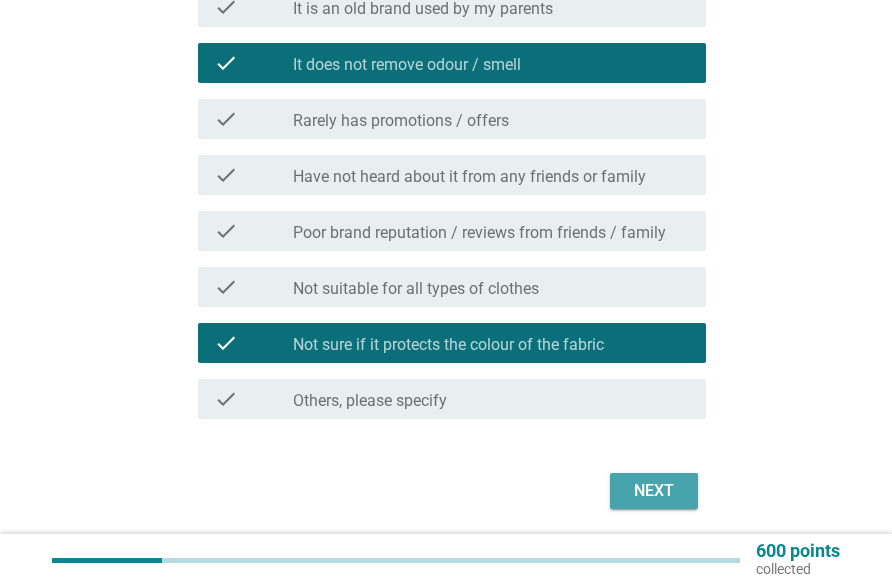 click on "Next" at bounding box center (654, 491) 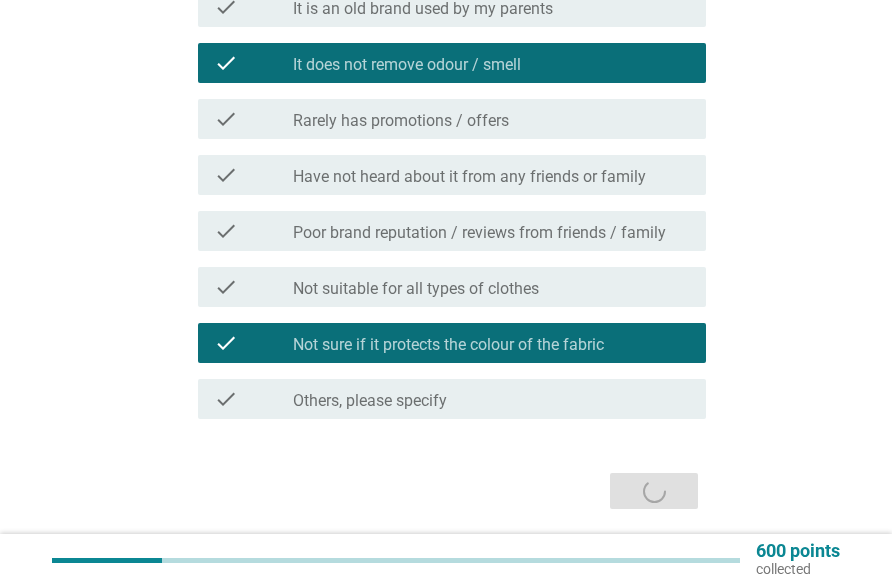 scroll, scrollTop: 0, scrollLeft: 0, axis: both 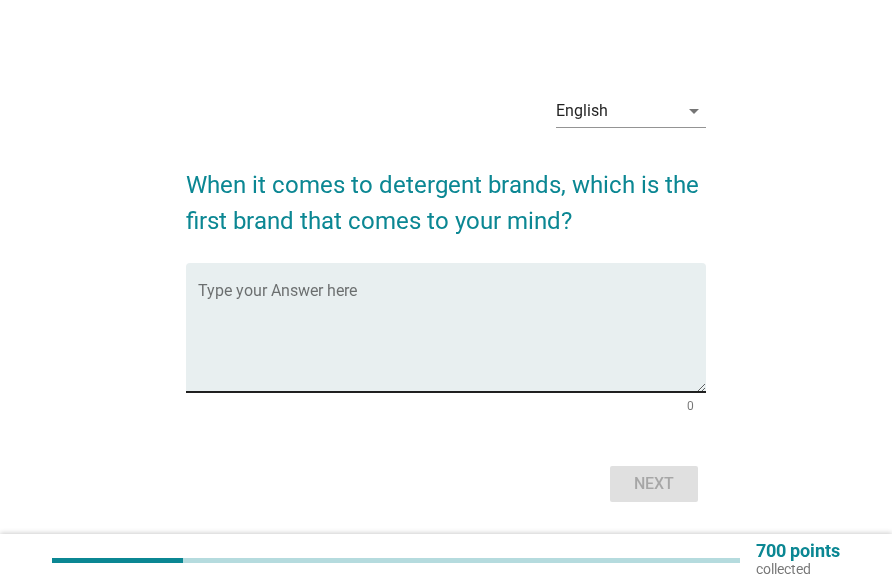 click at bounding box center (452, 339) 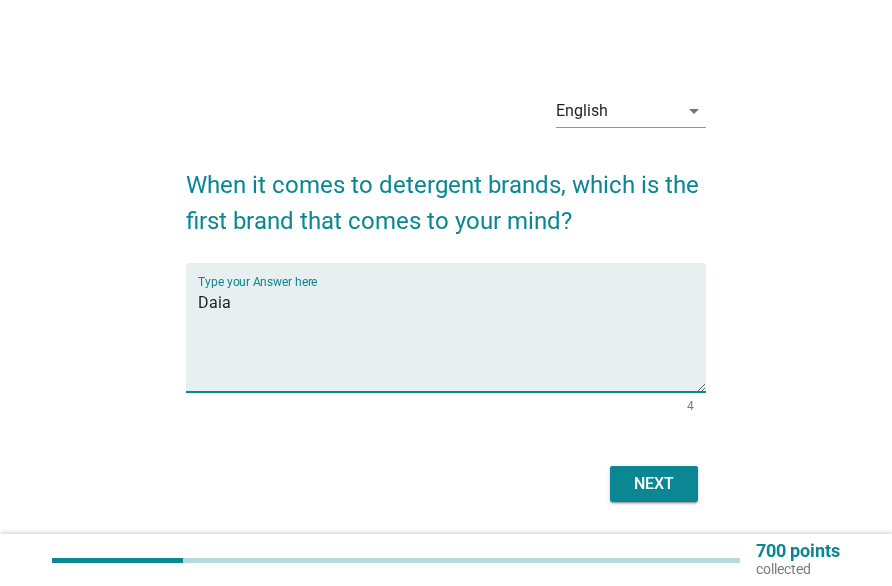 type on "Daia" 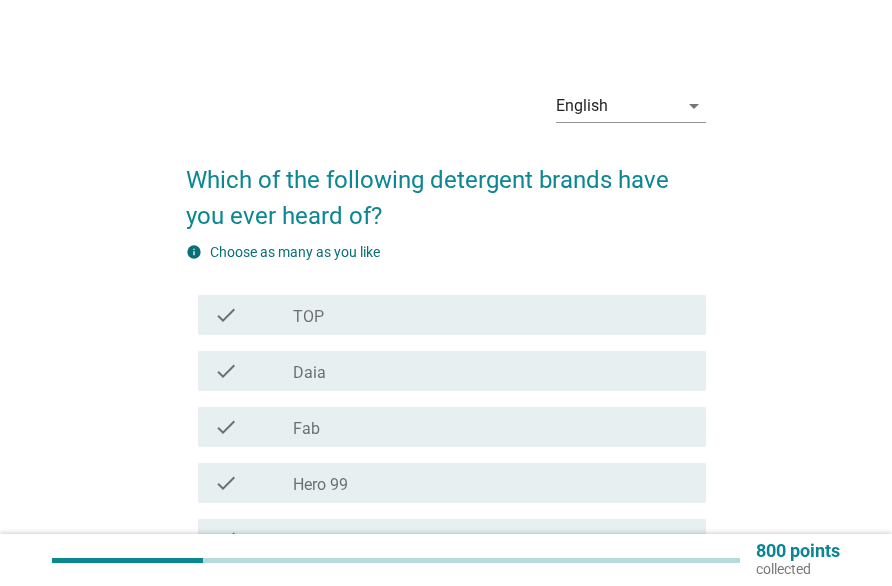 click on "check     check_box_outline_blank TOP" at bounding box center (452, 315) 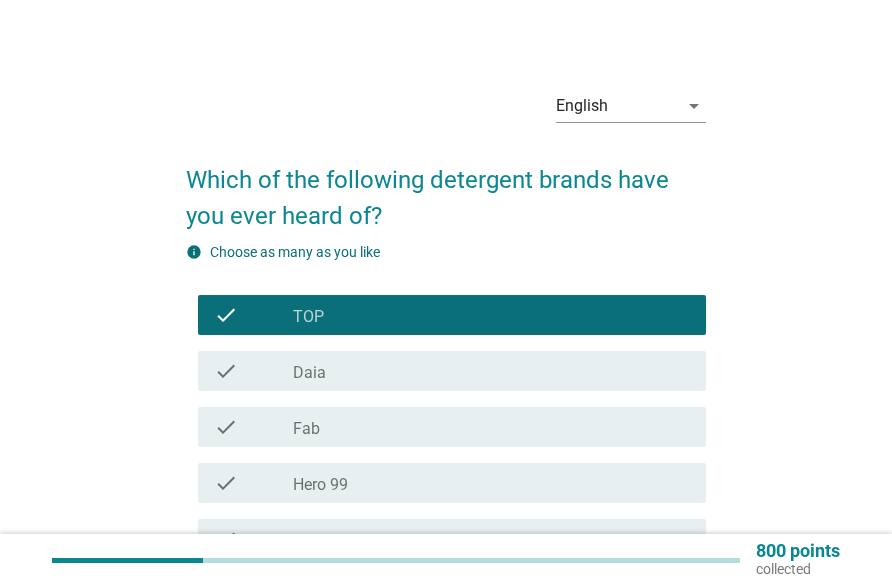 click on "check_box_outline_blank Daia" at bounding box center [491, 371] 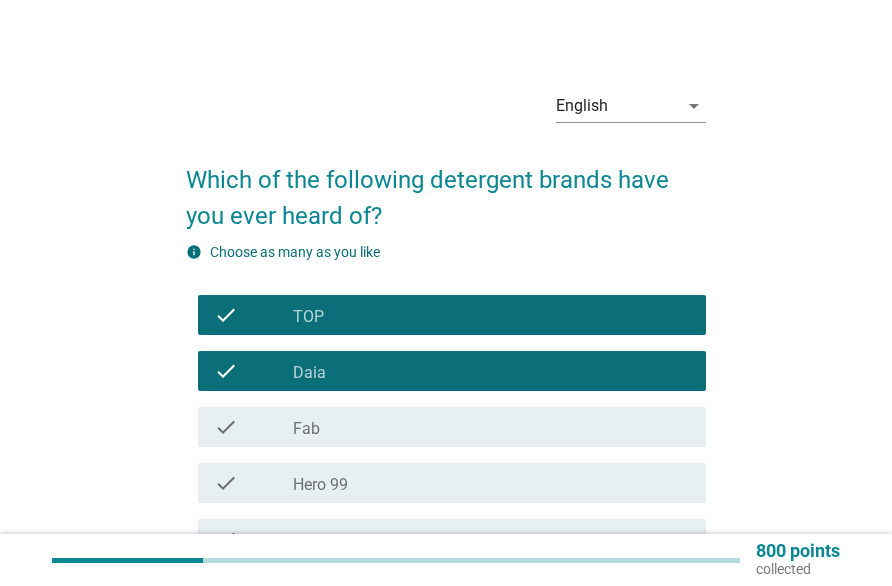 click on "check_box_outline_blank Fab" at bounding box center [491, 427] 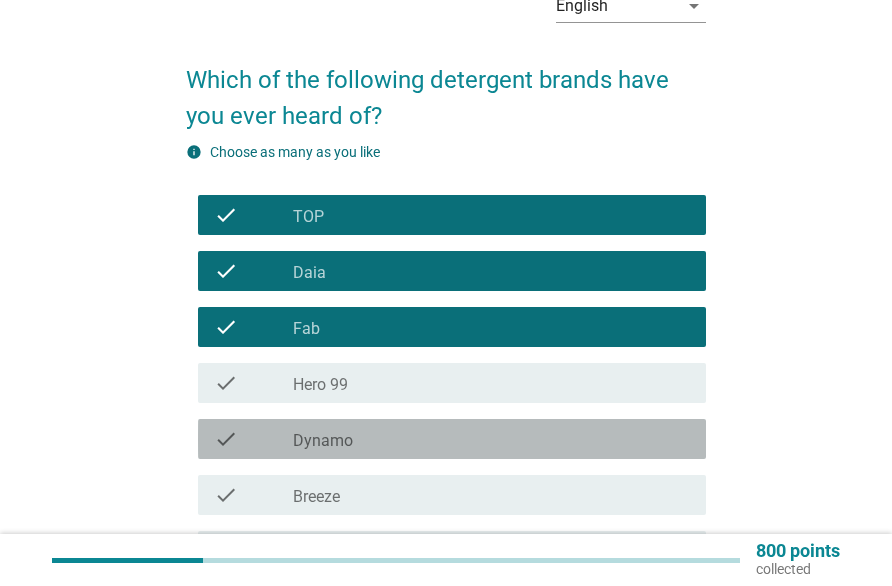 click on "check_box_outline_blank Dynamo" at bounding box center [491, 439] 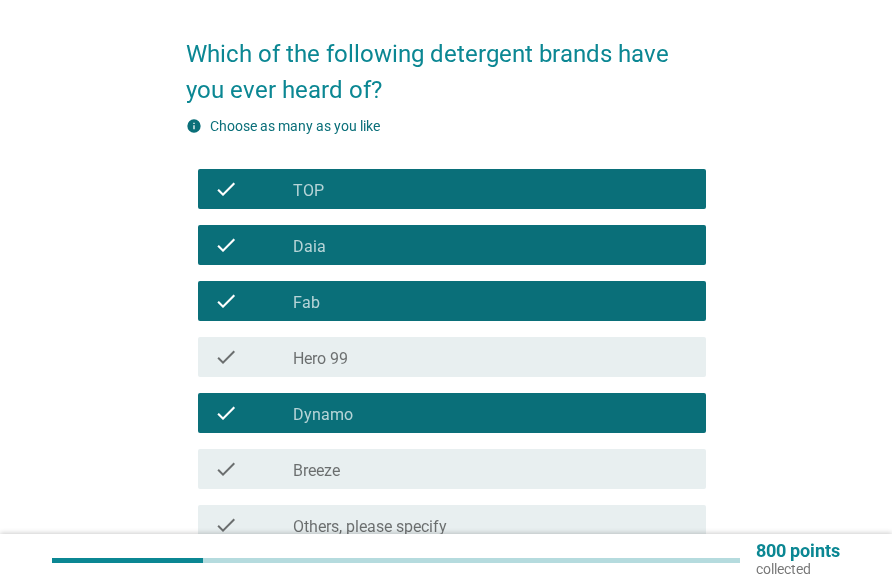 scroll, scrollTop: 300, scrollLeft: 0, axis: vertical 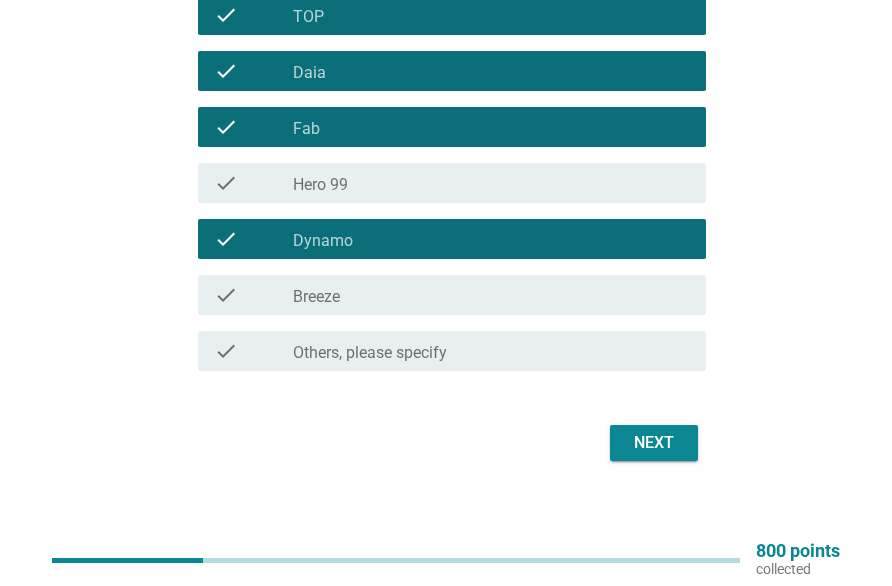 click on "check_box_outline_blank Breeze" at bounding box center [491, 295] 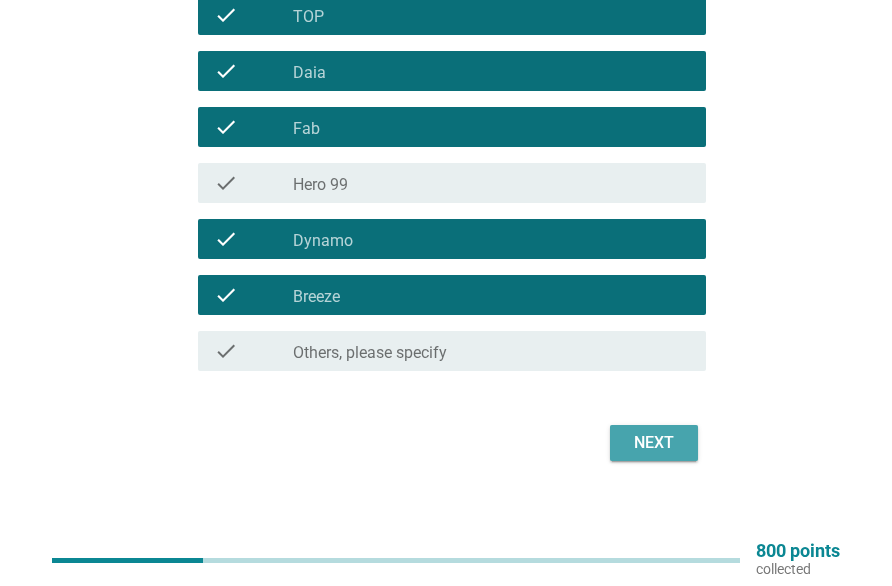 click on "Next" at bounding box center [654, 443] 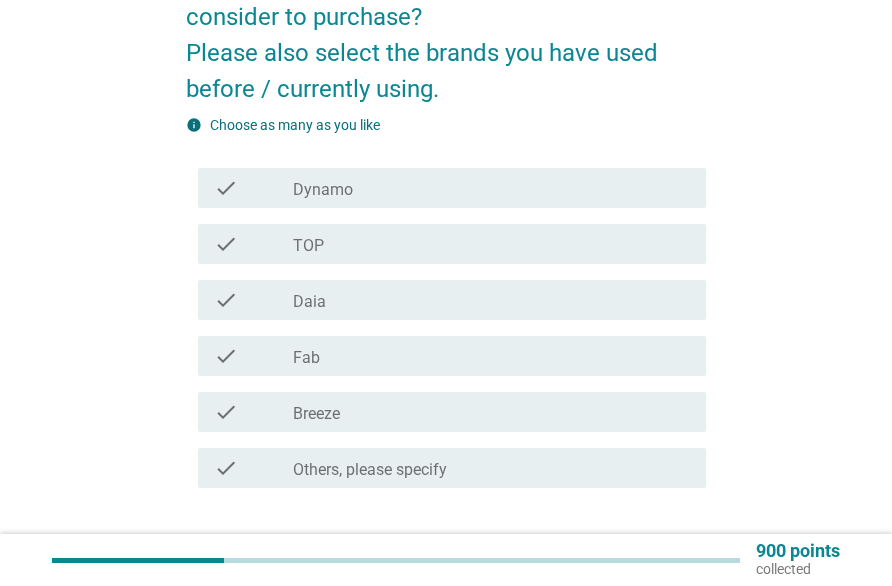 scroll, scrollTop: 200, scrollLeft: 0, axis: vertical 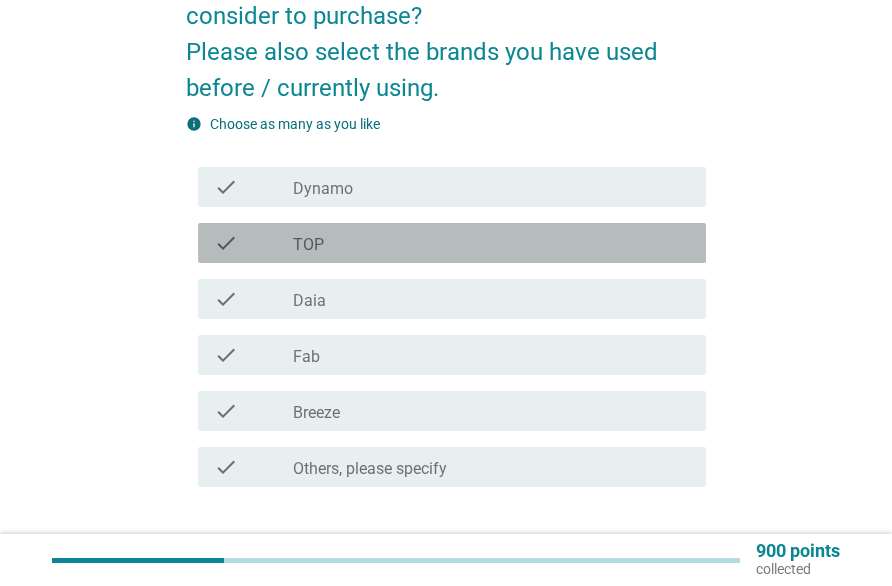 drag, startPoint x: 288, startPoint y: 228, endPoint x: 272, endPoint y: 214, distance: 21.260292 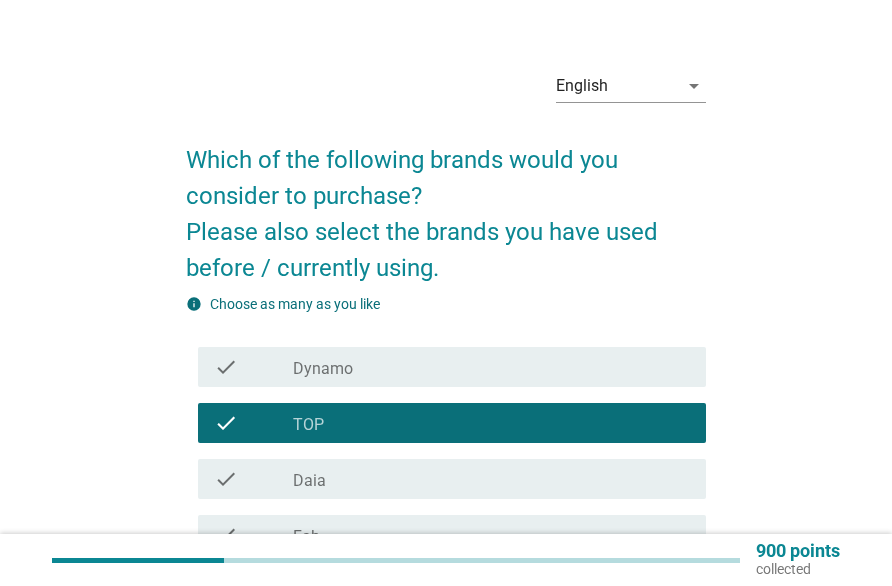 scroll, scrollTop: 0, scrollLeft: 0, axis: both 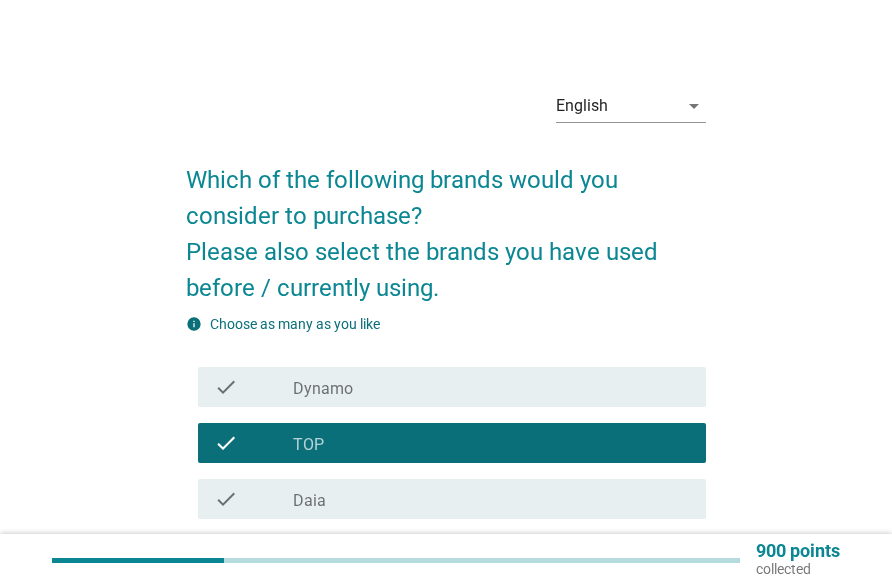 click on "check     check_box_outline_blank Dynamo" at bounding box center (452, 387) 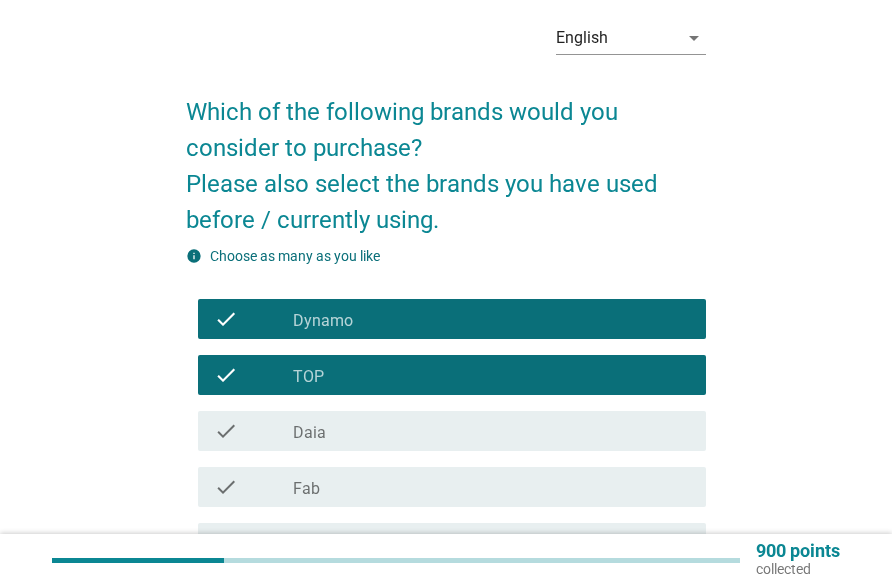 scroll, scrollTop: 200, scrollLeft: 0, axis: vertical 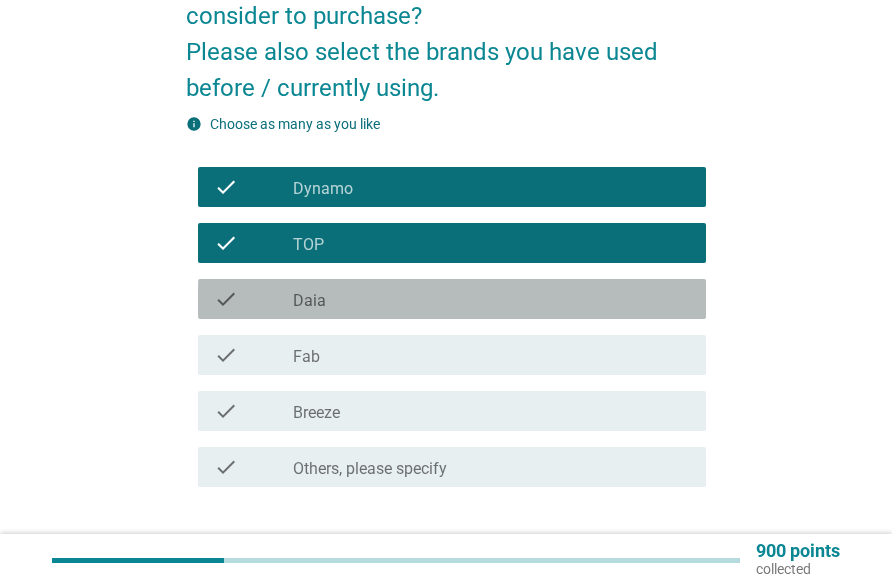 click on "check     check_box_outline_blank Daia" at bounding box center (452, 299) 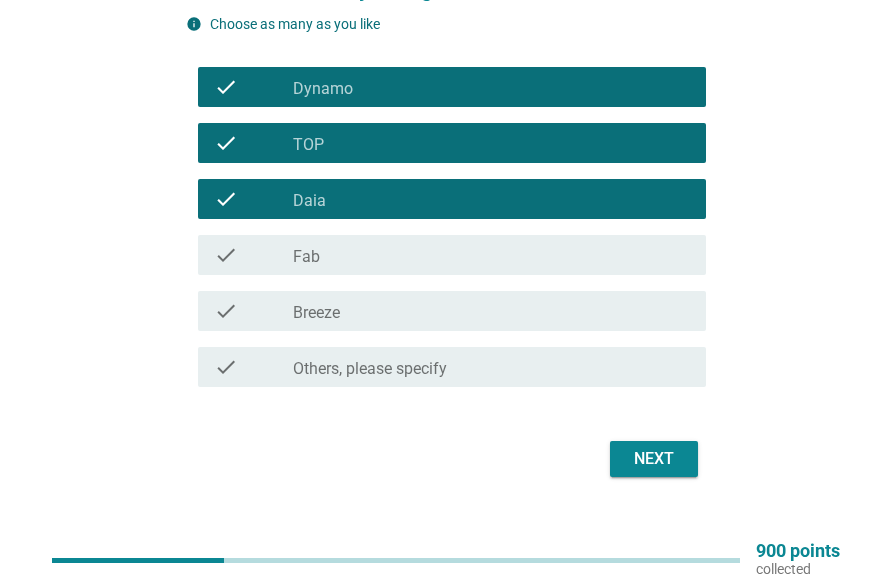 scroll, scrollTop: 323, scrollLeft: 0, axis: vertical 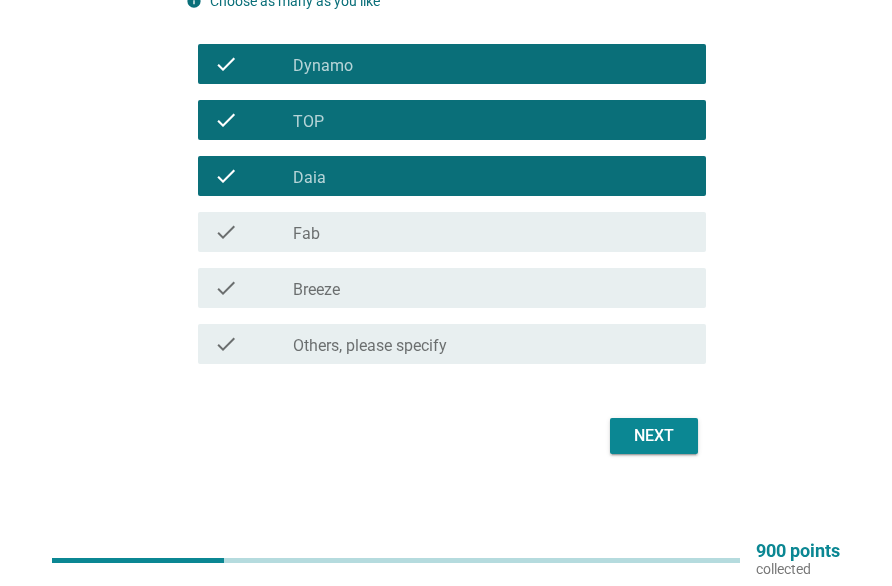 click on "Next" at bounding box center (446, 436) 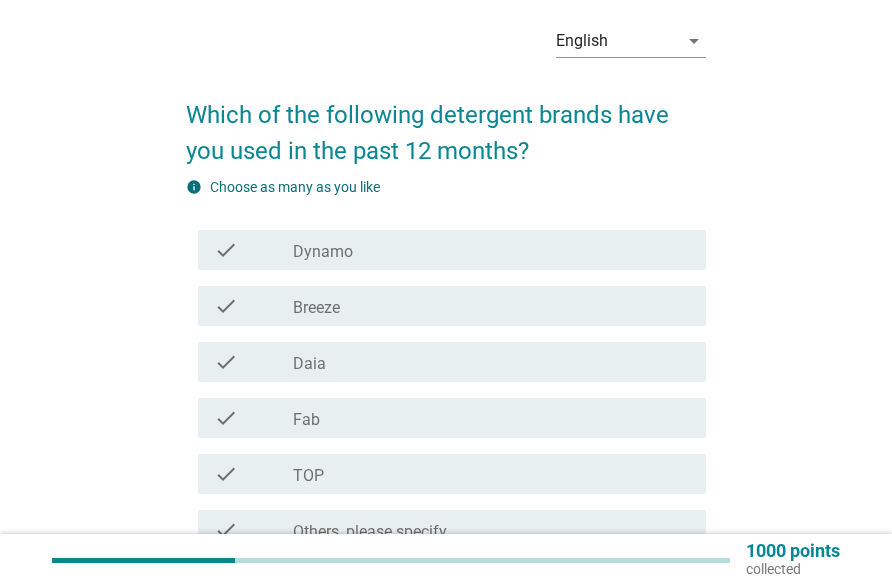 scroll, scrollTop: 100, scrollLeft: 0, axis: vertical 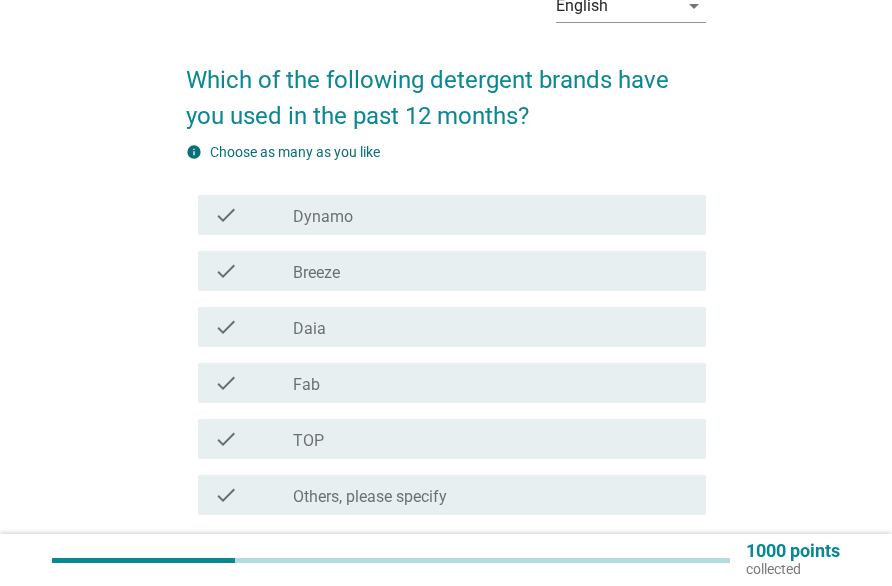 click on "check_box_outline_blank Dynamo" at bounding box center [491, 215] 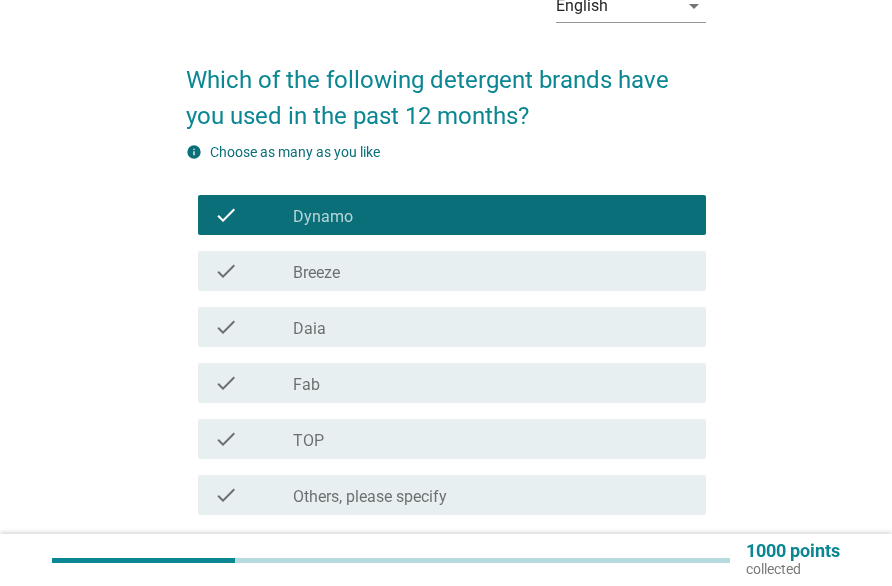 click on "check_box Breeze" at bounding box center [491, 271] 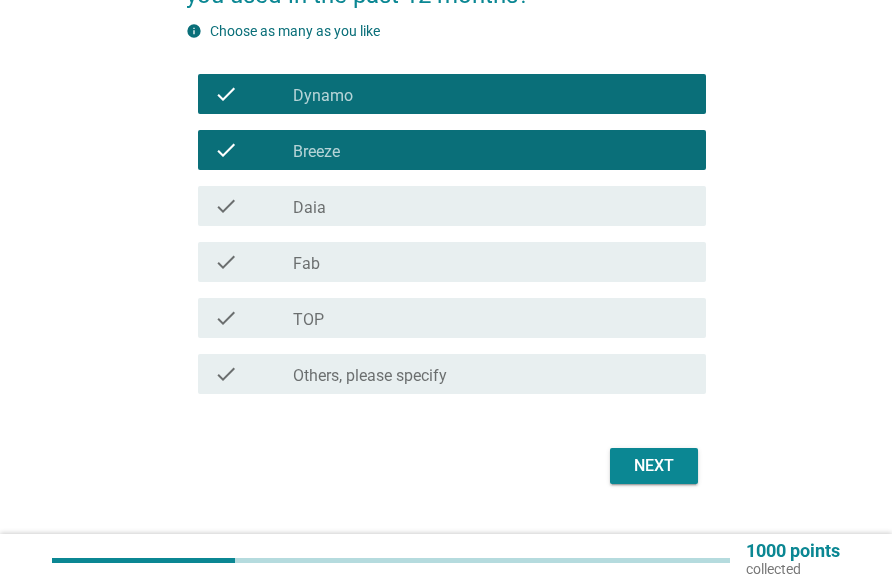 scroll, scrollTop: 251, scrollLeft: 0, axis: vertical 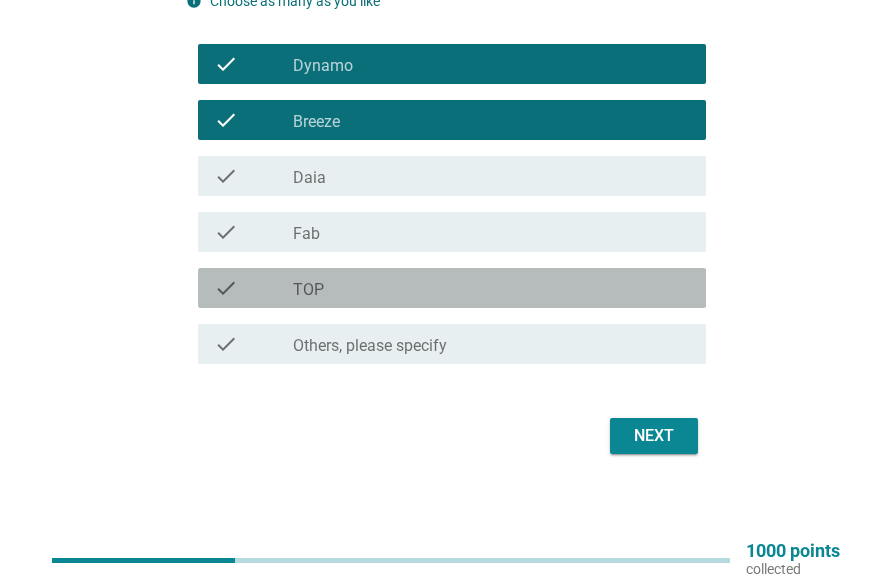 click on "TOP" at bounding box center [308, 290] 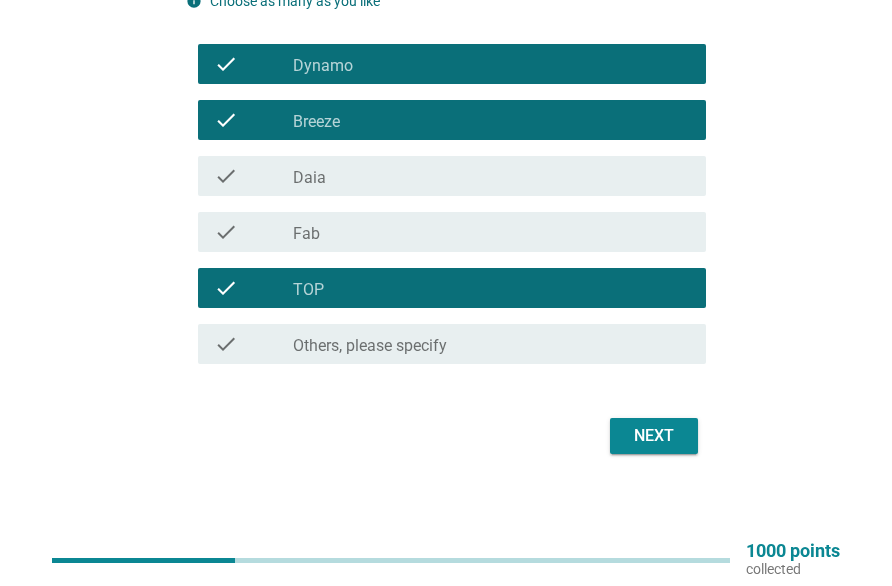 click on "Next" at bounding box center (654, 436) 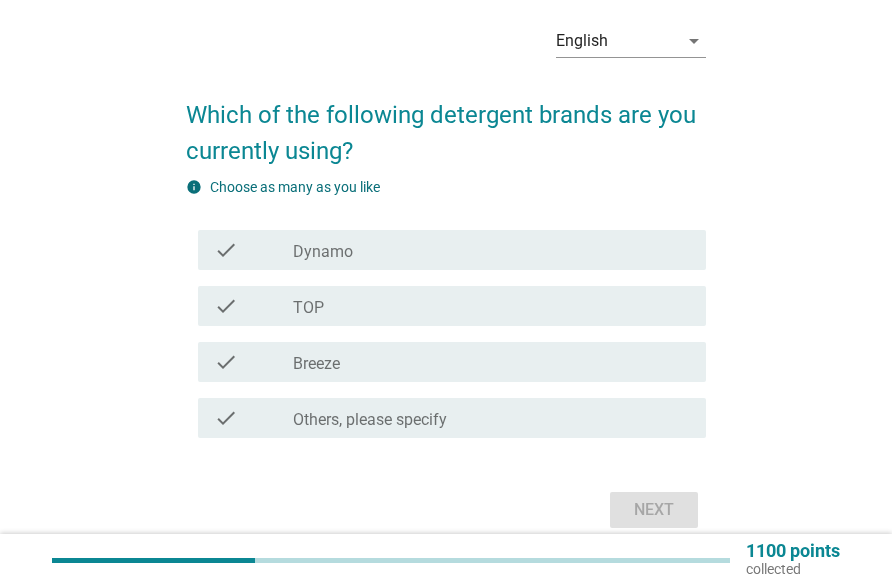 scroll, scrollTop: 100, scrollLeft: 0, axis: vertical 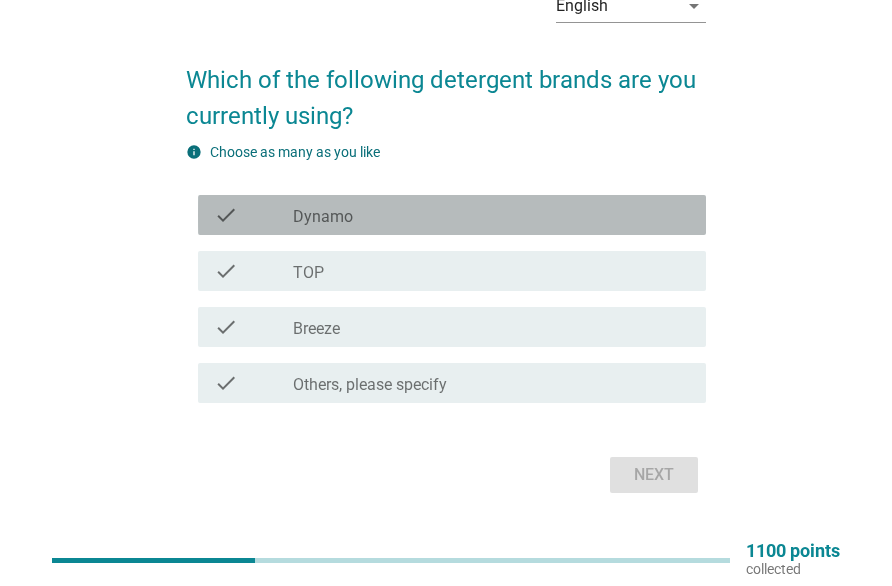click on "check_box_outline_blank Dynamo" at bounding box center [491, 215] 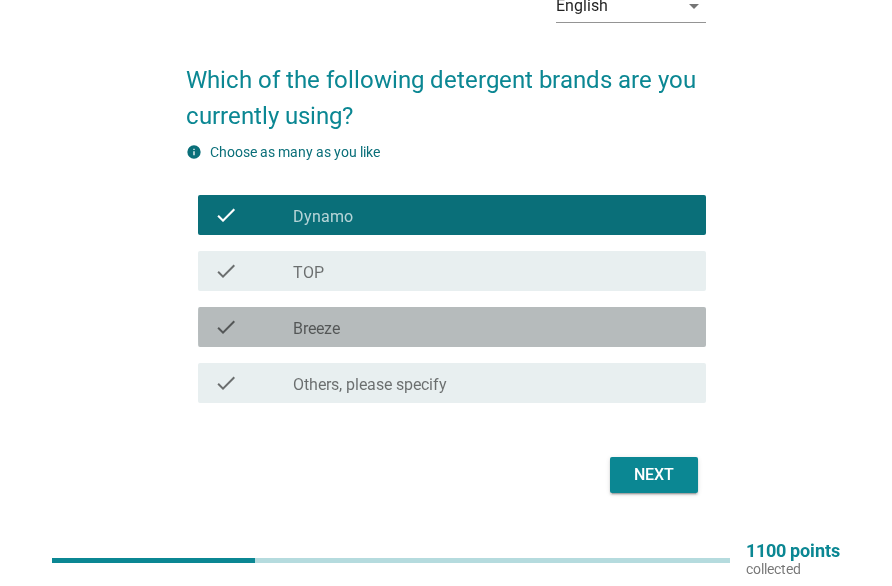 click on "check_box Breeze" at bounding box center (491, 327) 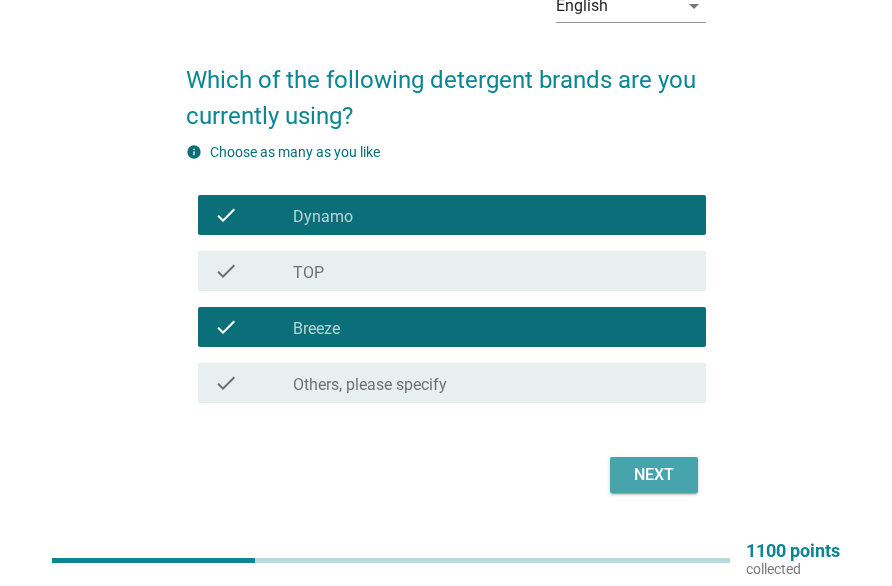 click on "Next" at bounding box center (654, 475) 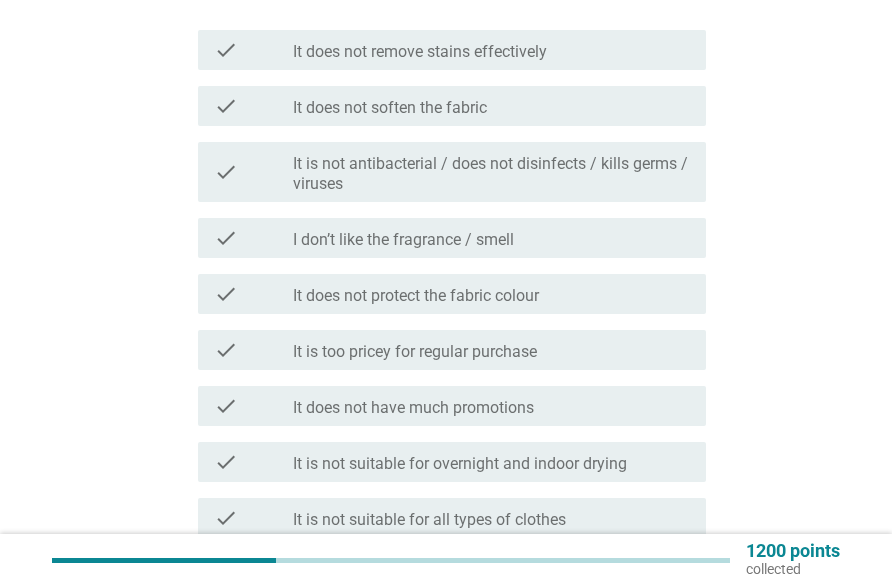 scroll, scrollTop: 300, scrollLeft: 0, axis: vertical 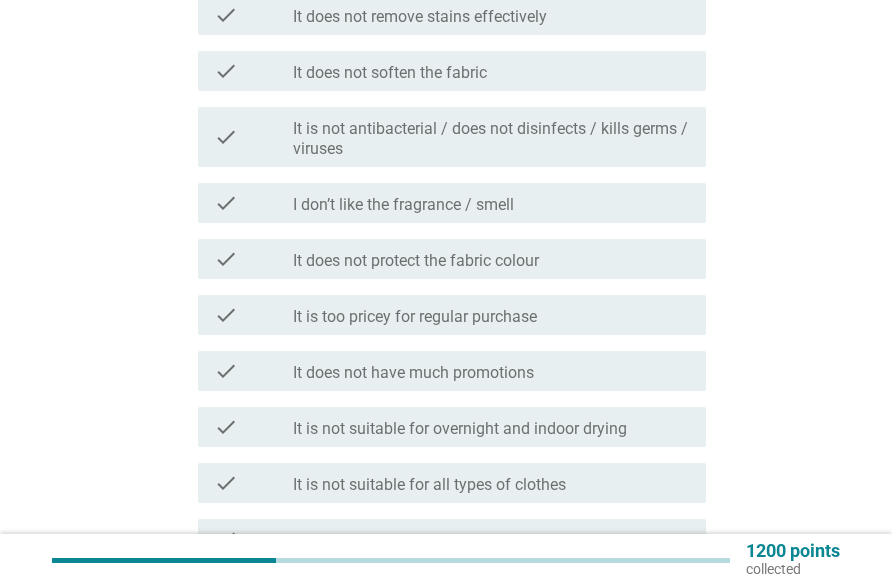 click on "It is too pricey for regular purchase" at bounding box center [415, 317] 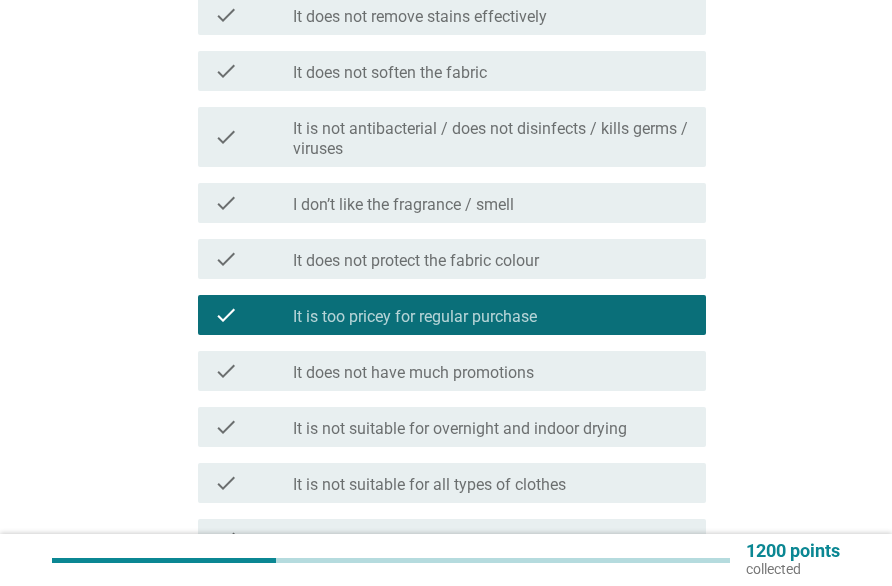 click on "It does not have much promotions" at bounding box center (413, 373) 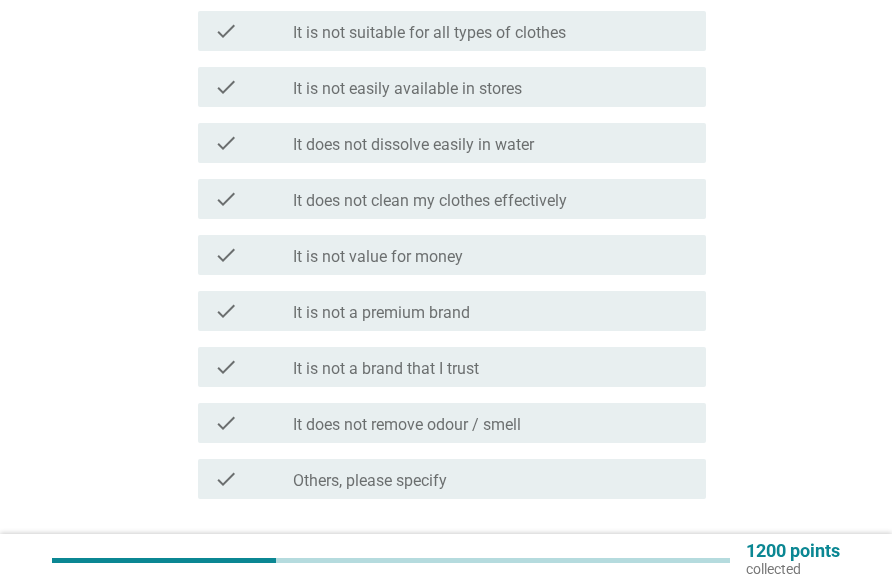 scroll, scrollTop: 800, scrollLeft: 0, axis: vertical 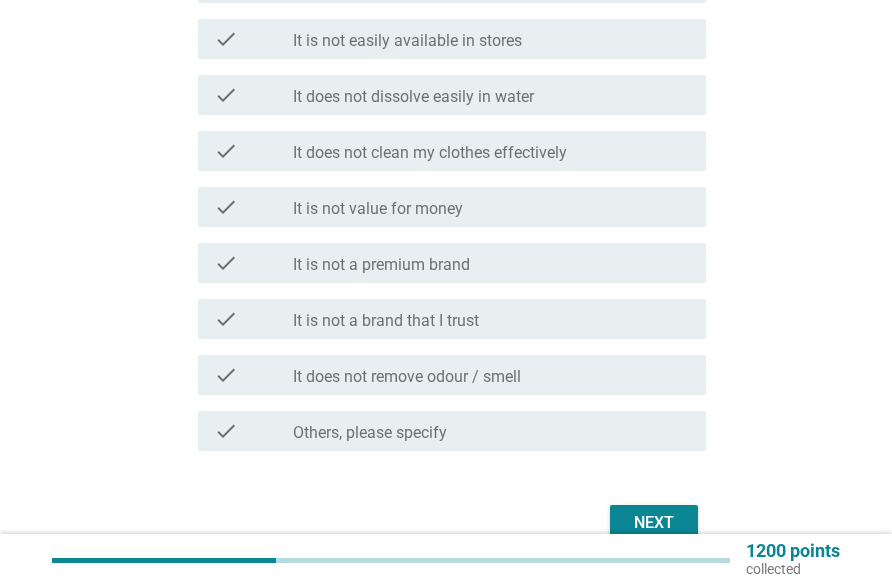 click on "Next" at bounding box center [654, 523] 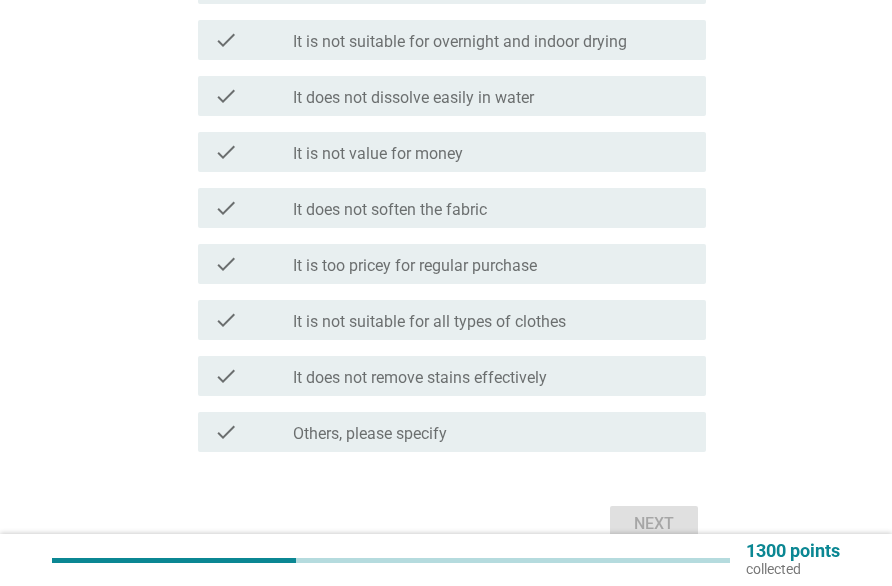 scroll, scrollTop: 800, scrollLeft: 0, axis: vertical 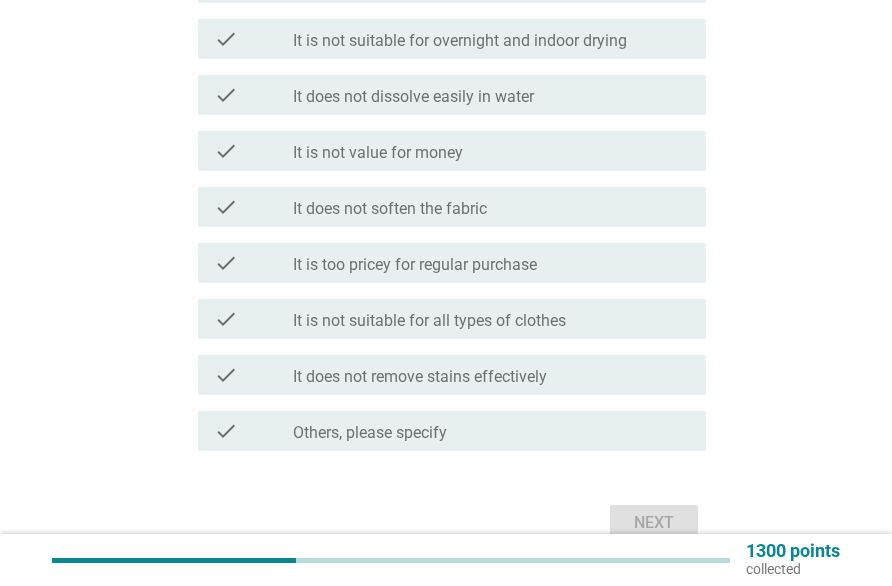 click on "It is not suitable for all types of clothes" at bounding box center [429, 321] 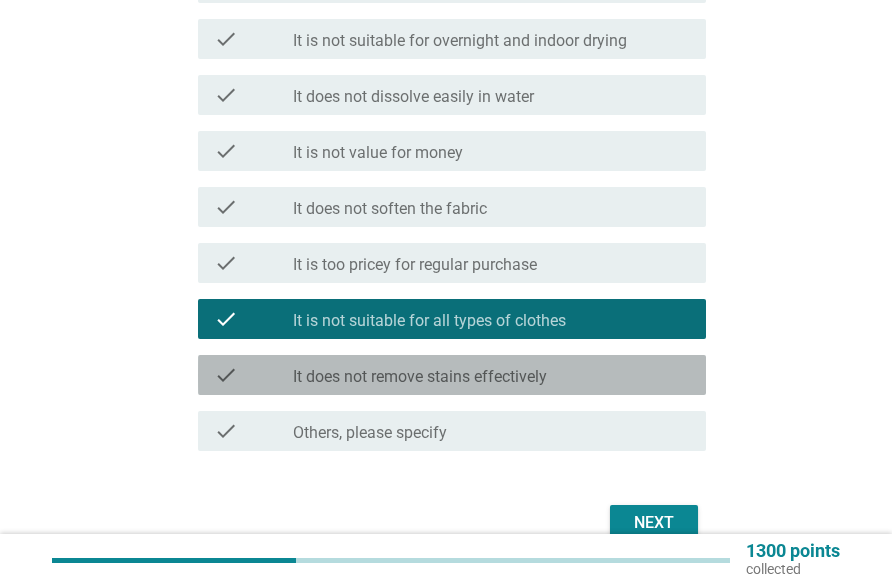 click on "It does not remove stains effectively" at bounding box center (420, 377) 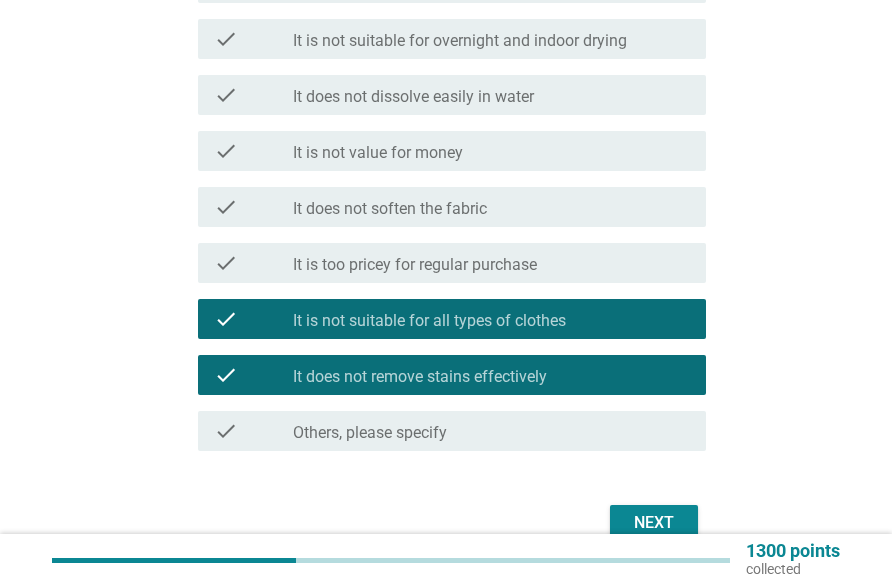 click on "check     check_box_outline_blank It is not suitable for overnight and indoor drying" at bounding box center [452, 39] 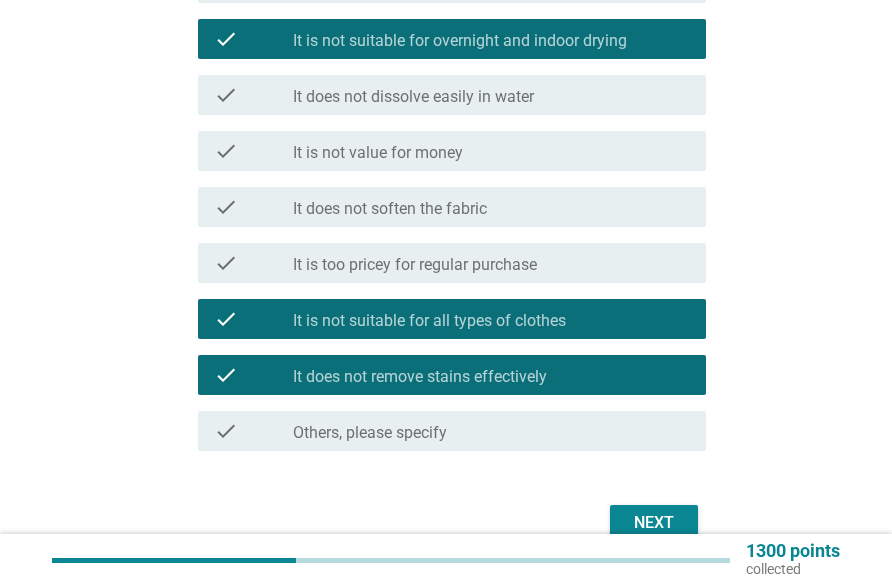 scroll, scrollTop: 923, scrollLeft: 0, axis: vertical 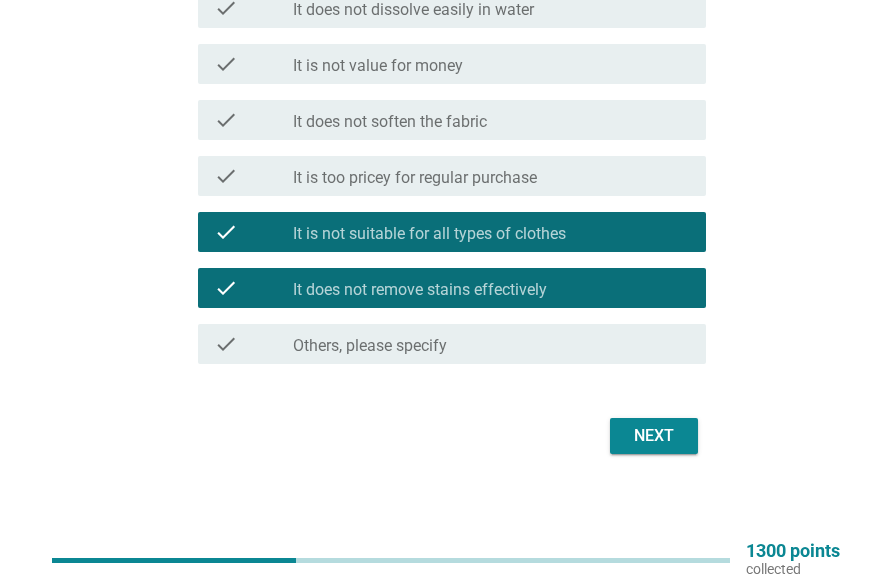 click on "English arrow_drop_down   You mentioned you are aware of Daia but it is not your current brand. Can you let us know why?     info   Choose as many as you like   check     check_box_outline_blank It does not have much promotions   check     check_box_outline_blank It does not protect the fabric colour   check     check_box_outline_blank It does not remove odour / smell   check     check_box_outline_blank It is not antibacterial / does not disinfects / kills germs / viruses   check     check_box_outline_blank It is not a brand that I trust   check     check_box_outline_blank It is not easily available in stores   check     check_box_outline_blank I don’t like the fragrance / smell   check     check_box_outline_blank It is not a premium brand   check     check_box_outline_blank It does not clean my clothes effectively   check     check_box_outline_blank It is not suitable for overnight and indoor drying   check     check_box_outline_blank It does not dissolve easily in water   check     check_box_outline_blank" at bounding box center (446, -177) 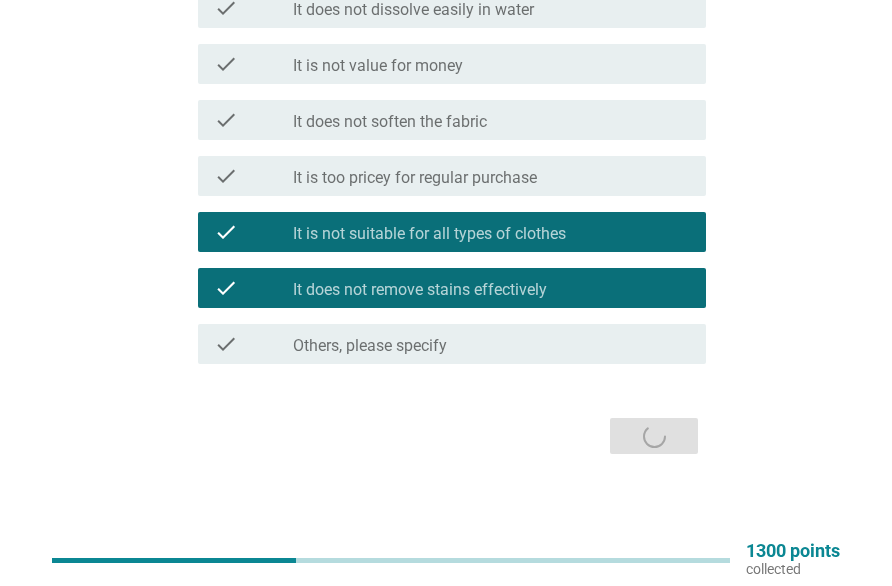 scroll, scrollTop: 0, scrollLeft: 0, axis: both 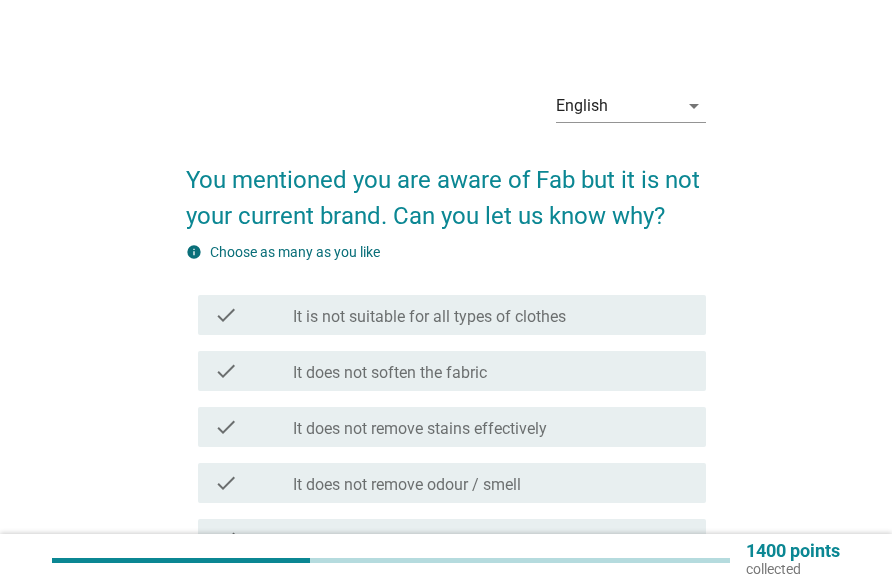 click on "It is not suitable for all types of clothes" at bounding box center [429, 317] 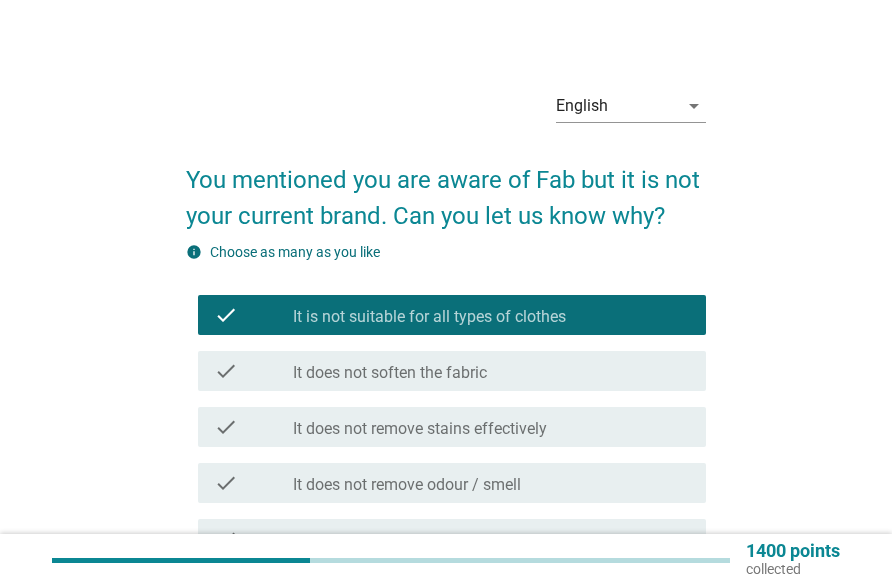 click on "It does not soften the fabric" at bounding box center [390, 373] 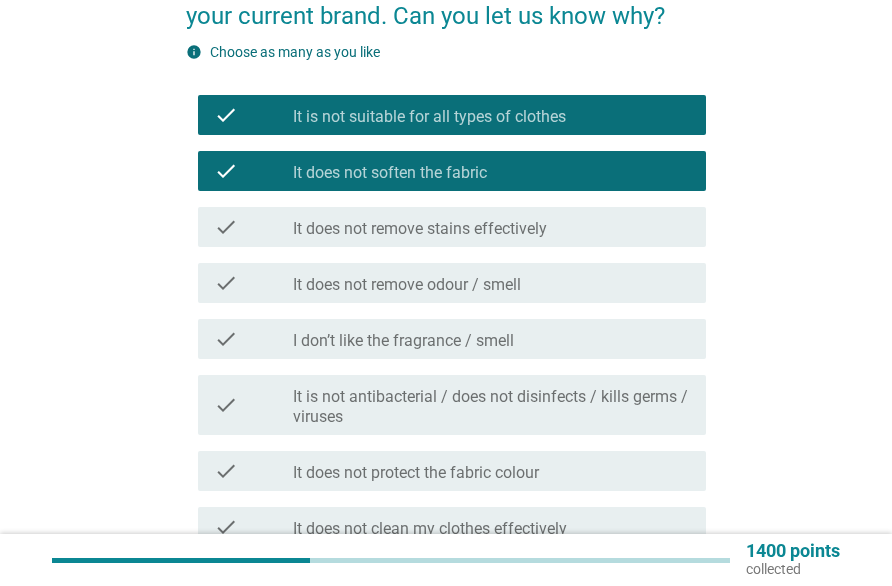 scroll, scrollTop: 300, scrollLeft: 0, axis: vertical 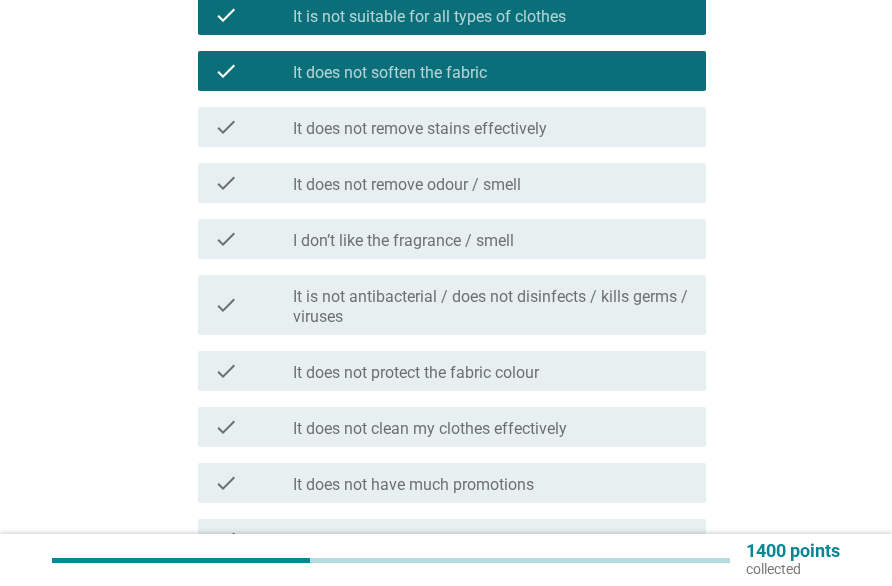 click on "It does not clean my clothes effectively" at bounding box center [430, 429] 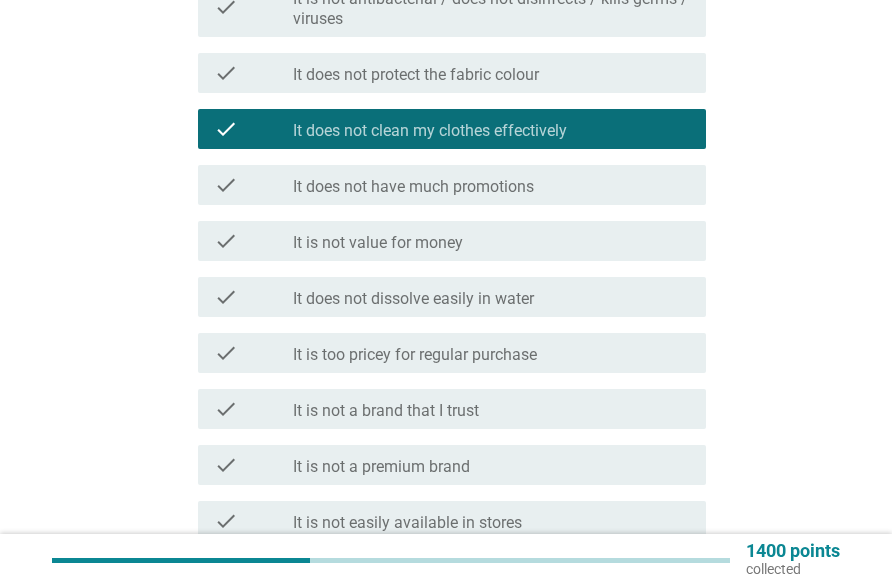 scroll, scrollTop: 600, scrollLeft: 0, axis: vertical 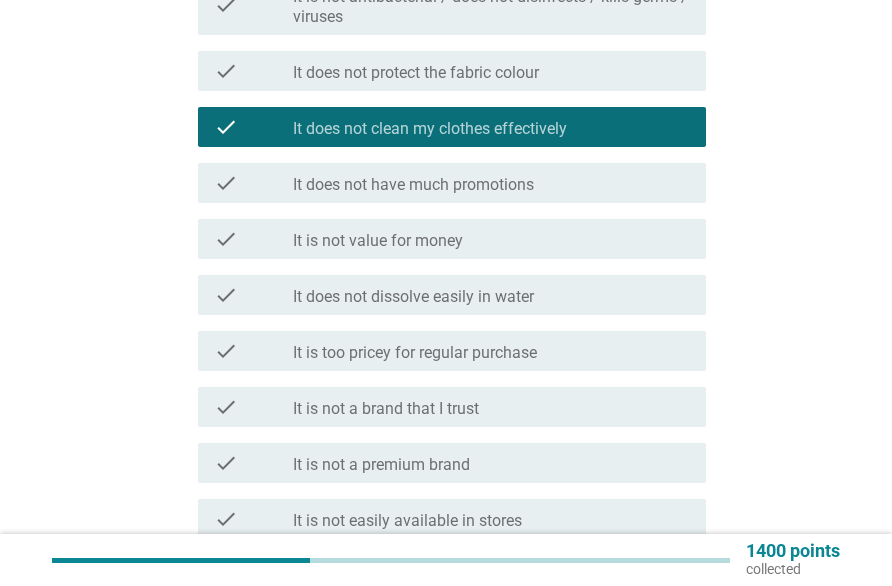 click on "It does not have much promotions" at bounding box center (413, 185) 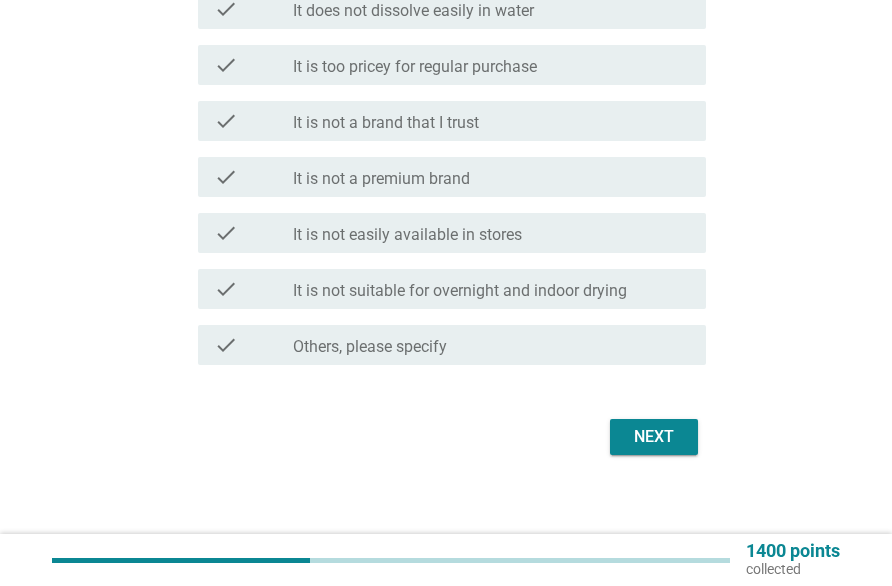 scroll, scrollTop: 887, scrollLeft: 0, axis: vertical 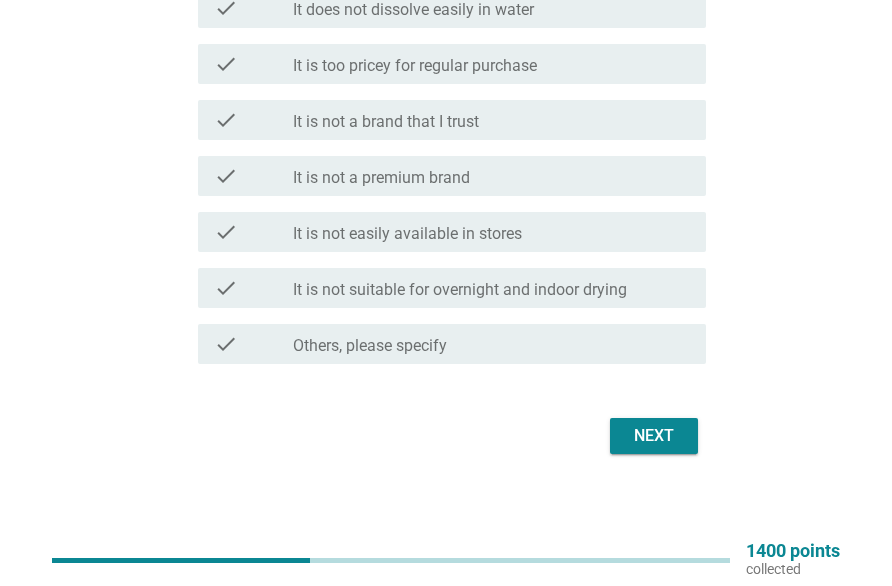 click on "Next" at bounding box center [654, 436] 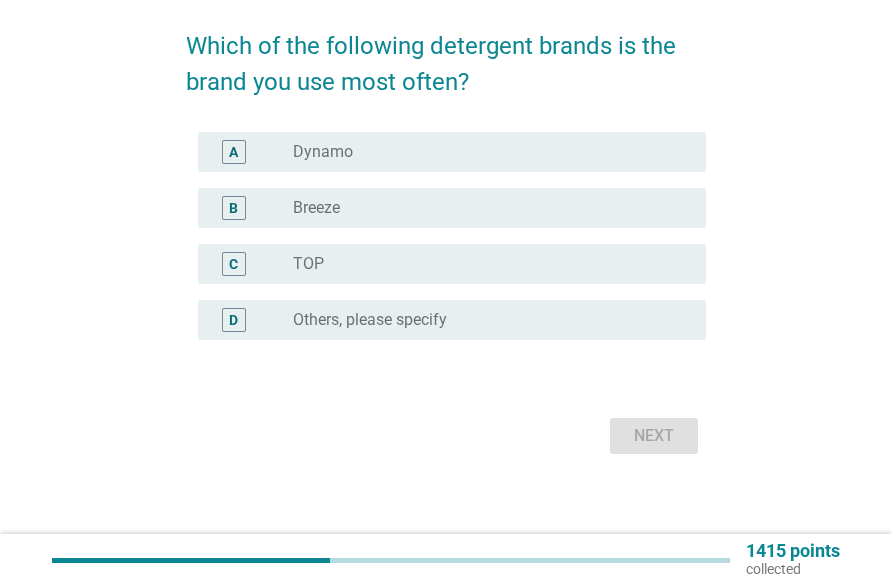 scroll, scrollTop: 0, scrollLeft: 0, axis: both 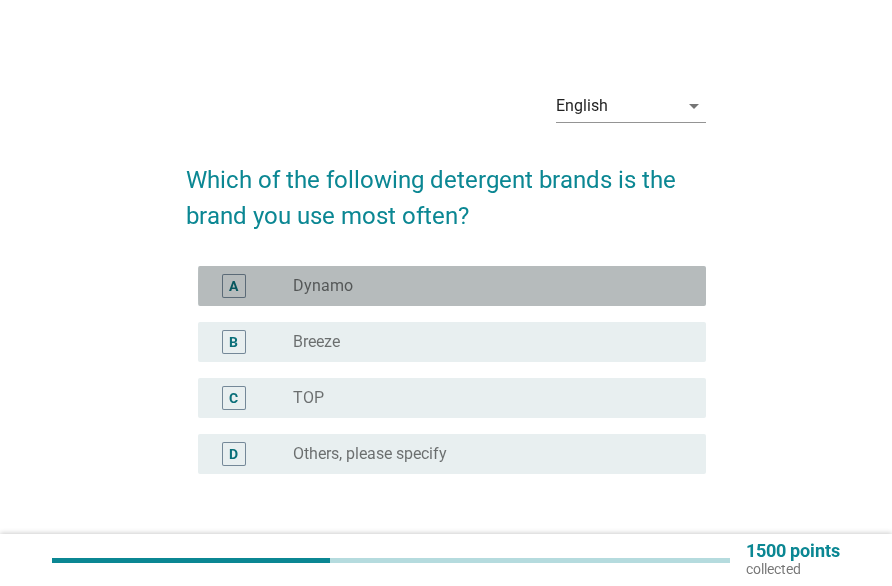 click on "radio_button_unchecked Dynamo" at bounding box center [483, 286] 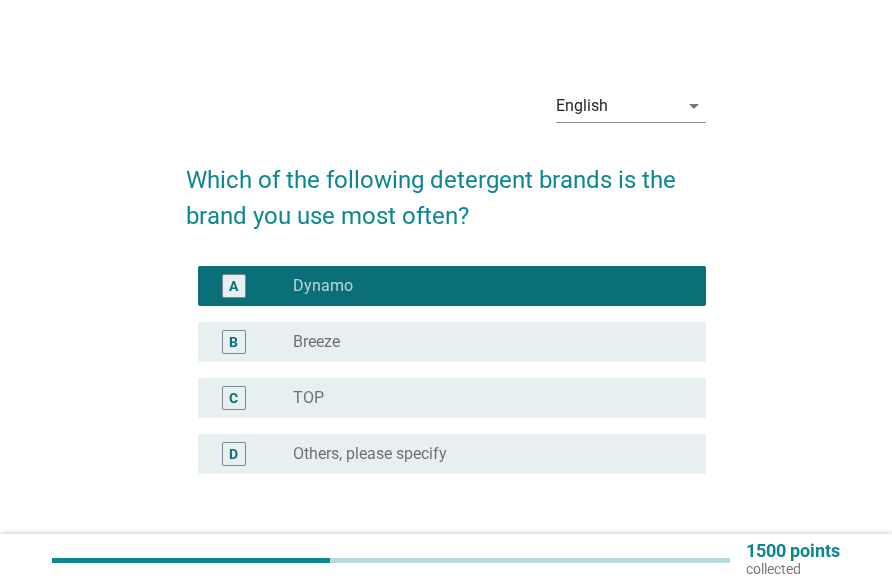 click on "B     radio_button_unchecked Breeze" at bounding box center (446, 342) 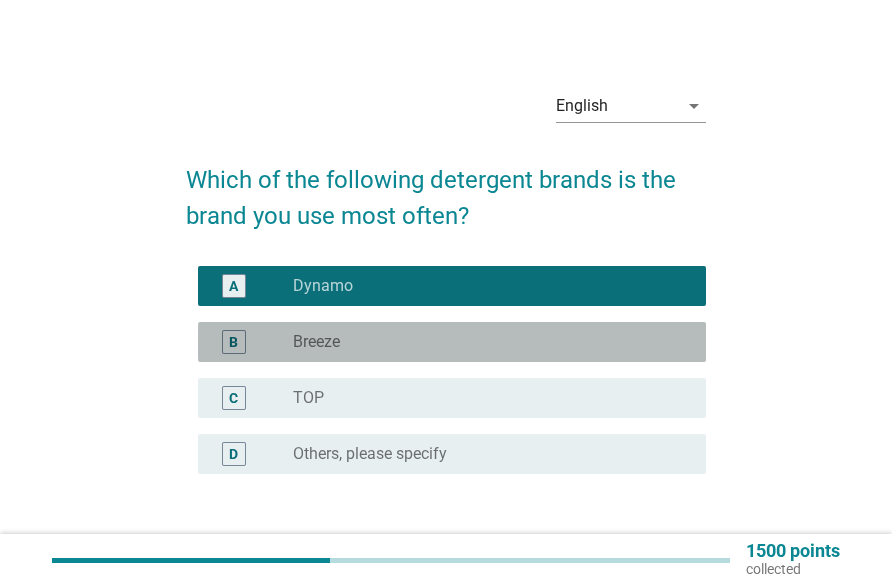 click on "radio_button_unchecked Breeze" at bounding box center (483, 342) 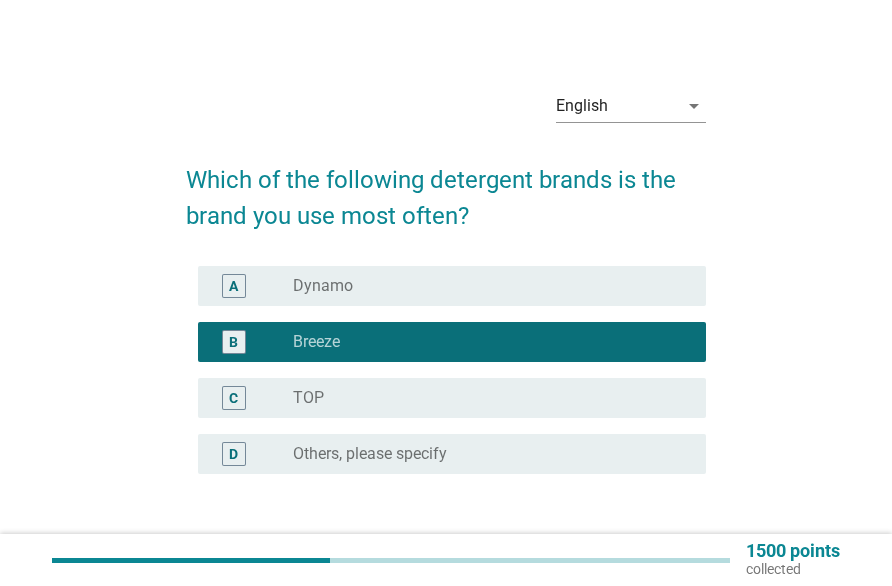click on "radio_button_unchecked TOP" at bounding box center (483, 398) 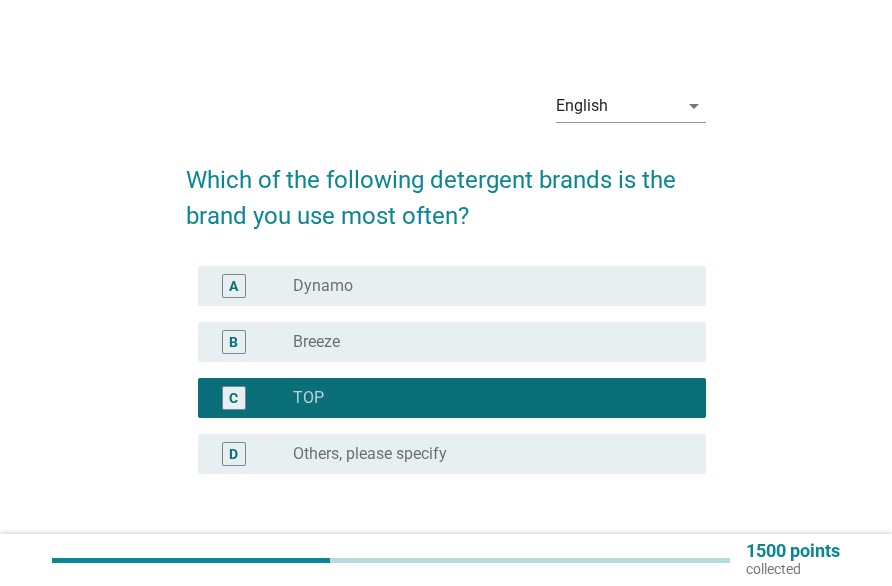 click on "radio_button_unchecked Breeze" at bounding box center (491, 342) 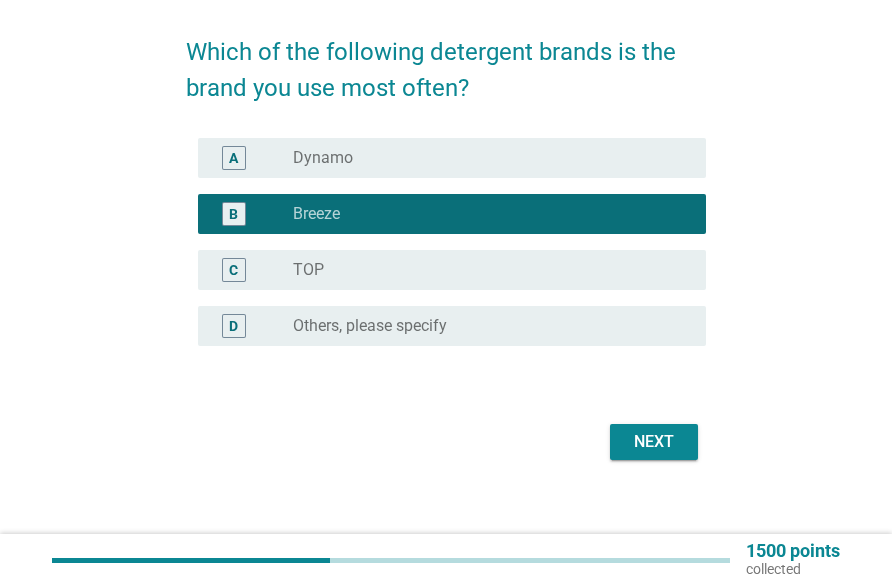 scroll, scrollTop: 34, scrollLeft: 0, axis: vertical 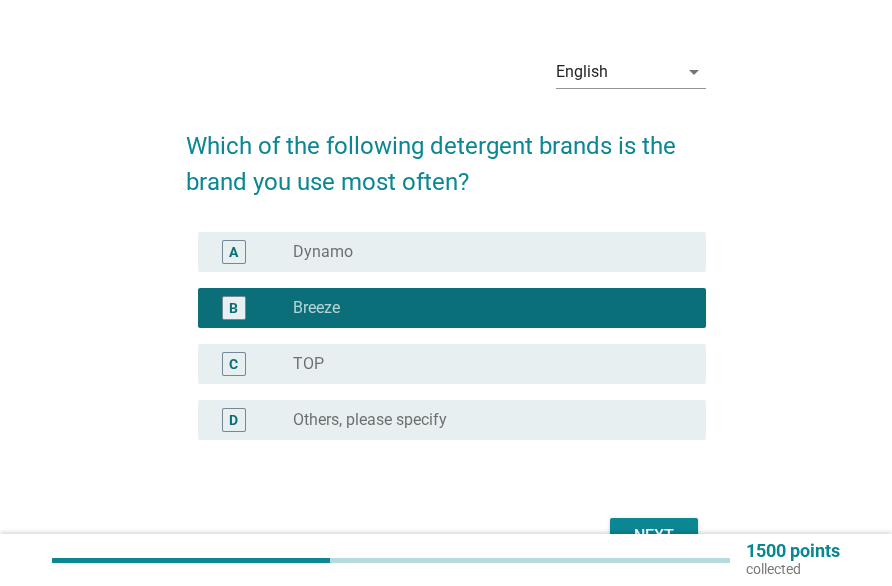 click on "Next" at bounding box center [654, 536] 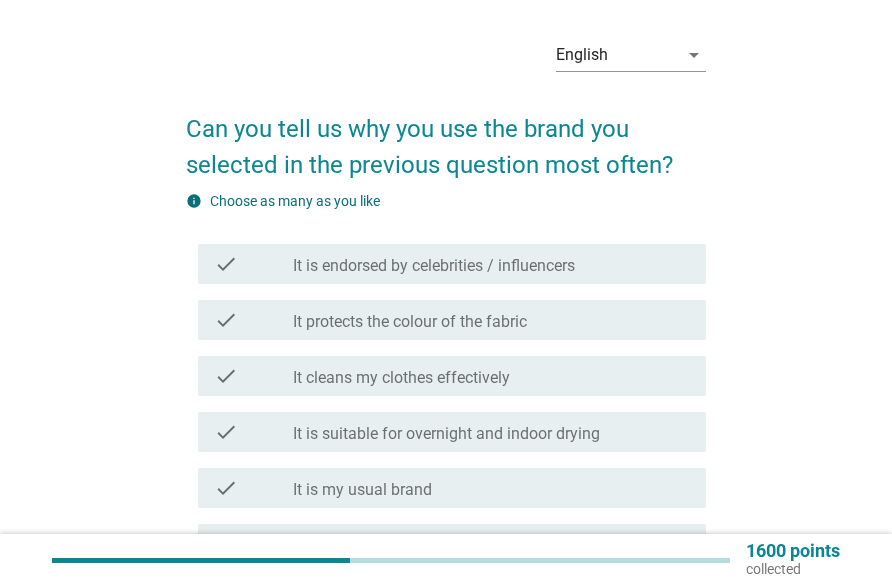 scroll, scrollTop: 100, scrollLeft: 0, axis: vertical 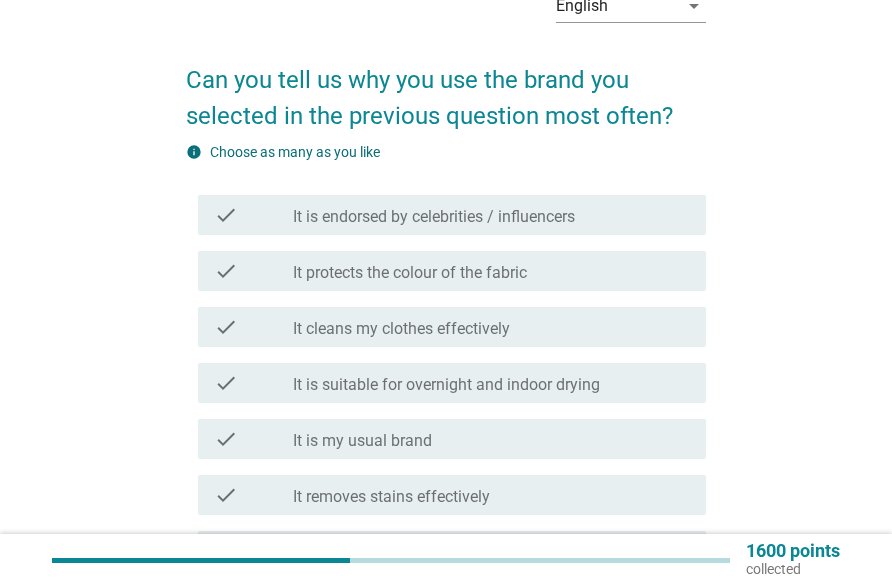 click on "It protects the colour of the fabric" at bounding box center [410, 273] 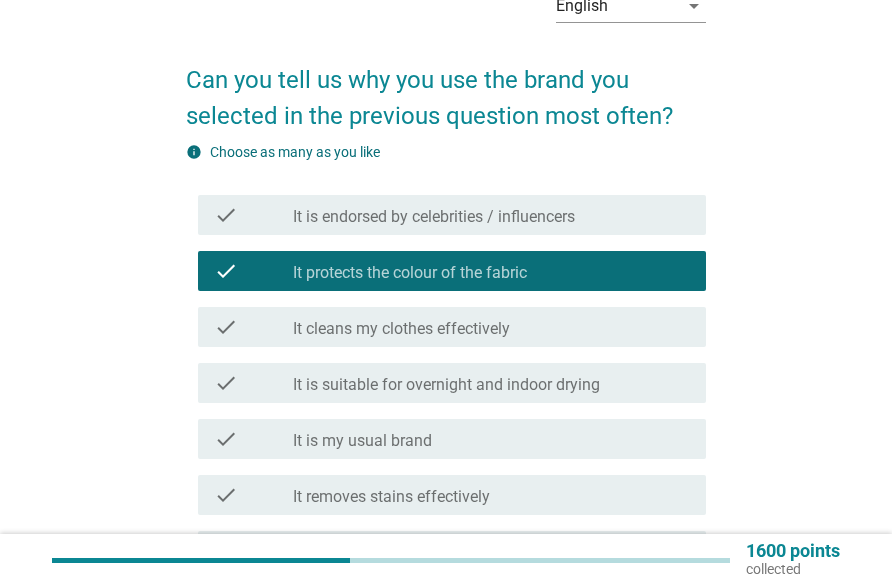 scroll, scrollTop: 300, scrollLeft: 0, axis: vertical 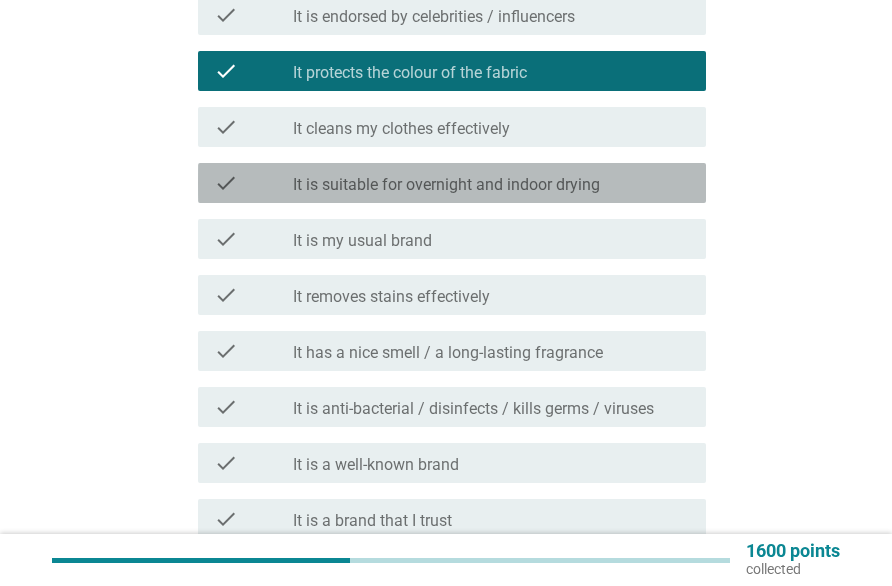 click on "It is suitable for overnight and indoor drying" at bounding box center (446, 185) 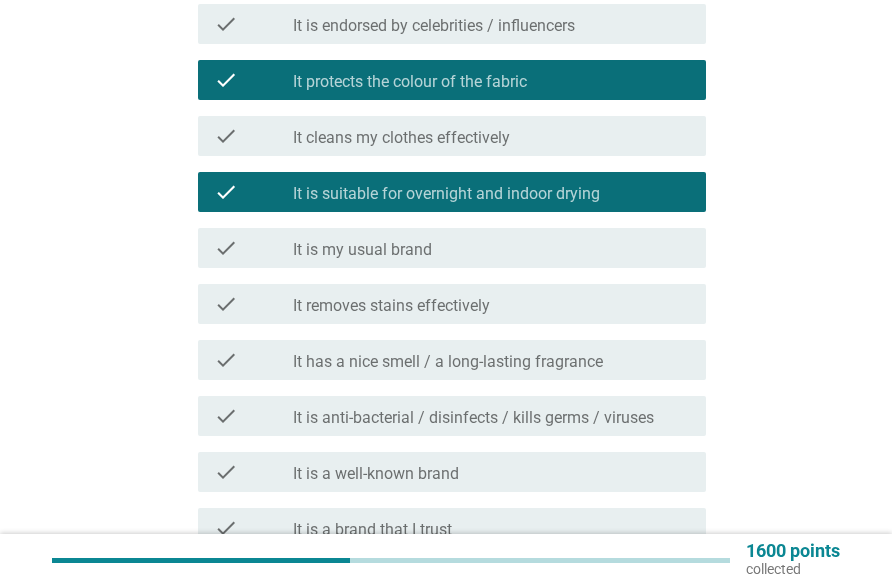 scroll, scrollTop: 391, scrollLeft: 0, axis: vertical 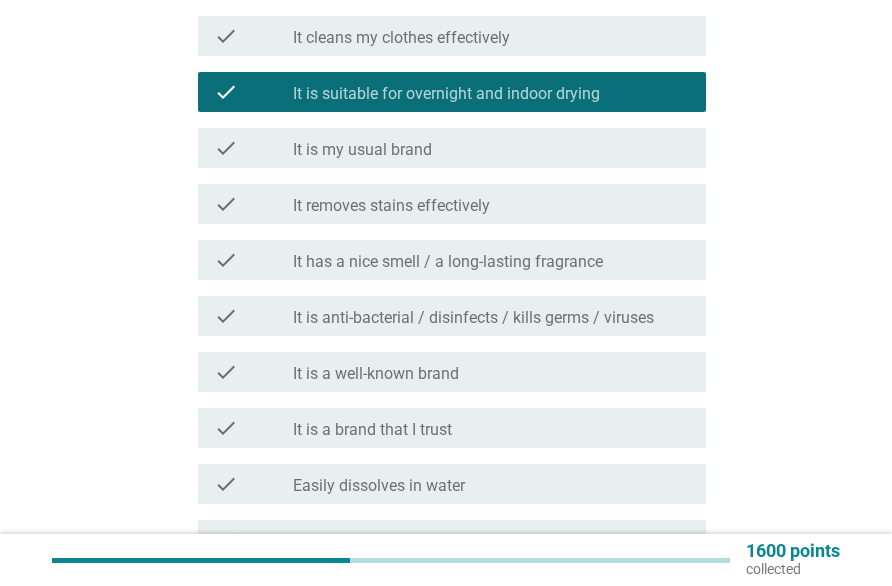 click on "check_box_outline_blank It is a well-known brand" at bounding box center [491, 372] 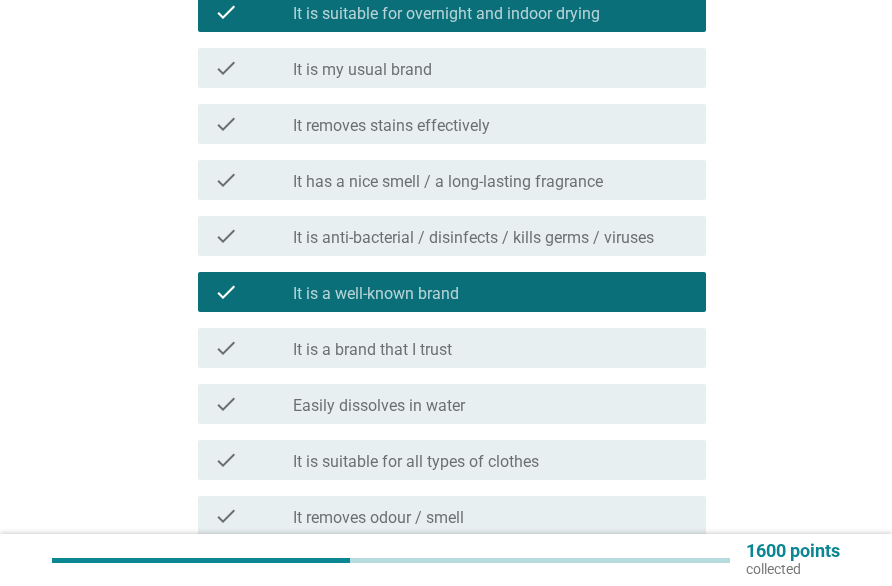 scroll, scrollTop: 591, scrollLeft: 0, axis: vertical 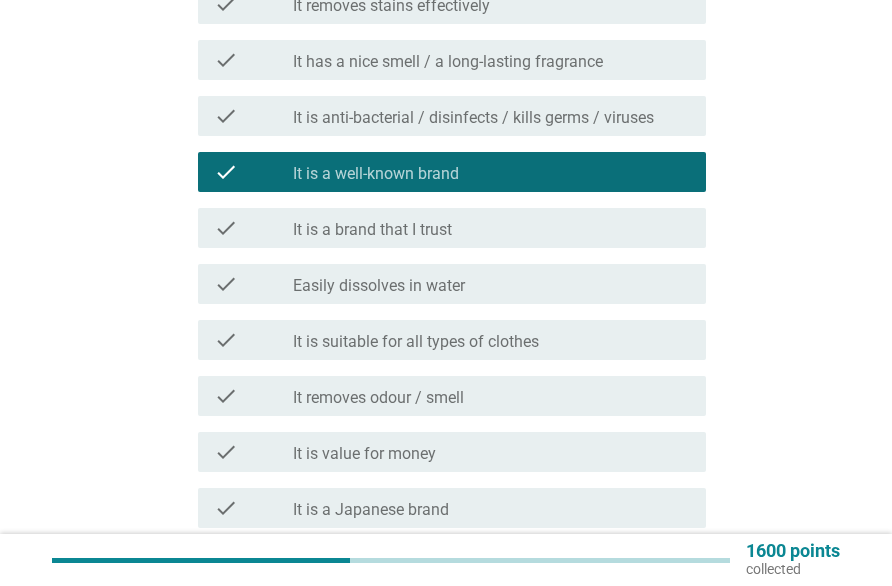 click on "It removes odour / smell" at bounding box center (378, 398) 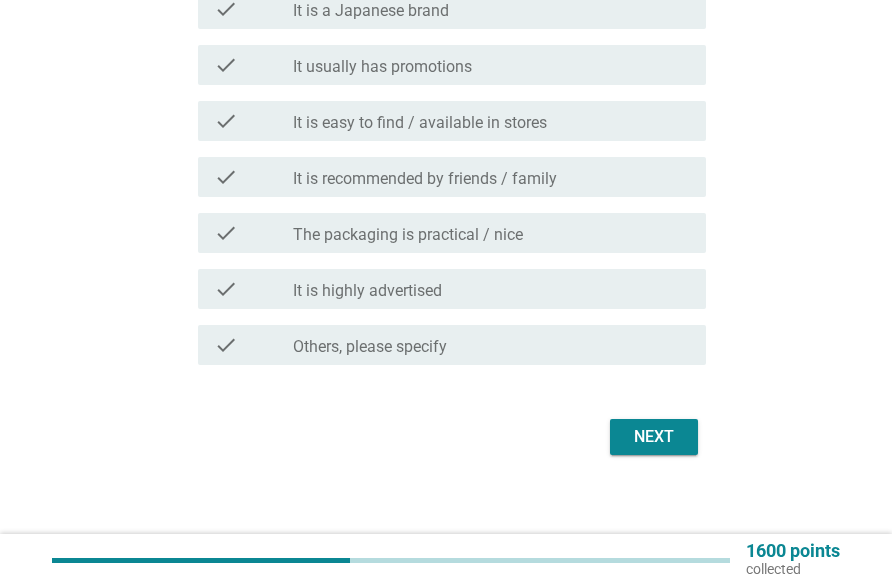 scroll, scrollTop: 1091, scrollLeft: 0, axis: vertical 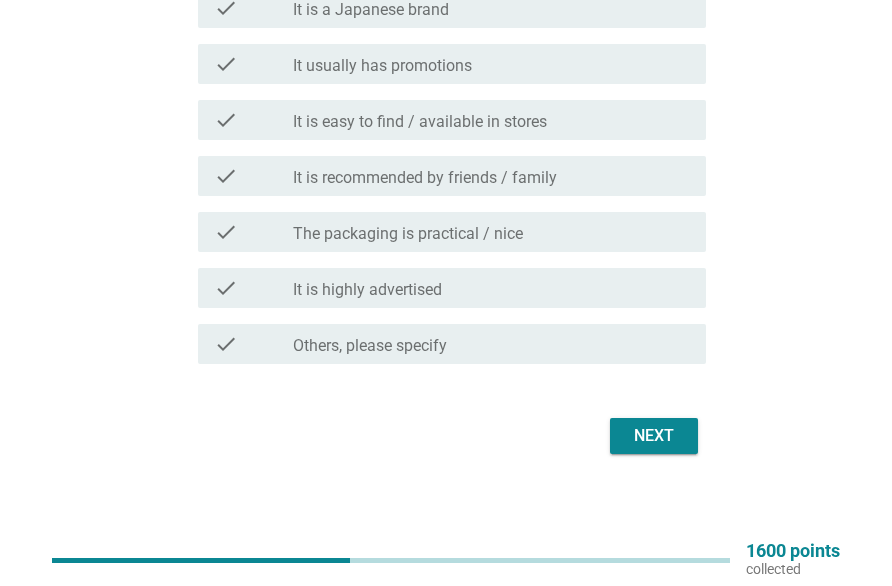 click on "check_box_outline_blank It is highly advertised" at bounding box center (491, 288) 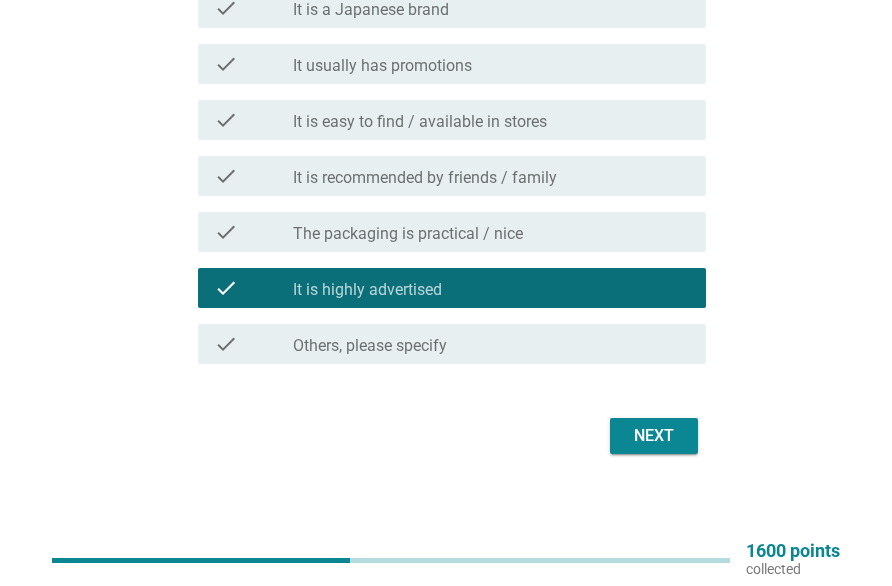 click on "It is recommended by friends / family" at bounding box center [425, 178] 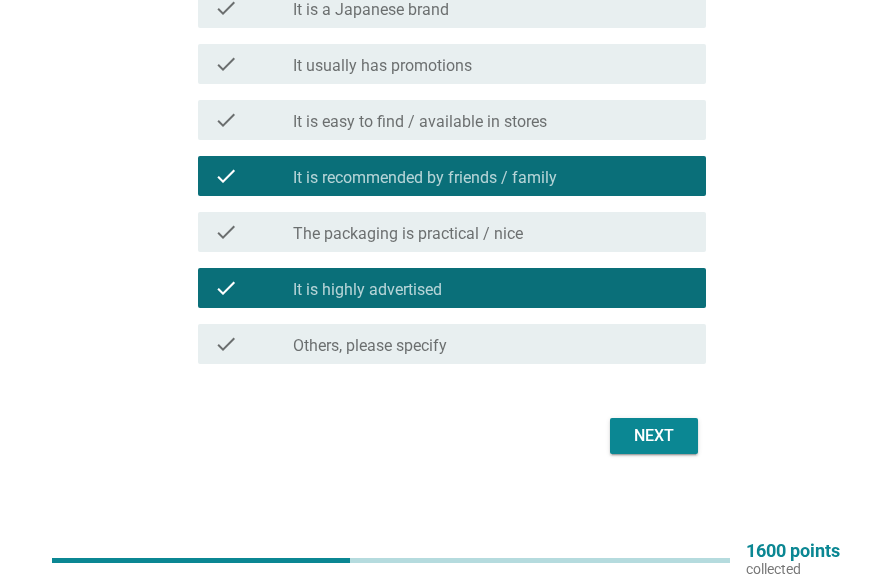 click on "It is easy to find / available in stores" at bounding box center [420, 122] 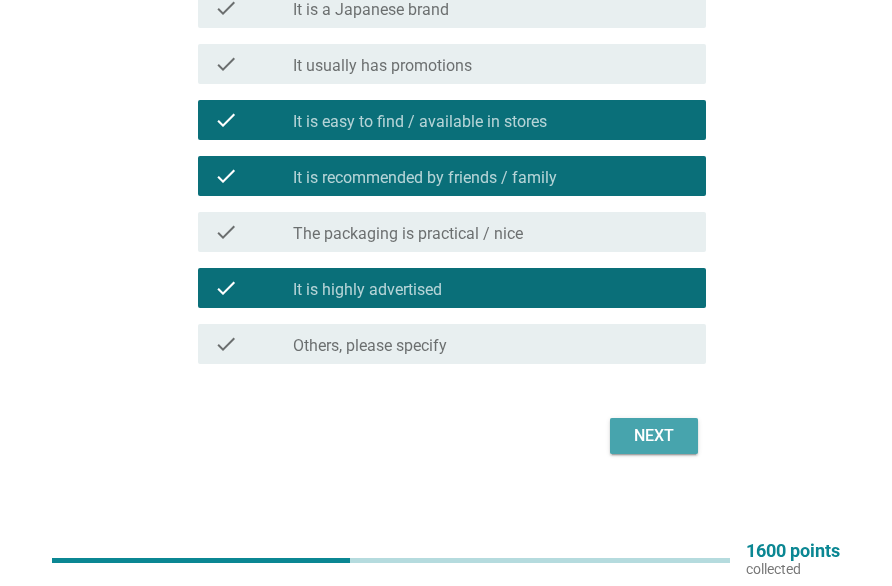 click on "Next" at bounding box center (654, 436) 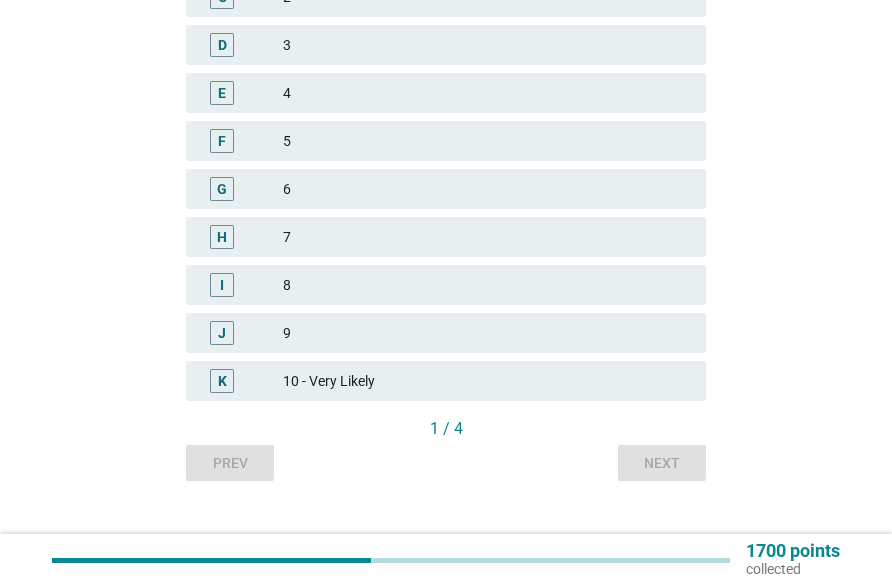 scroll, scrollTop: 557, scrollLeft: 0, axis: vertical 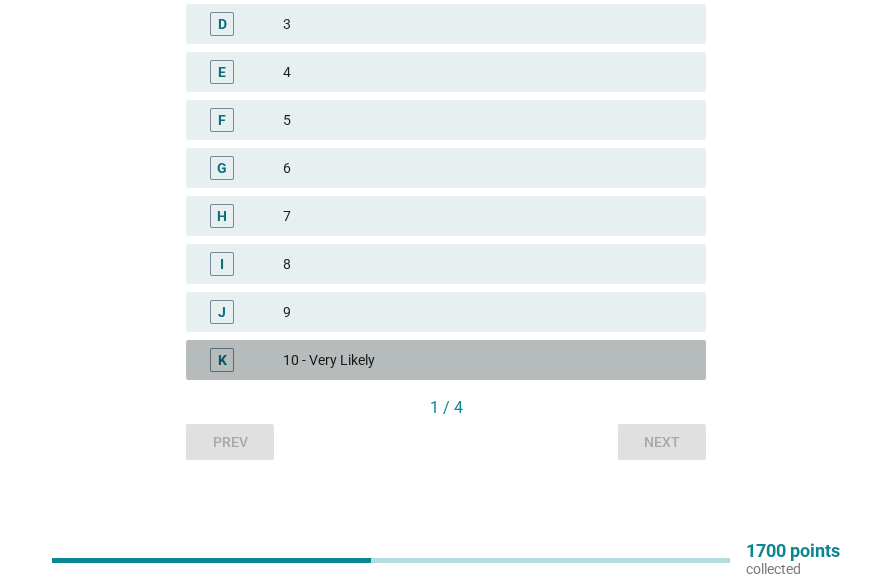 click on "10 - Very Likely" at bounding box center (486, 360) 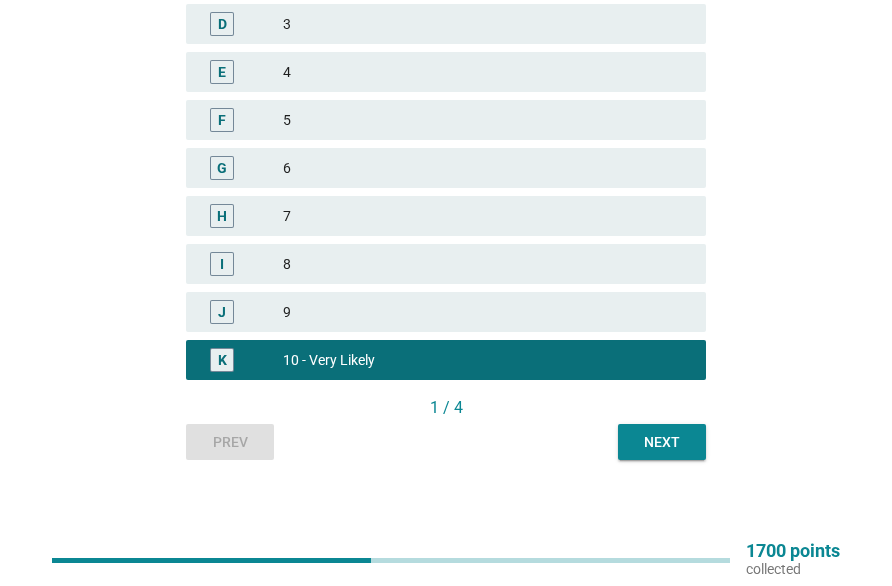 click on "Next" at bounding box center (662, 442) 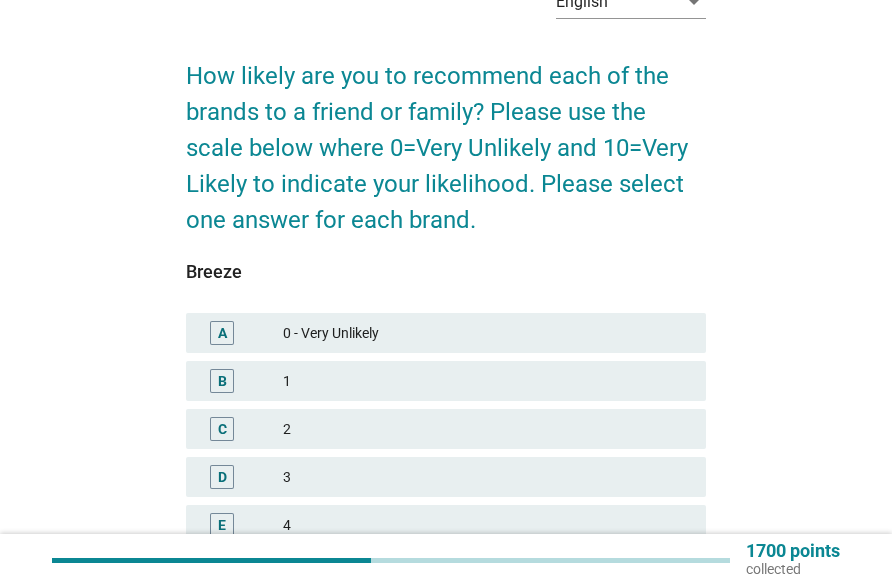 scroll, scrollTop: 500, scrollLeft: 0, axis: vertical 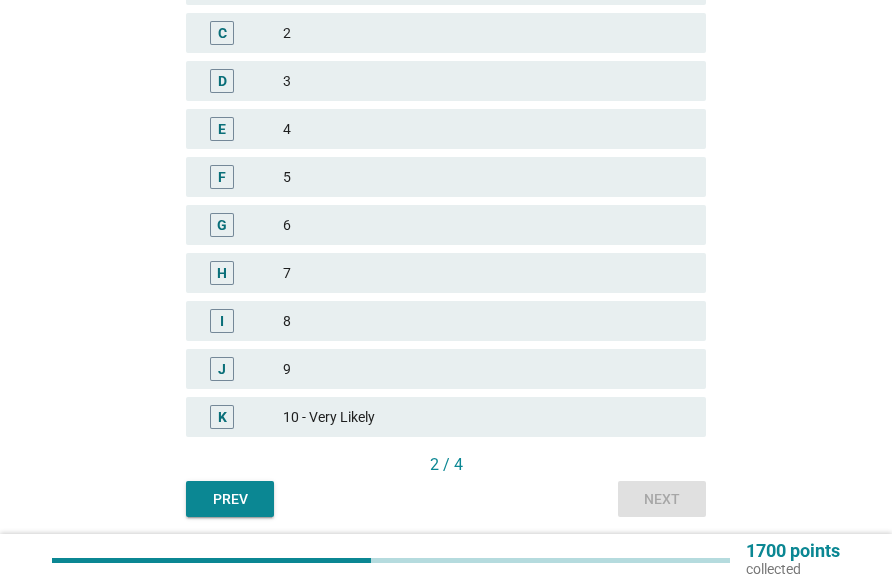 click on "10 - Very Likely" at bounding box center [486, 417] 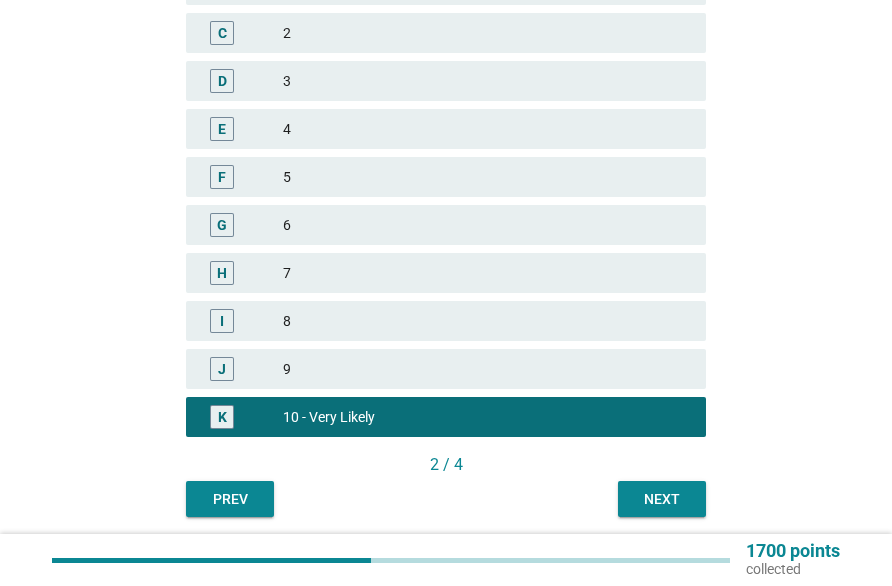 click on "Next" at bounding box center [662, 499] 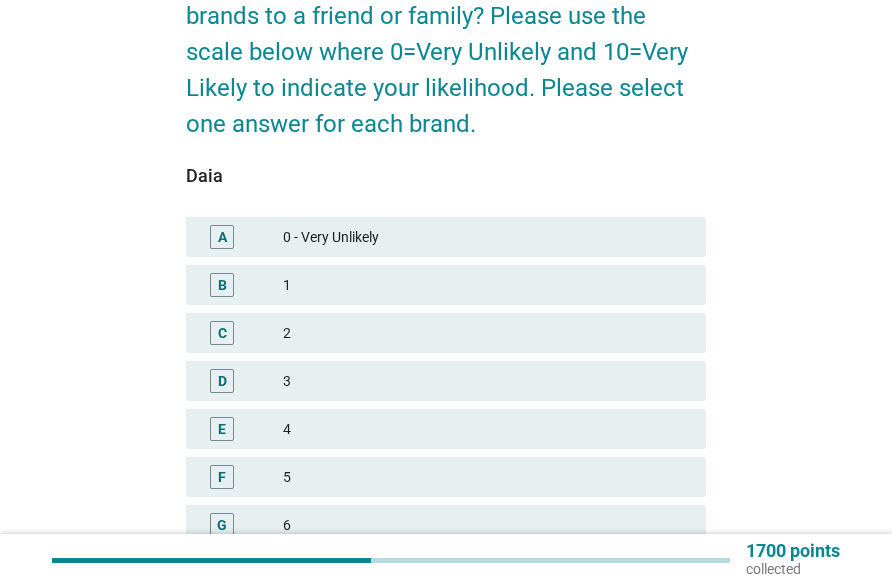 scroll, scrollTop: 500, scrollLeft: 0, axis: vertical 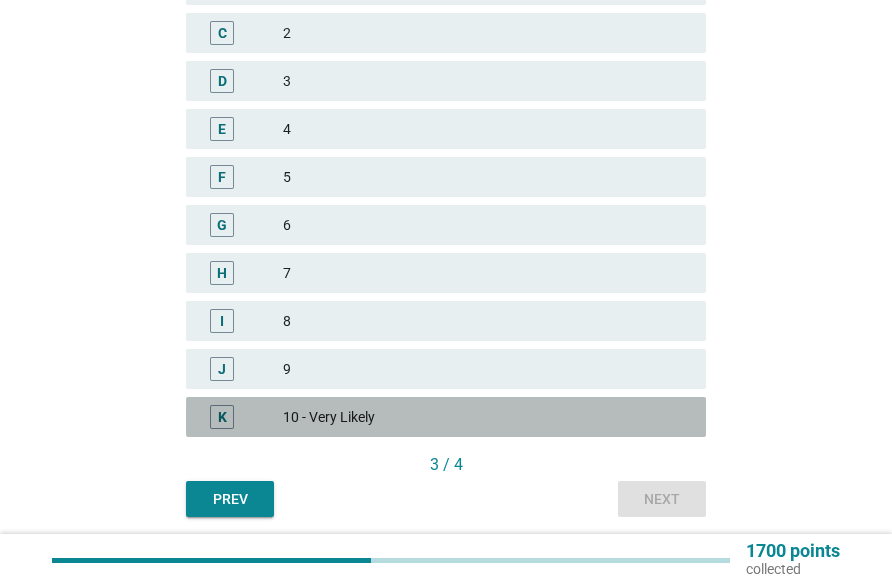 click on "10 - Very Likely" at bounding box center [486, 417] 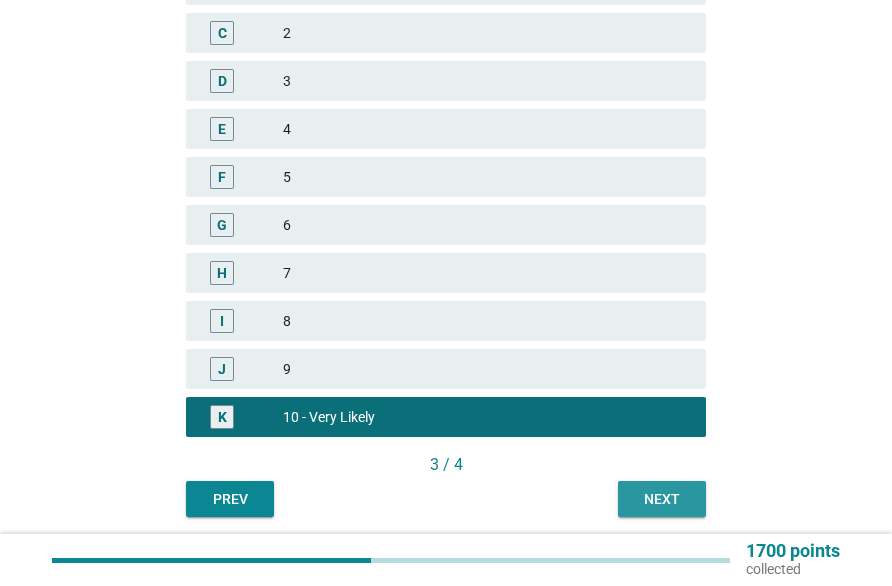 click on "Next" at bounding box center [662, 499] 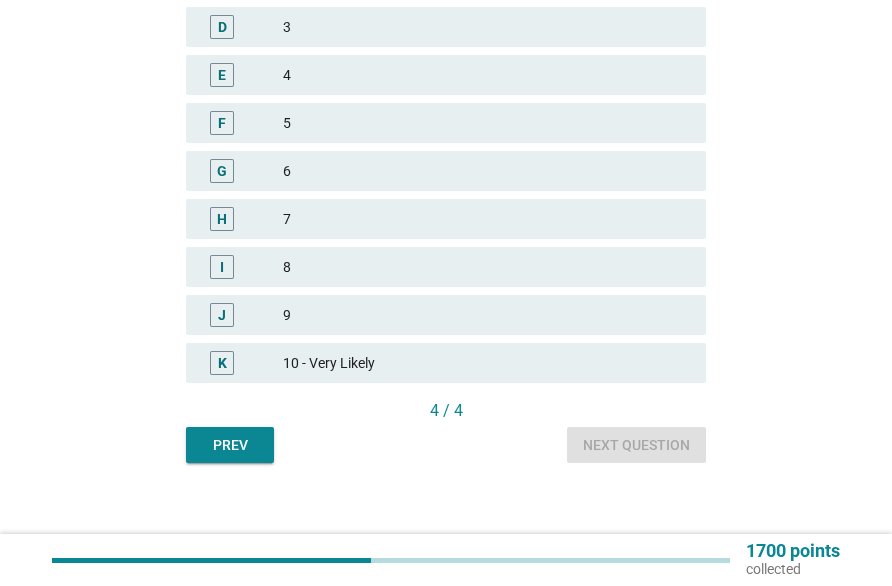 scroll, scrollTop: 557, scrollLeft: 0, axis: vertical 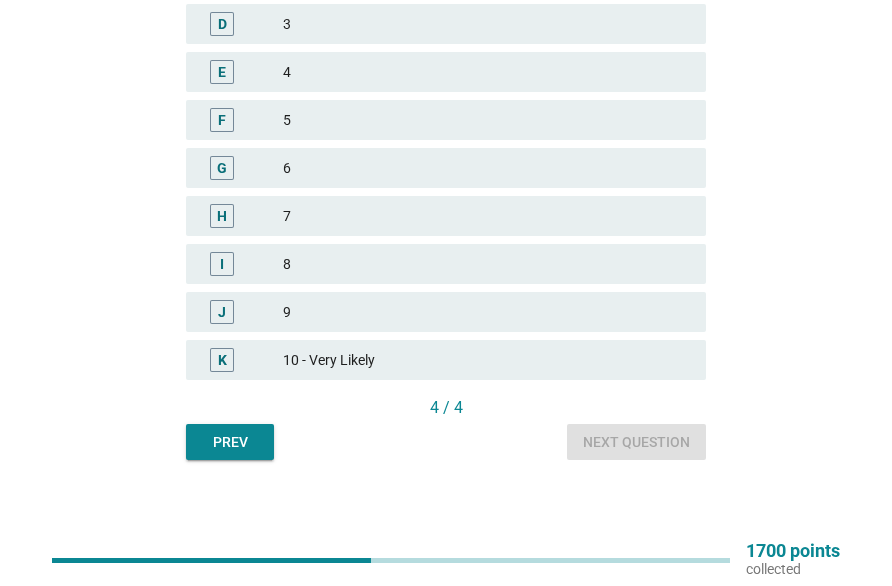 click on "K   10 - Very Likely" at bounding box center [446, 360] 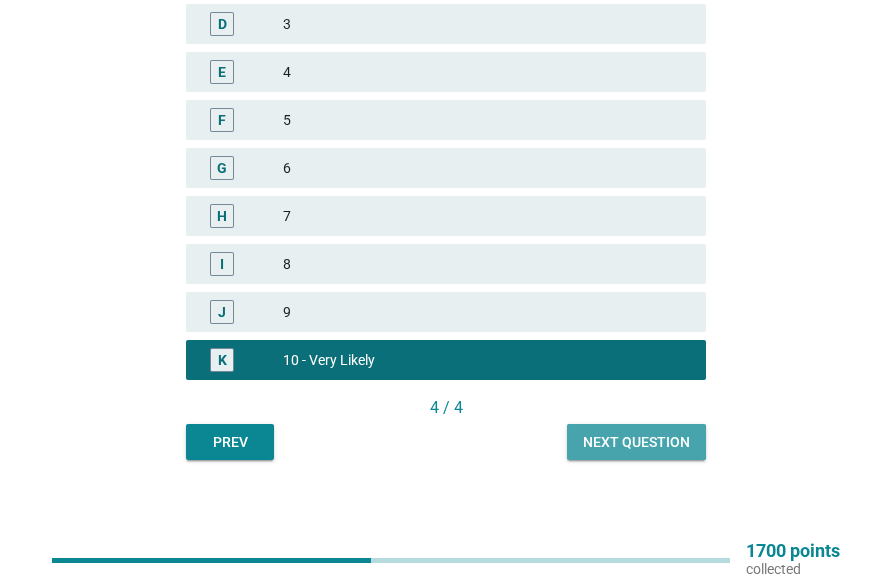 click on "Next question" at bounding box center (636, 442) 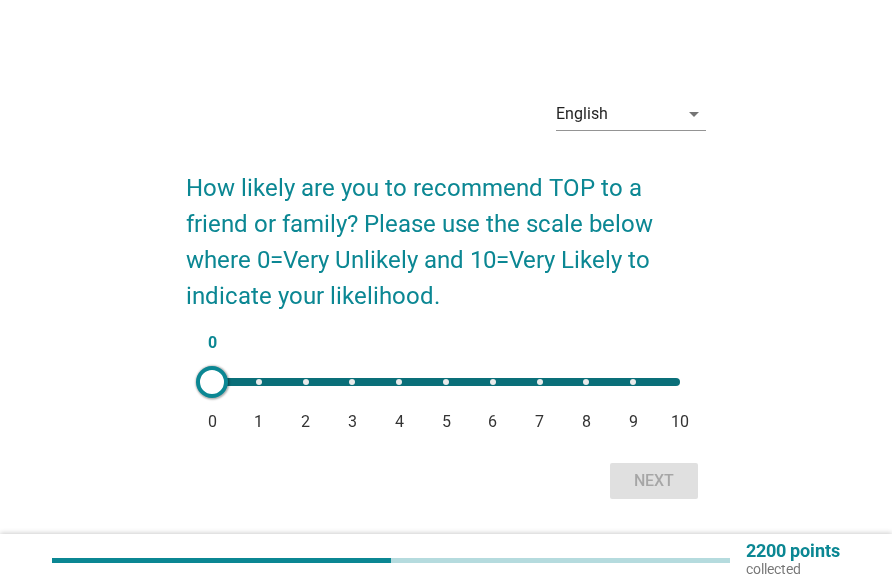 scroll, scrollTop: 52, scrollLeft: 0, axis: vertical 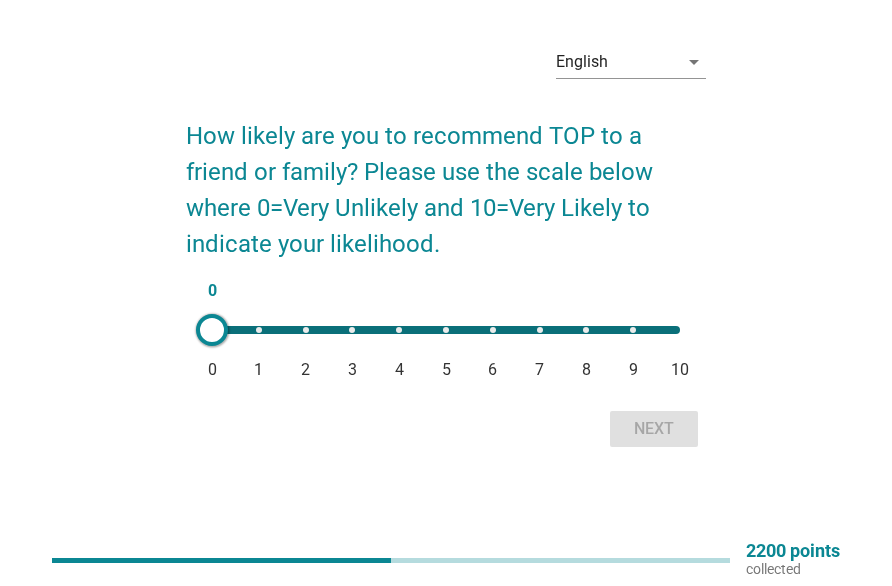 click on "0
0
1
2
3
4
5
6
7
8
9
10" at bounding box center [446, 330] 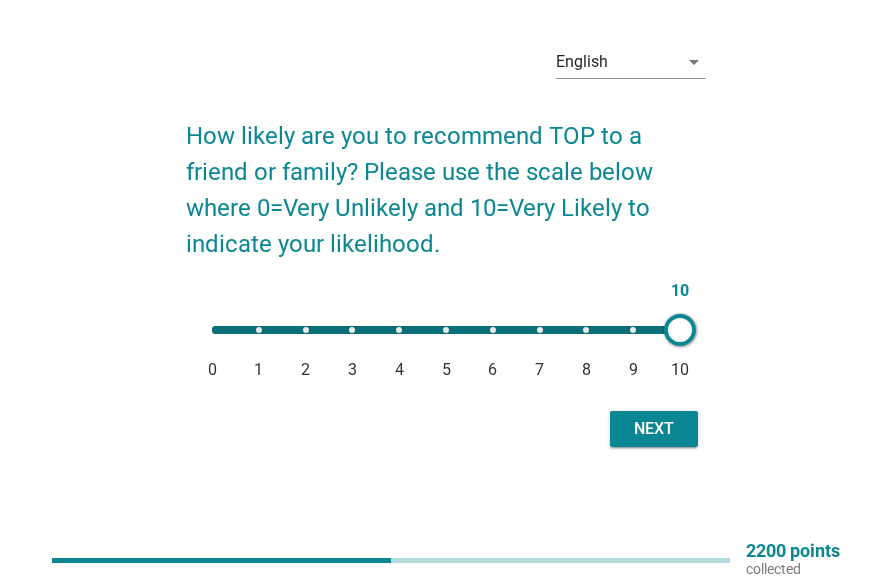 click on "Next" at bounding box center [654, 429] 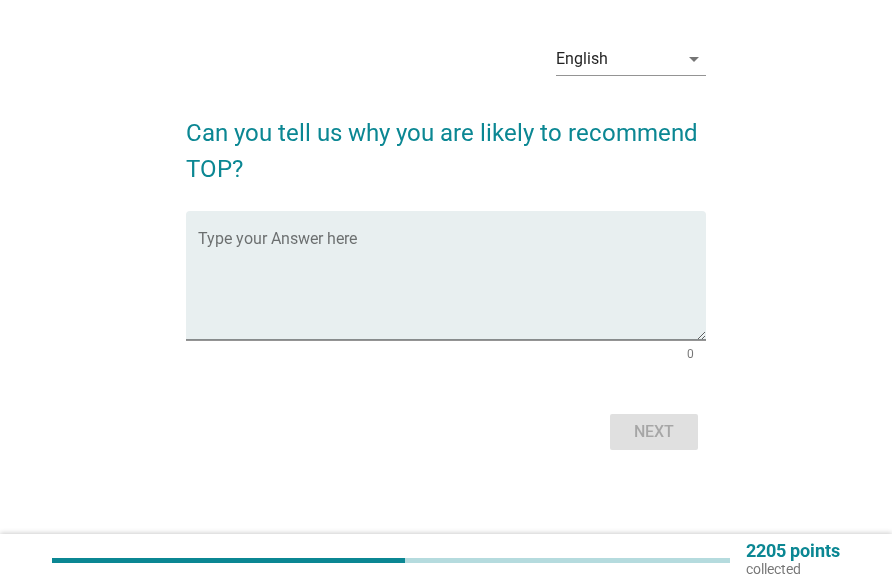 scroll, scrollTop: 0, scrollLeft: 0, axis: both 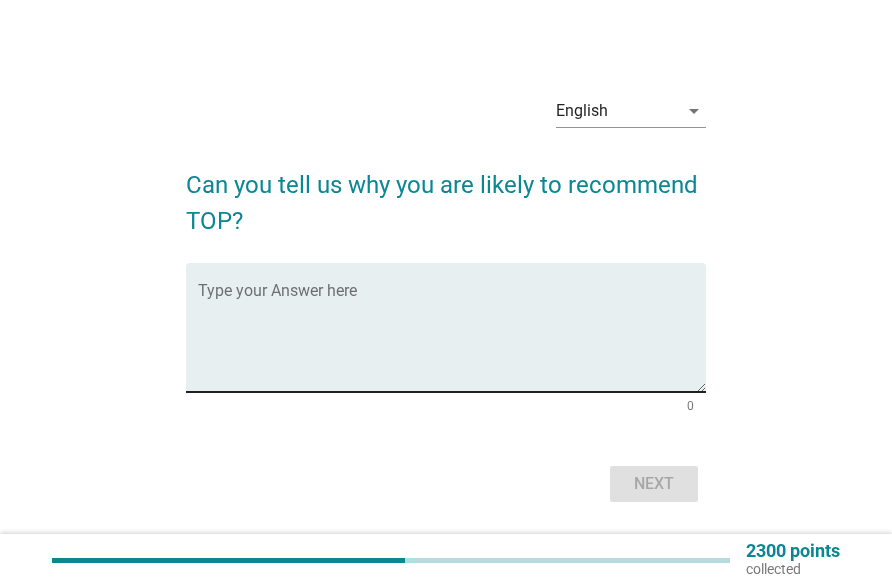 click at bounding box center (452, 339) 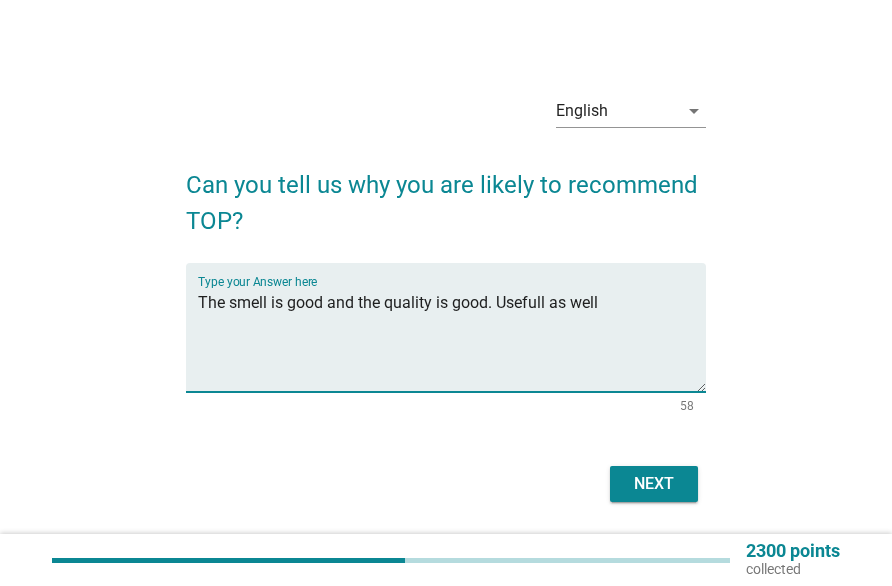 scroll, scrollTop: 52, scrollLeft: 0, axis: vertical 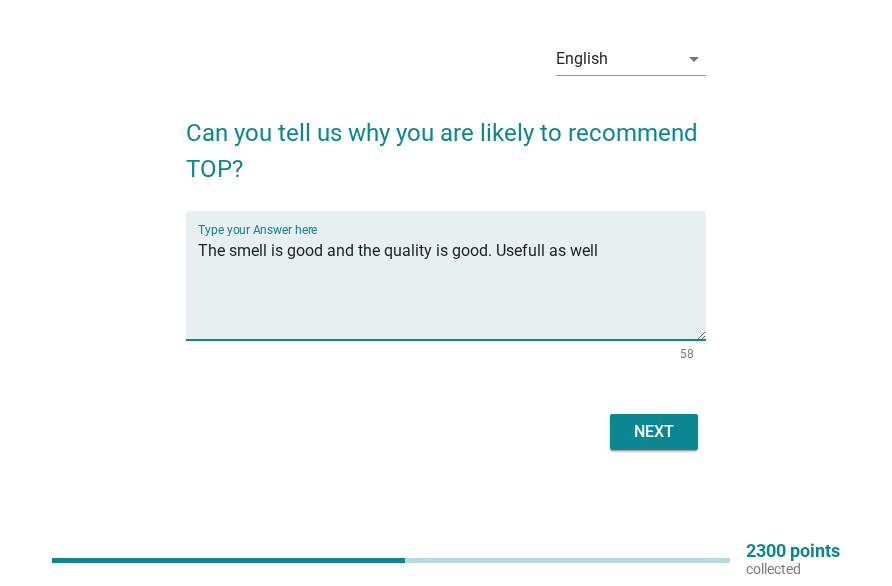 type on "The smell is good and the quality is good. Usefull as well" 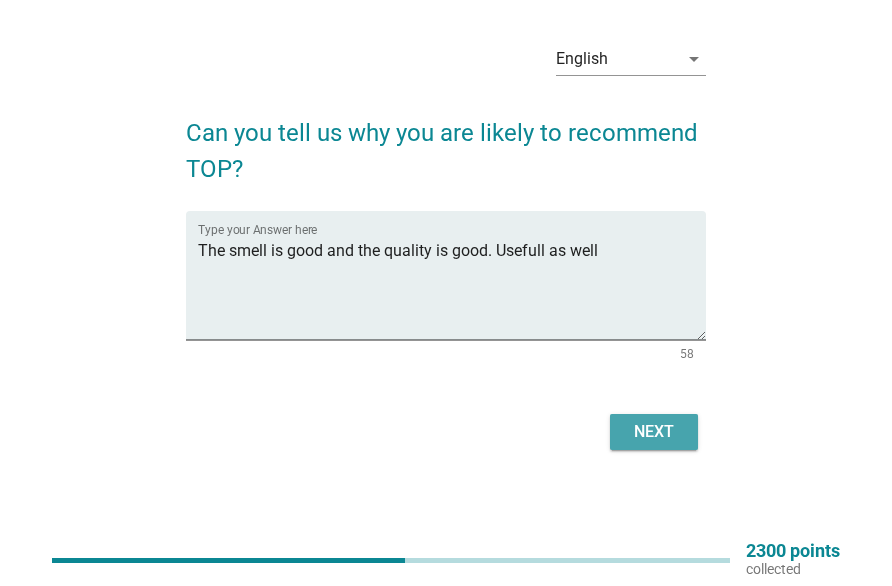 click on "Next" at bounding box center [654, 432] 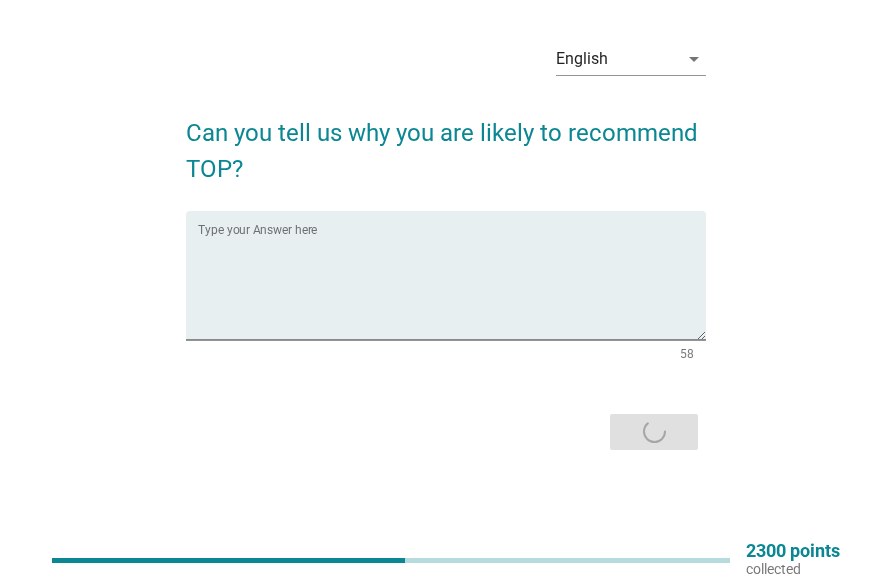scroll, scrollTop: 0, scrollLeft: 0, axis: both 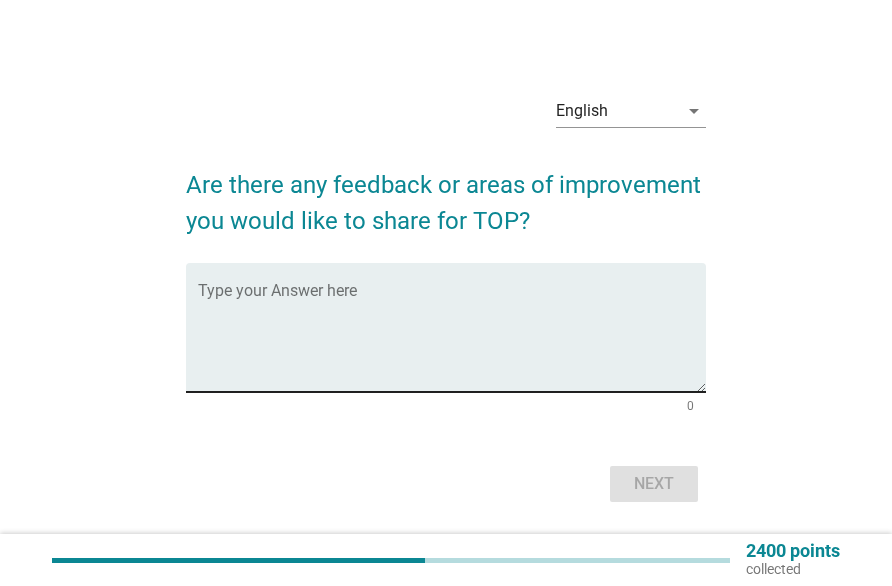 click at bounding box center (452, 339) 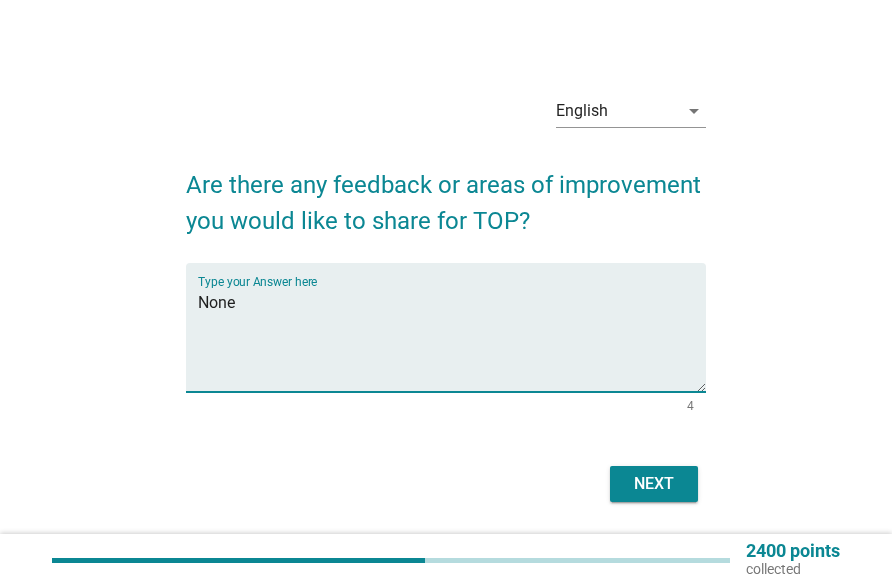 type on "None" 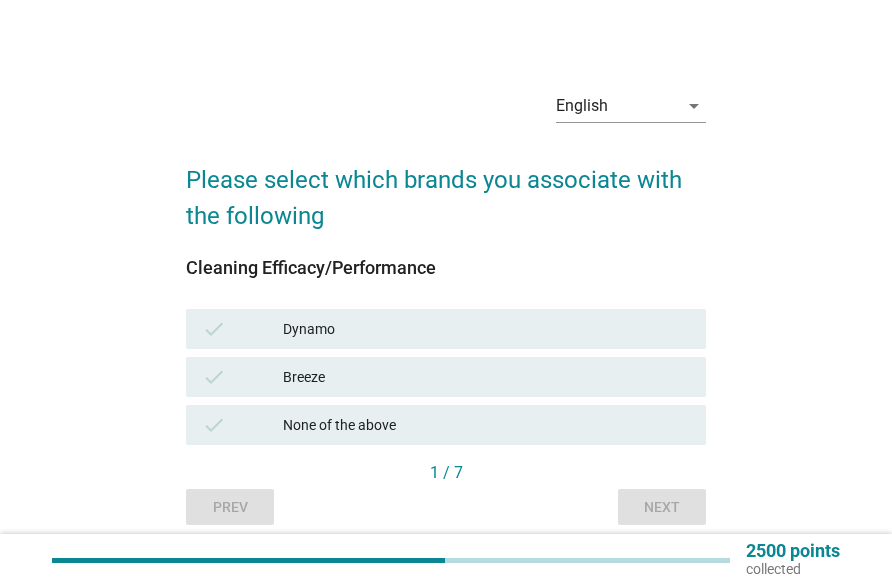 click on "Dynamo" at bounding box center (486, 329) 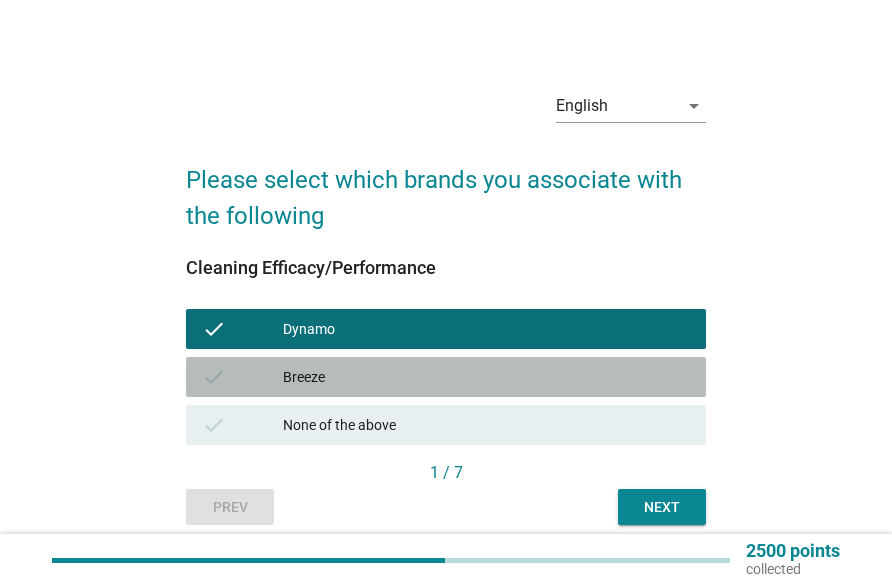 click on "Breeze" at bounding box center (486, 377) 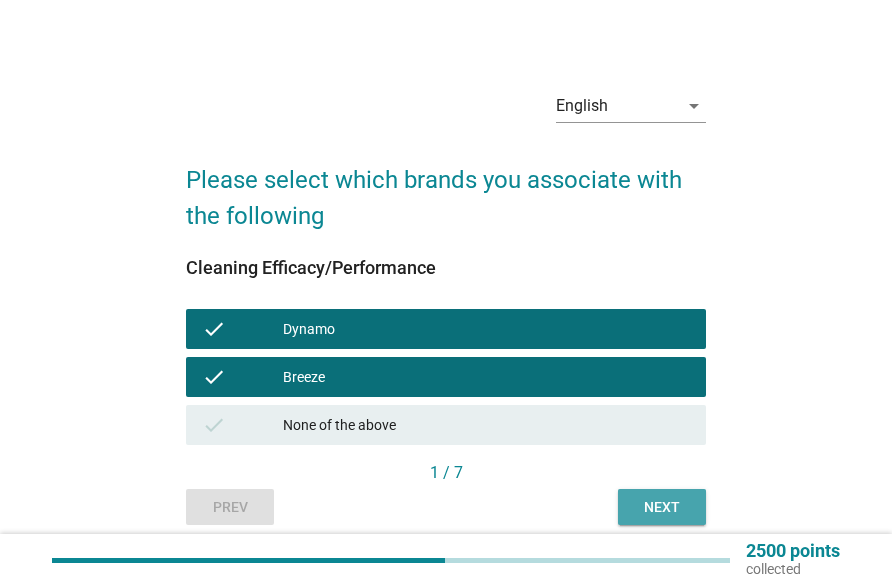click on "Next" at bounding box center (662, 507) 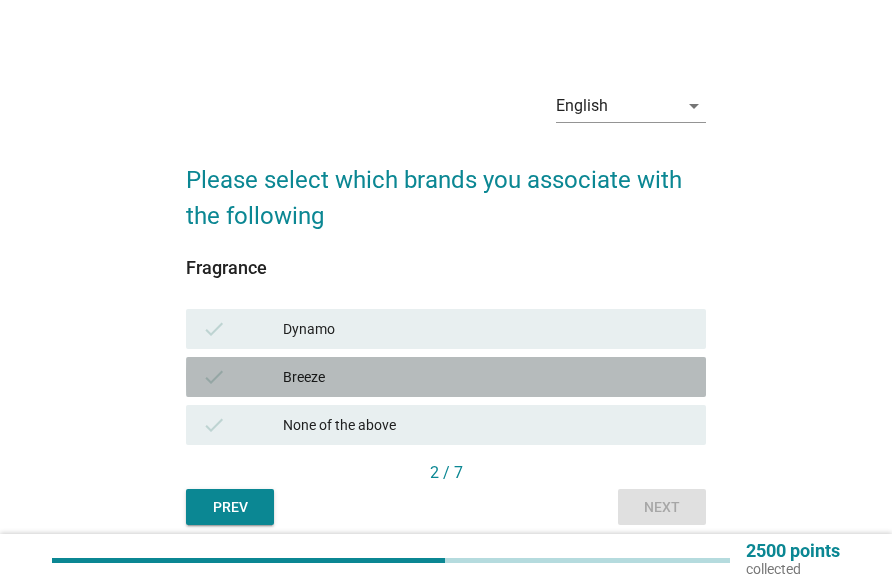 click on "Breeze" at bounding box center (486, 377) 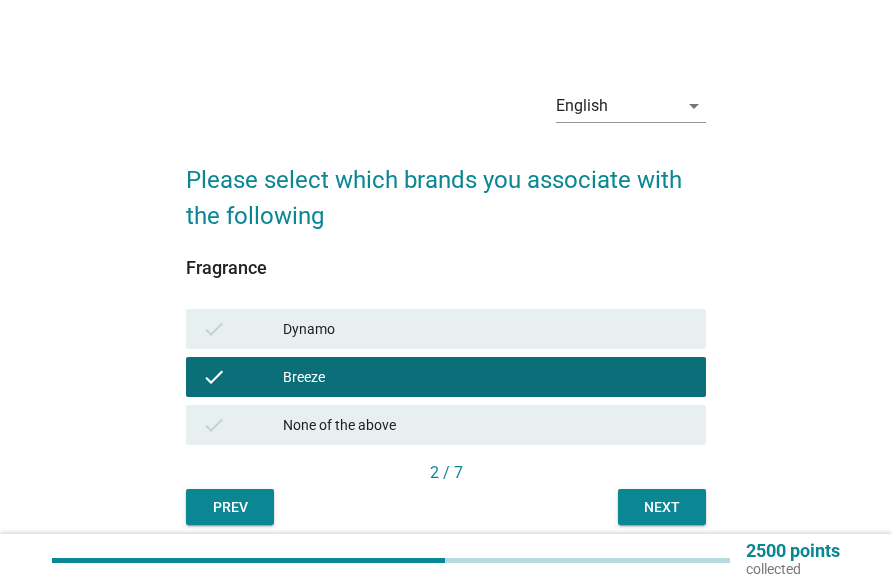 click on "Dynamo" at bounding box center [486, 329] 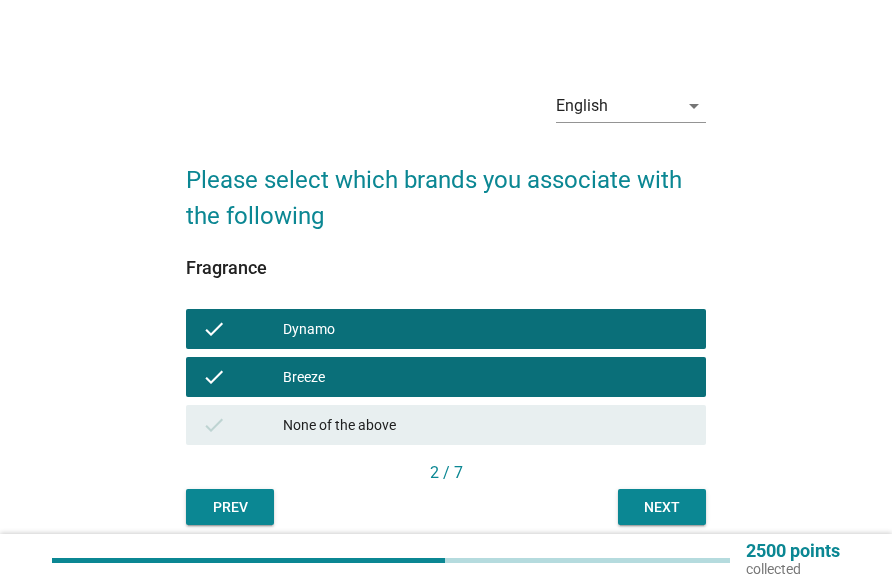 click on "Next" at bounding box center [662, 507] 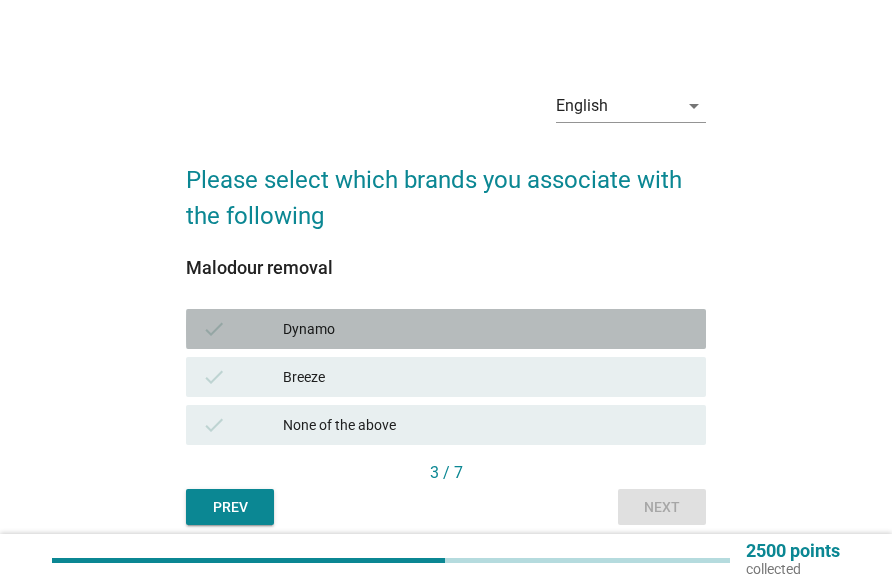 click on "Dynamo" at bounding box center [486, 329] 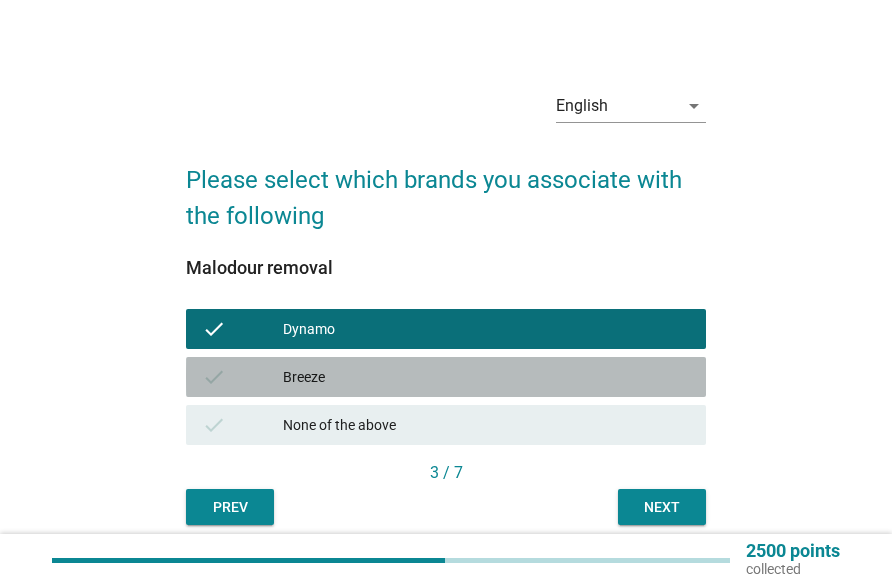 click on "Breeze" at bounding box center (486, 377) 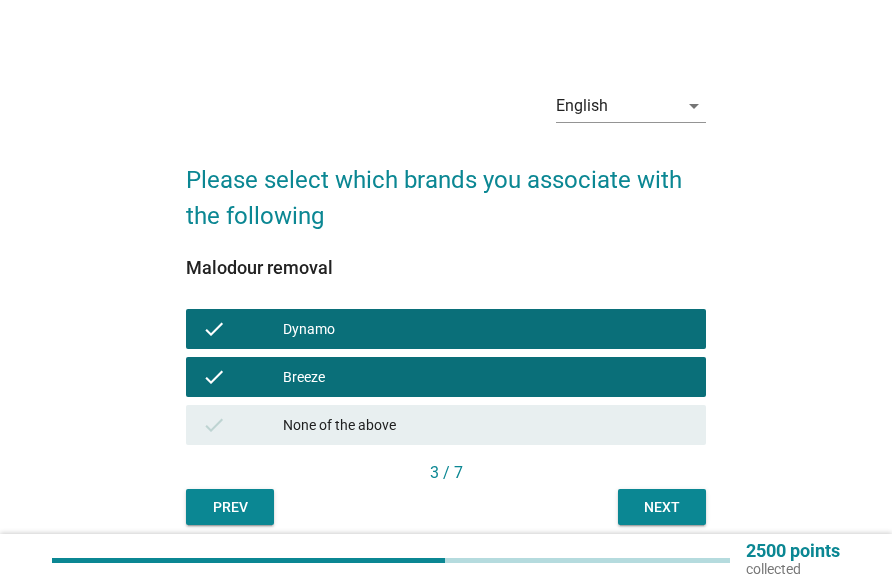 click on "Next" at bounding box center [662, 507] 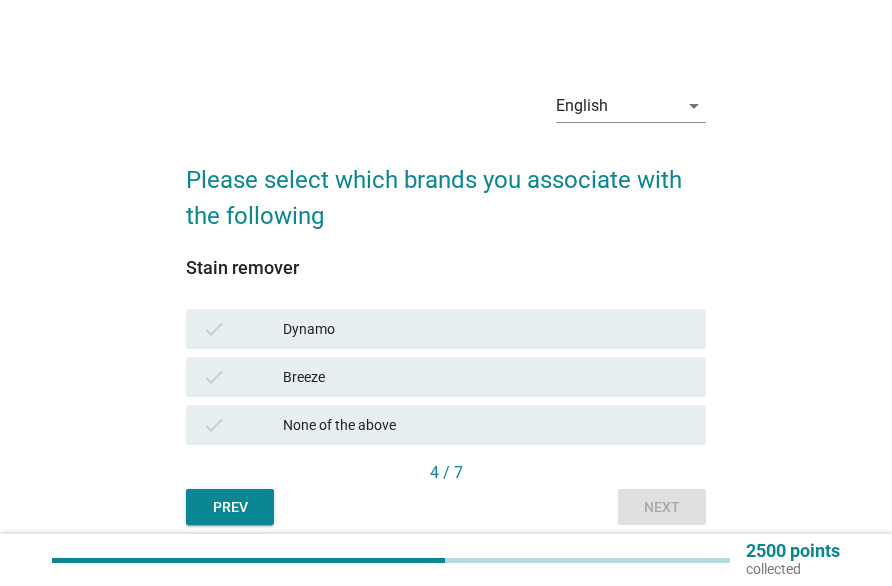 click on "Dynamo" at bounding box center [486, 329] 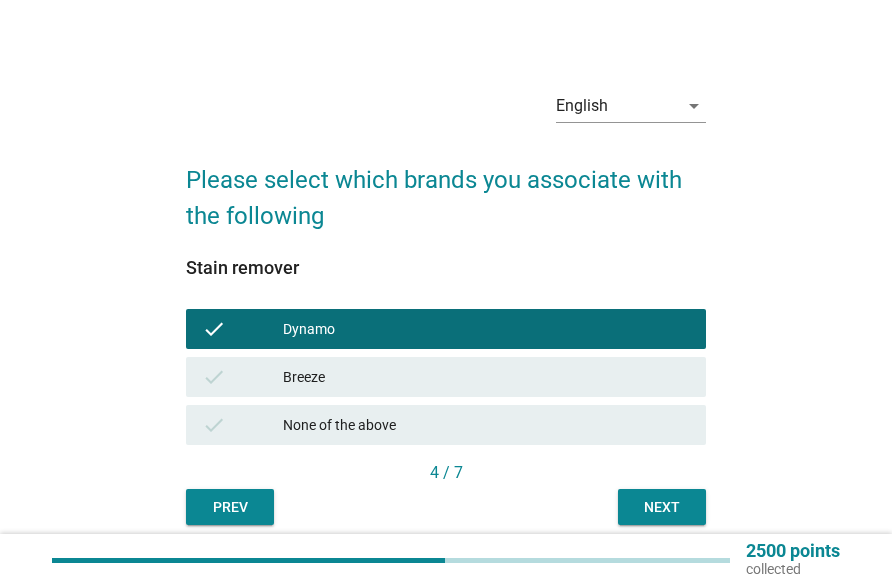 click on "Breeze" at bounding box center (486, 377) 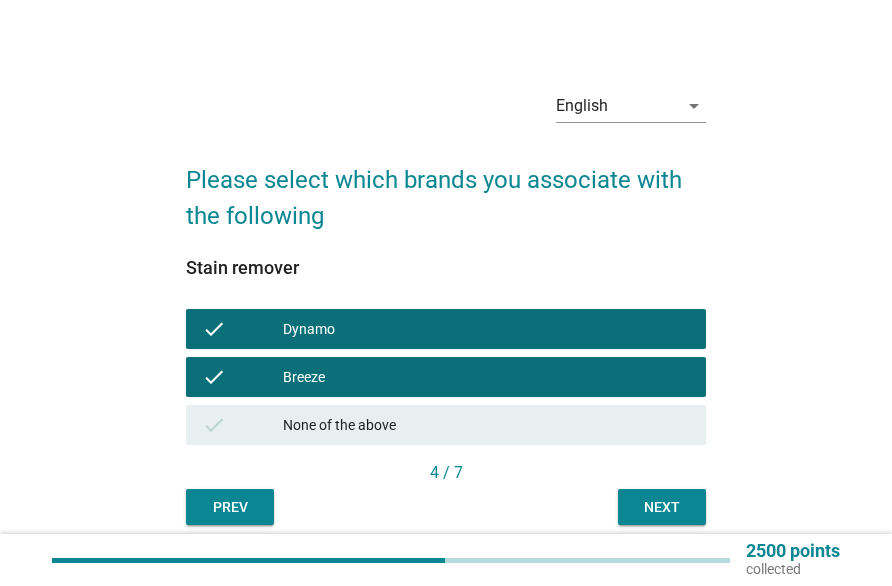 click on "Breeze" at bounding box center [486, 377] 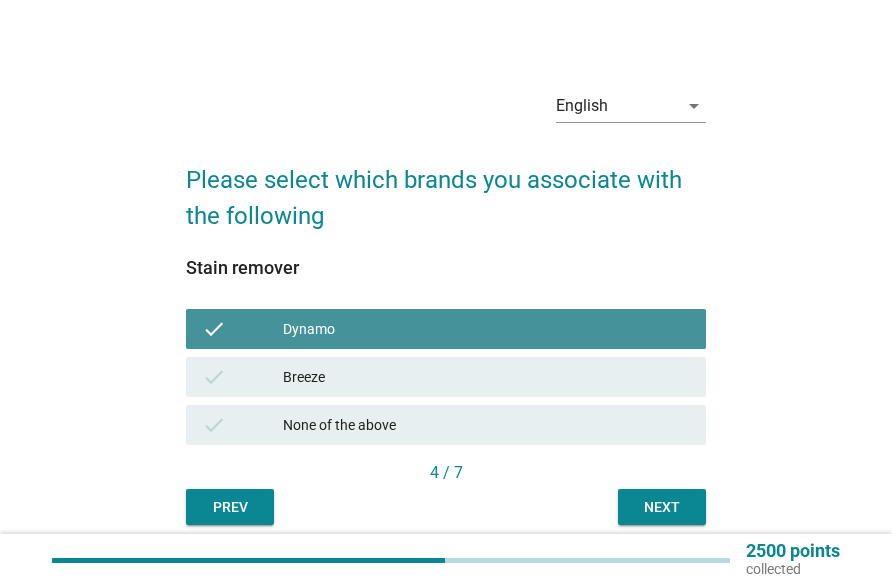 click on "Dynamo" at bounding box center (486, 329) 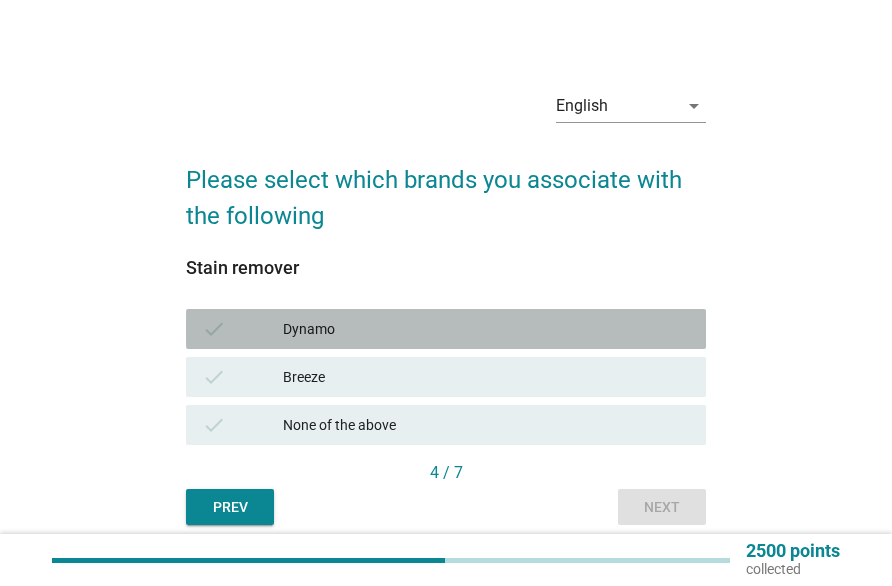 click on "Dynamo" at bounding box center (486, 329) 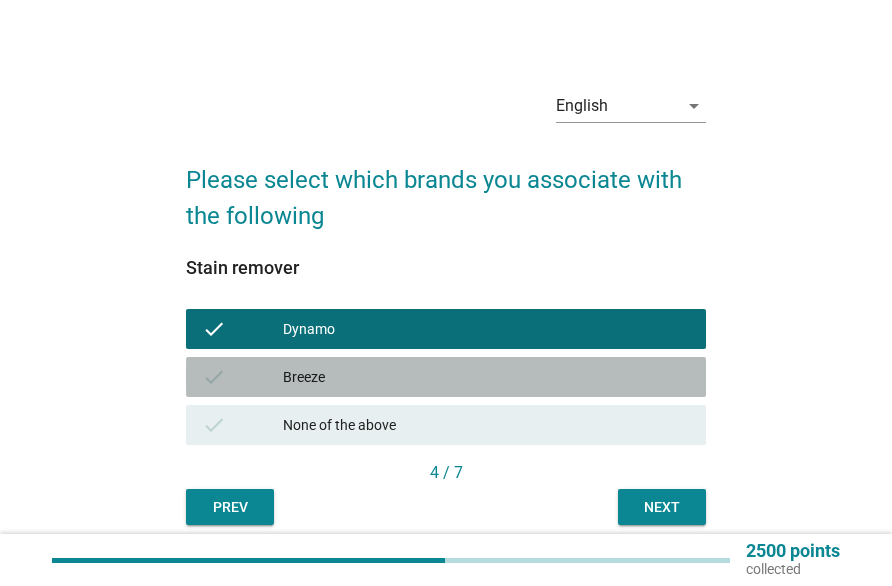 click on "Breeze" at bounding box center (486, 377) 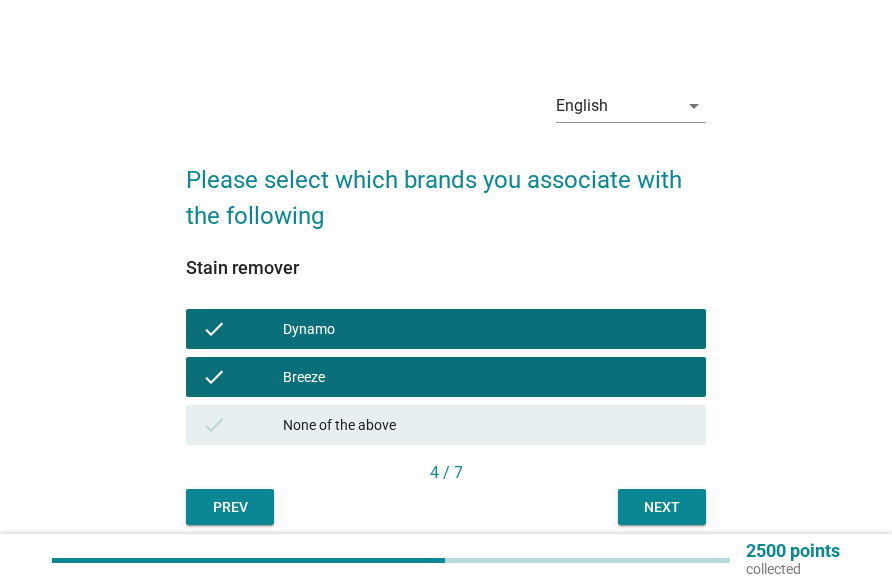 click on "Next" at bounding box center [662, 507] 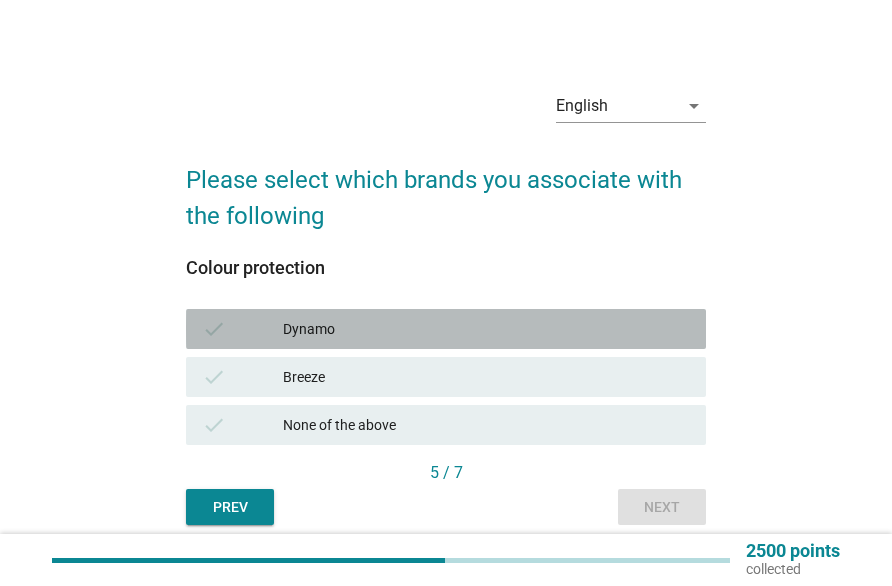 click on "Dynamo" at bounding box center [486, 329] 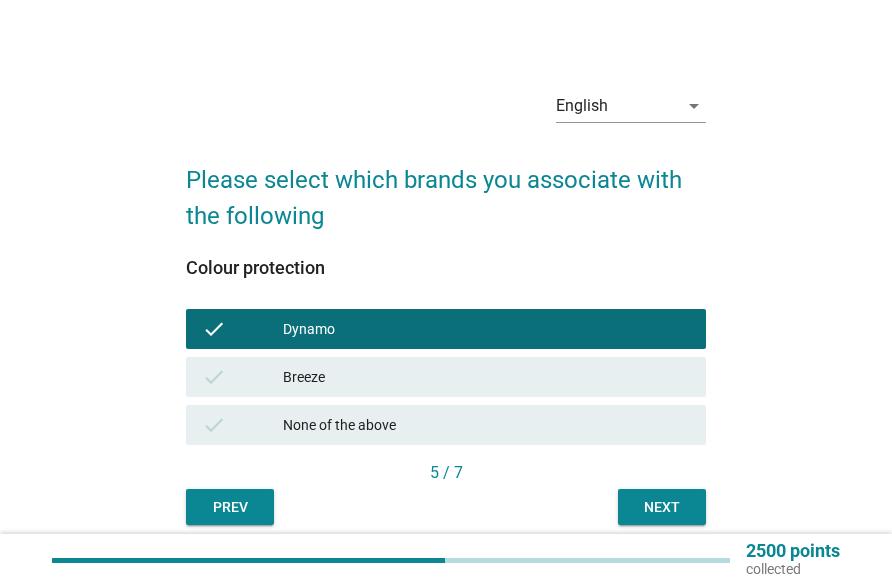 click on "Breeze" at bounding box center [486, 377] 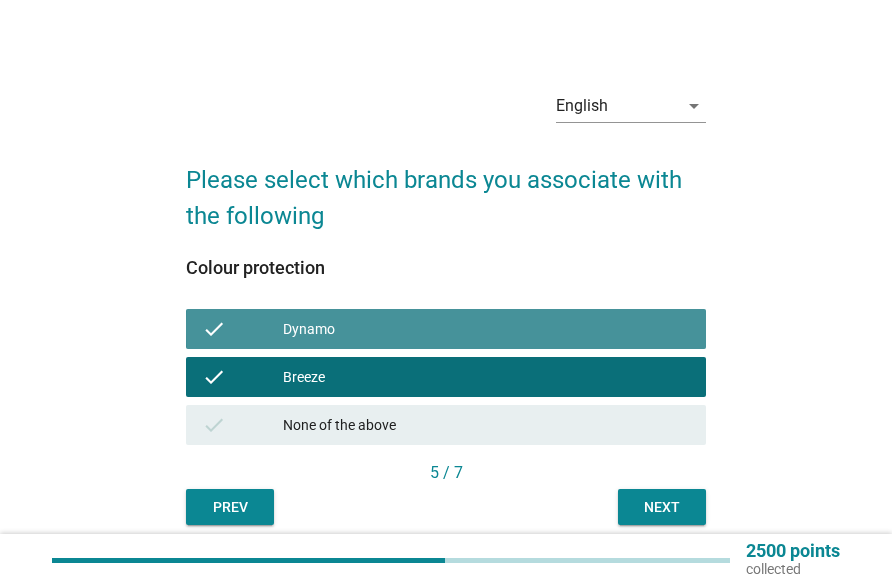 click on "check   Dynamo" at bounding box center (446, 329) 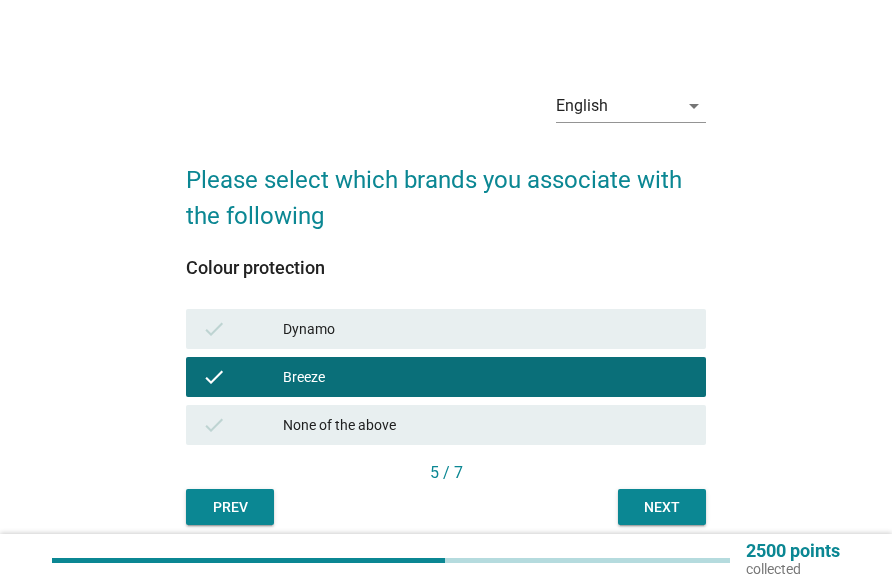 click on "Dynamo" at bounding box center (486, 329) 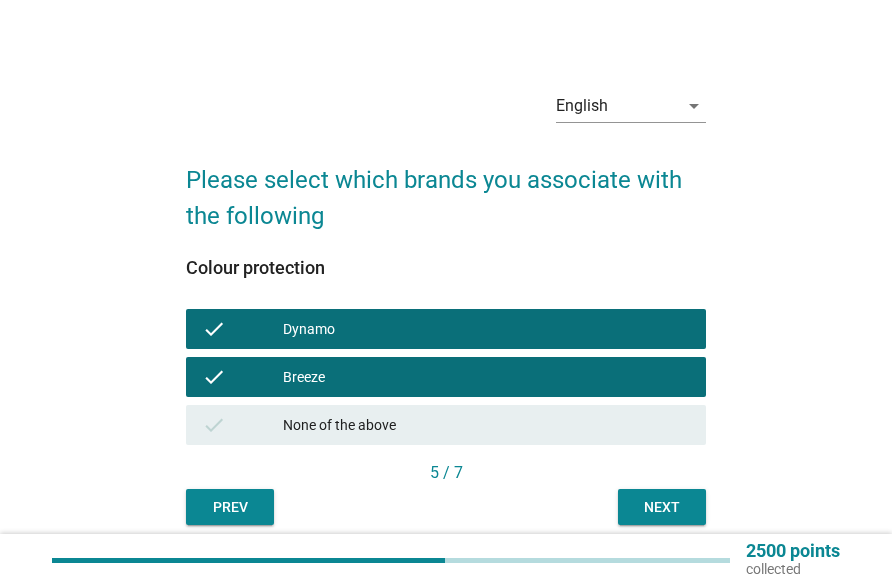 click on "Breeze" at bounding box center (486, 377) 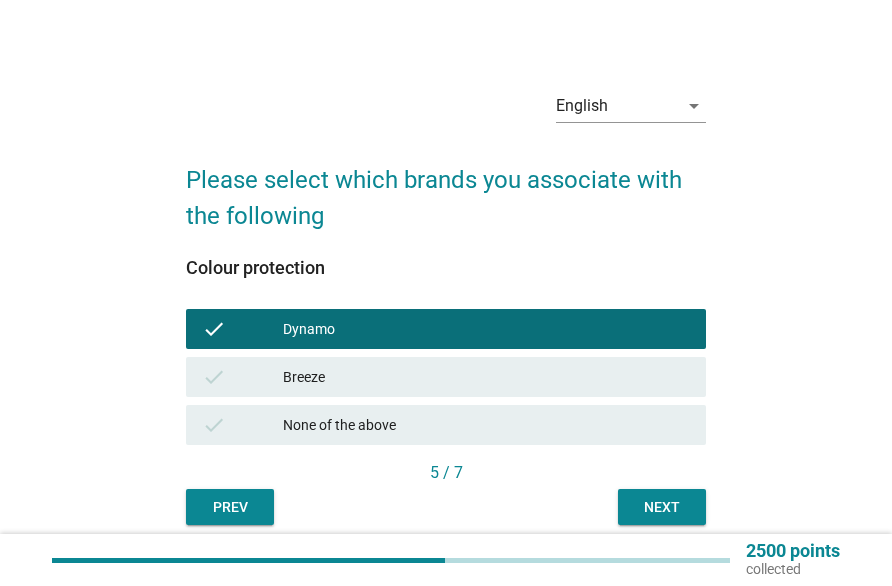 click on "Next" at bounding box center [662, 507] 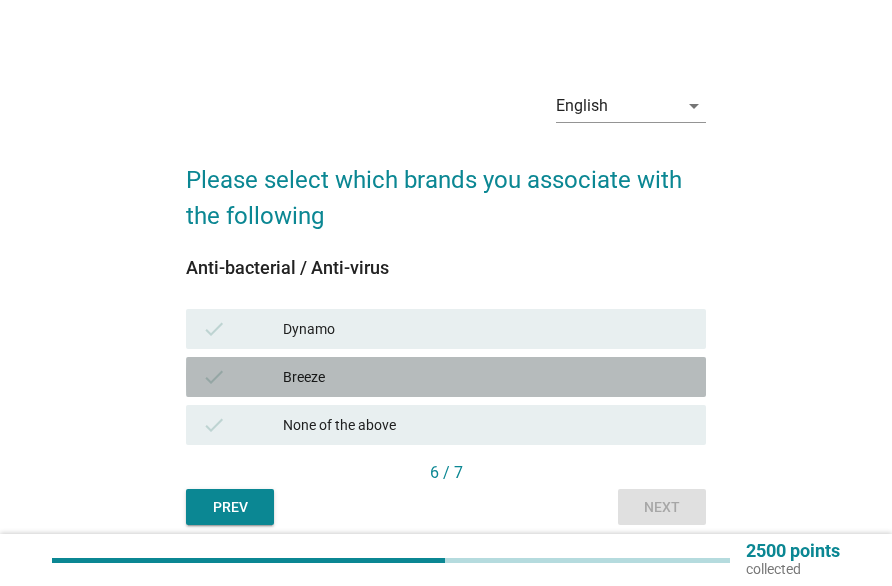 click on "Breeze" at bounding box center (486, 377) 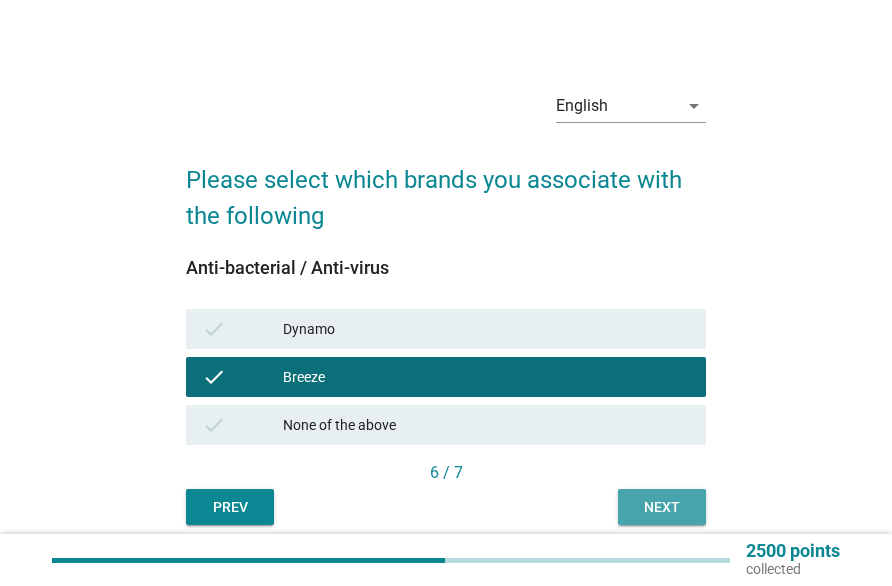 click on "Next" at bounding box center (662, 507) 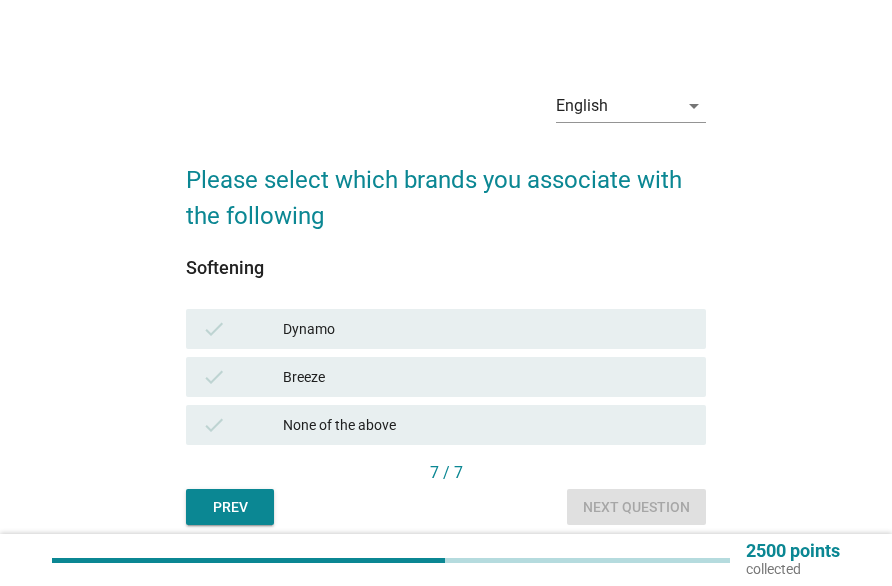 click on "Dynamo" at bounding box center (486, 329) 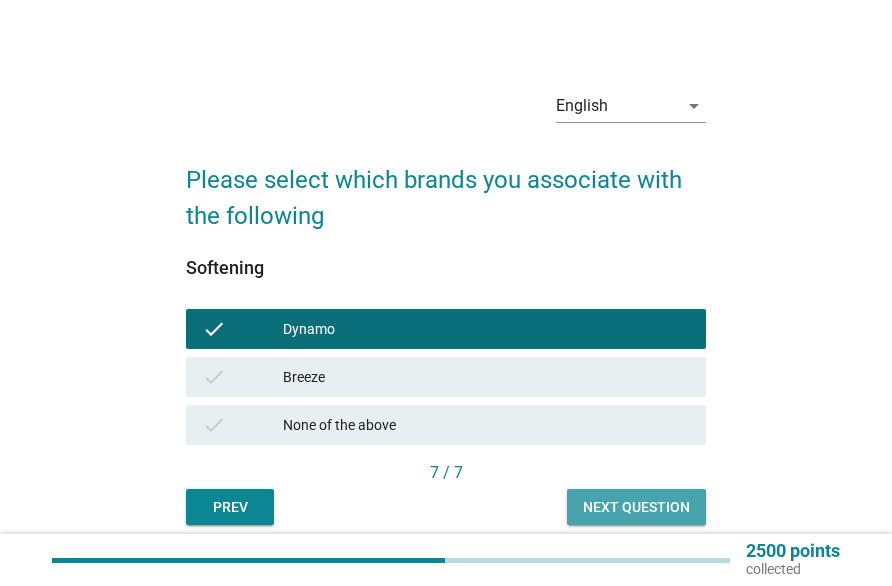 click on "Next question" at bounding box center [636, 507] 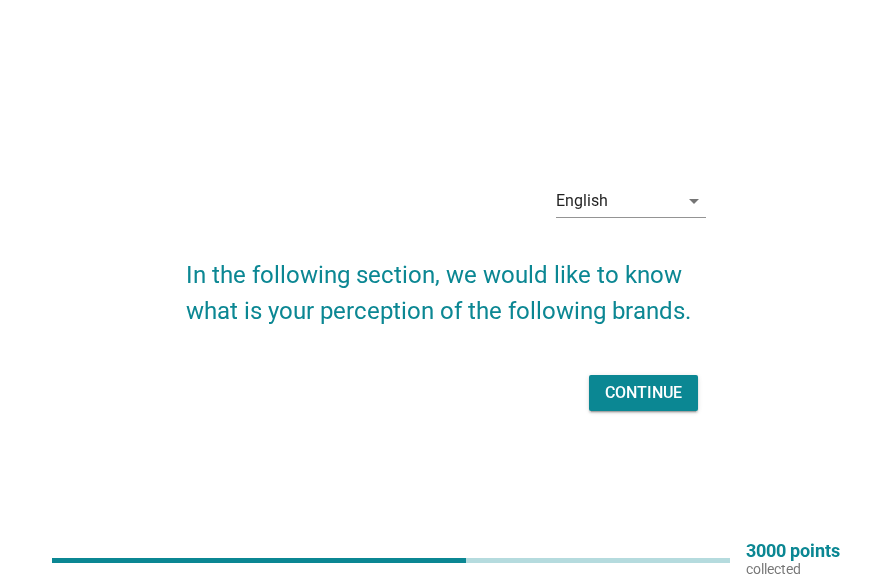 click on "Continue" at bounding box center [643, 393] 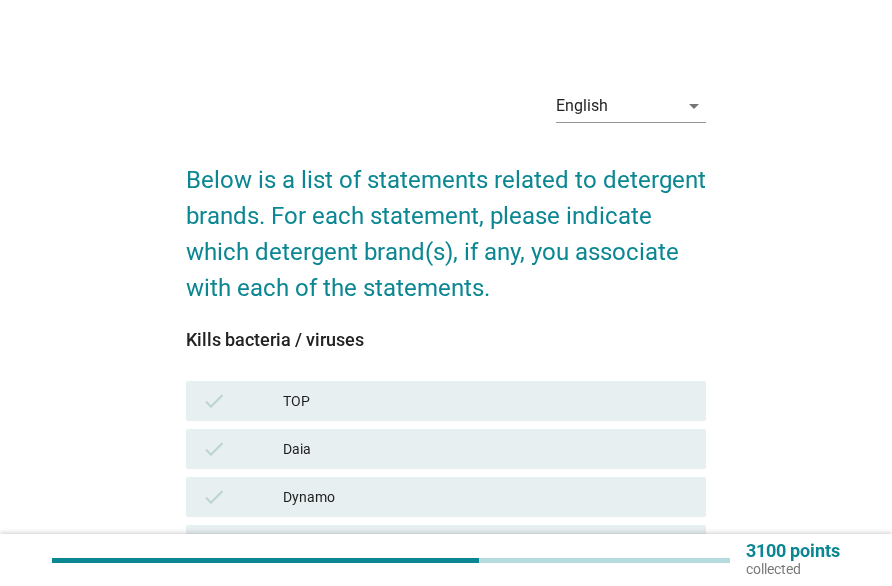 scroll, scrollTop: 100, scrollLeft: 0, axis: vertical 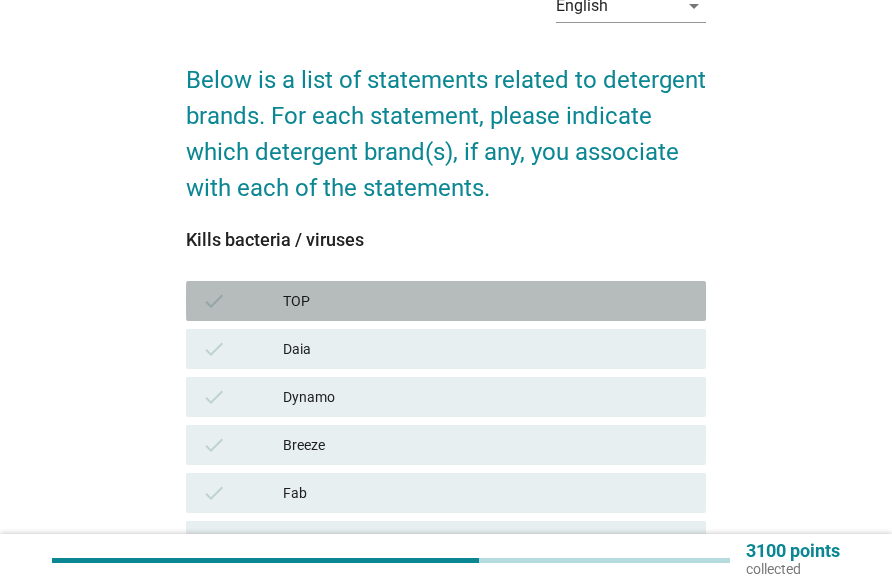 click on "check   TOP" at bounding box center (446, 301) 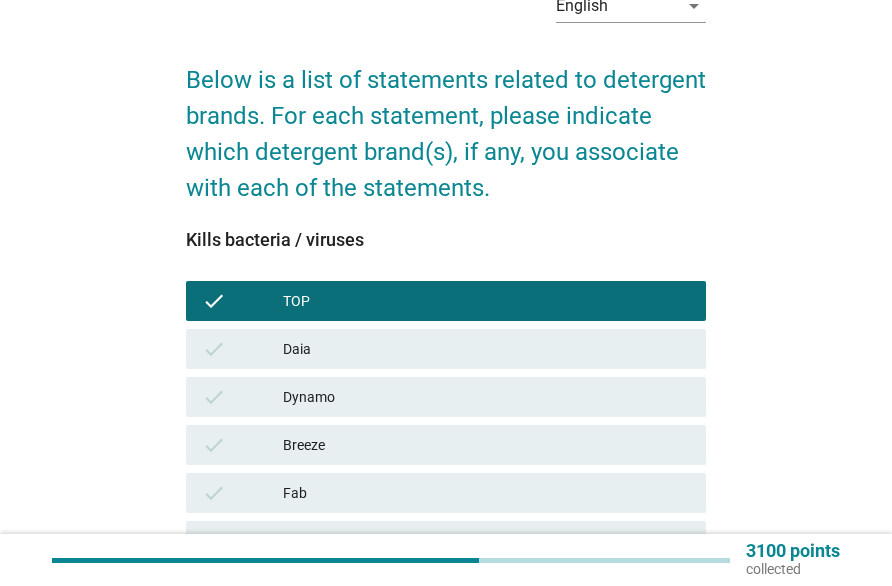 click on "TOP" at bounding box center (486, 301) 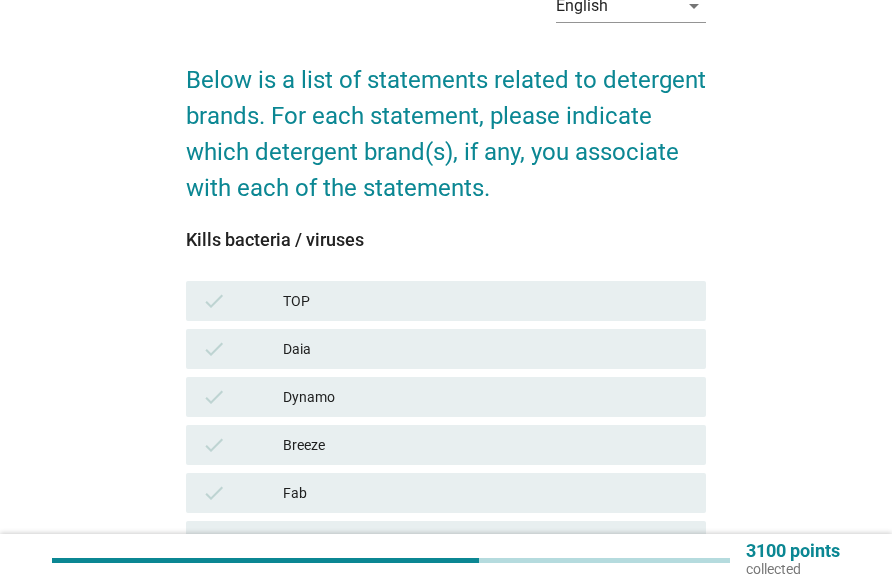 click on "Daia" at bounding box center [486, 349] 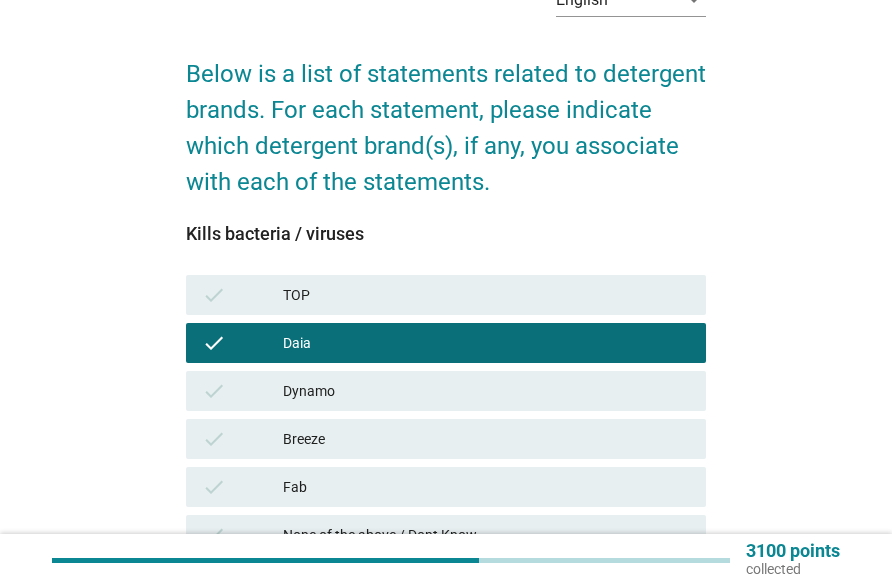 scroll, scrollTop: 200, scrollLeft: 0, axis: vertical 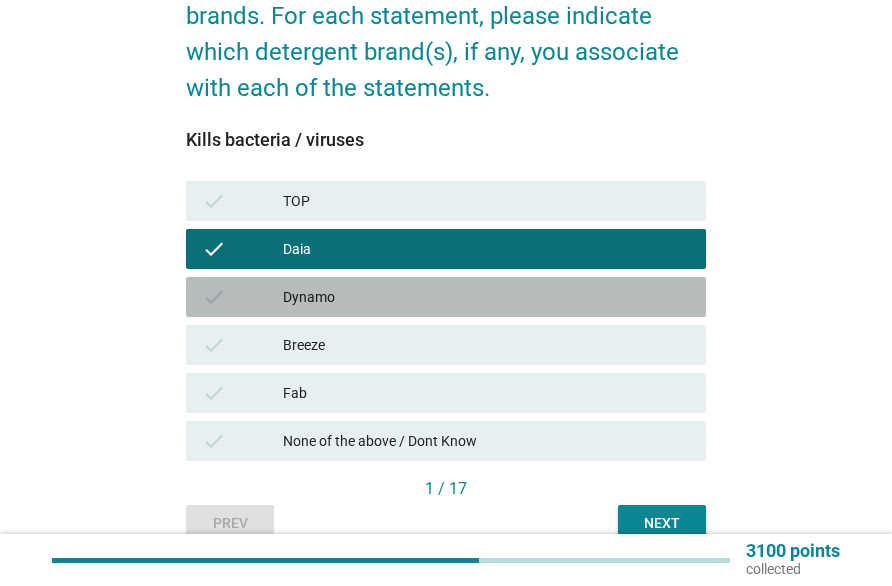 click on "Dynamo" at bounding box center (486, 297) 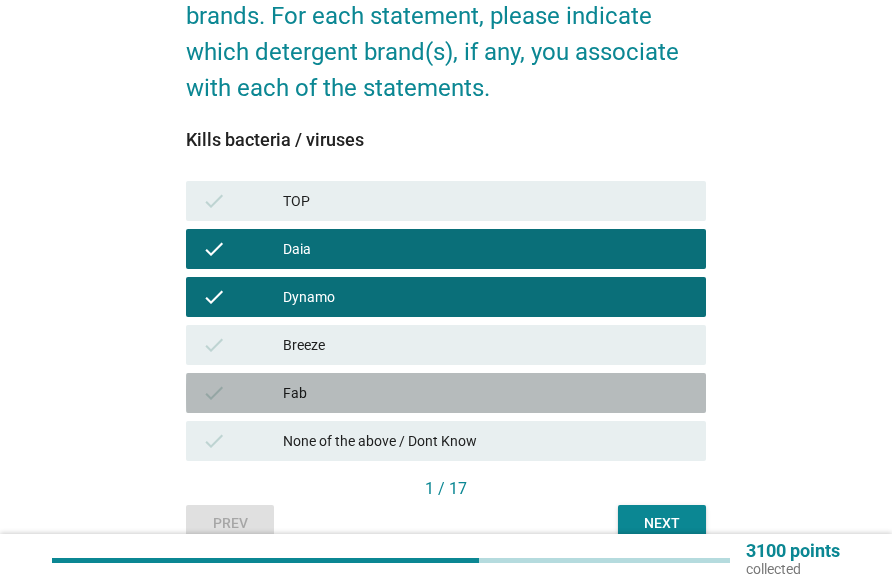 click on "Fab" at bounding box center [486, 393] 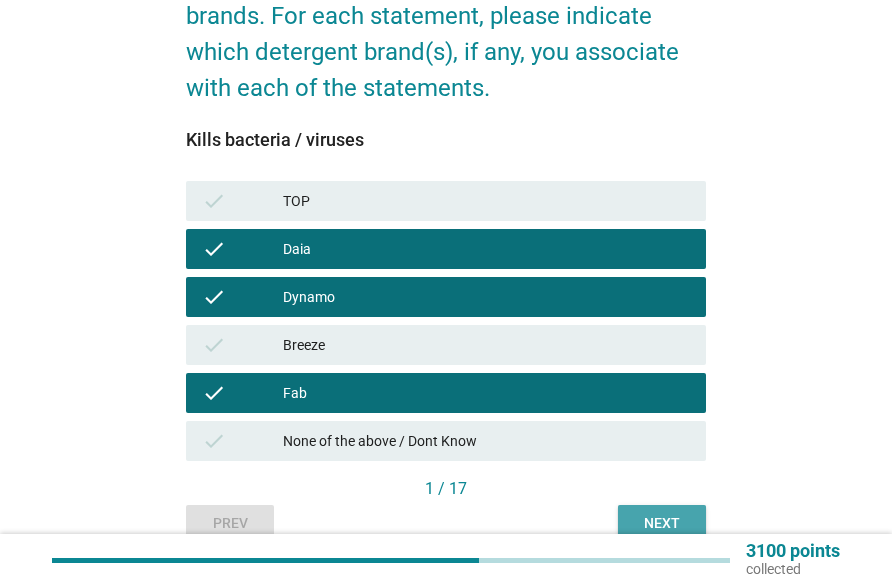 click on "Next" at bounding box center [662, 523] 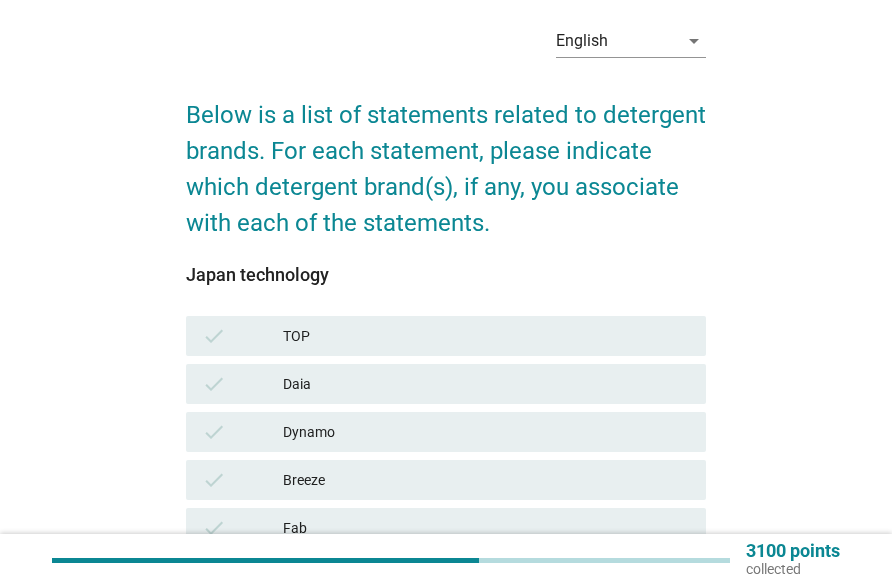 scroll, scrollTop: 100, scrollLeft: 0, axis: vertical 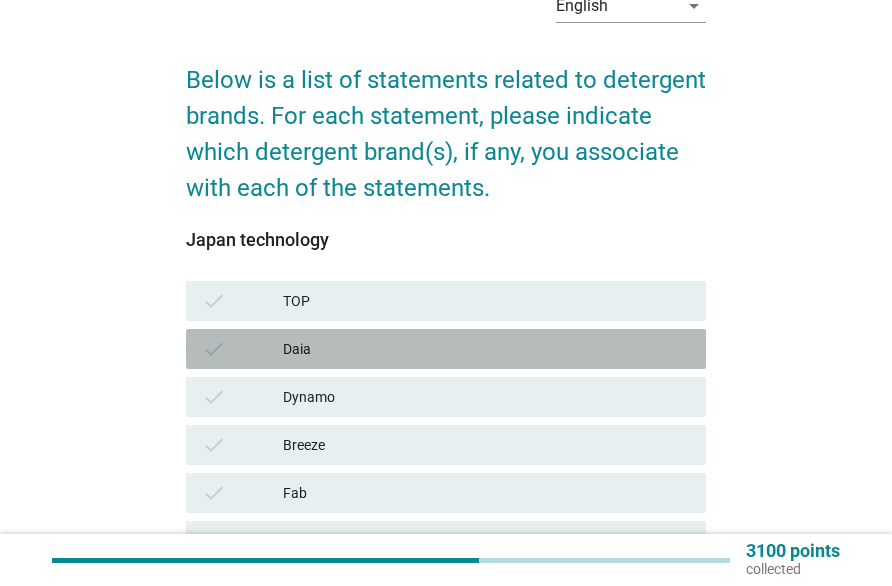 click on "Daia" at bounding box center (486, 349) 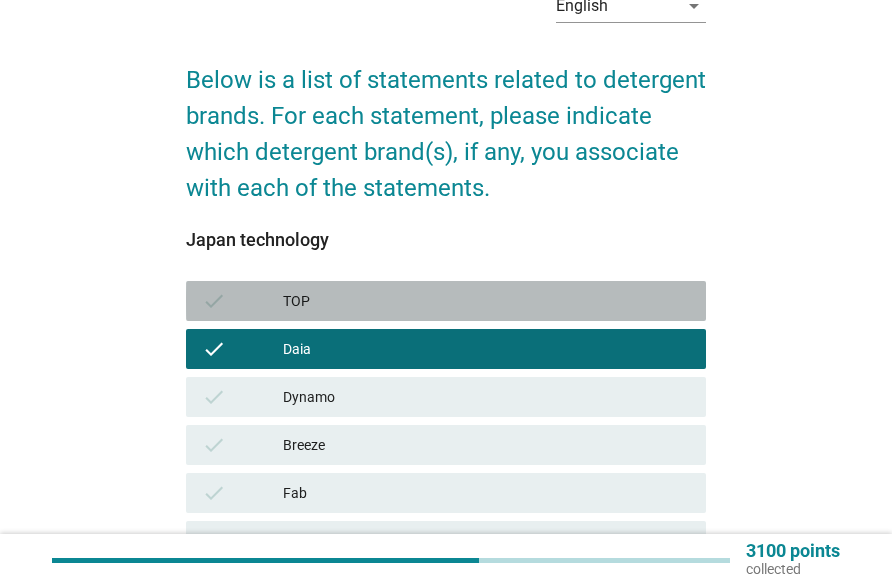 click on "TOP" at bounding box center (486, 301) 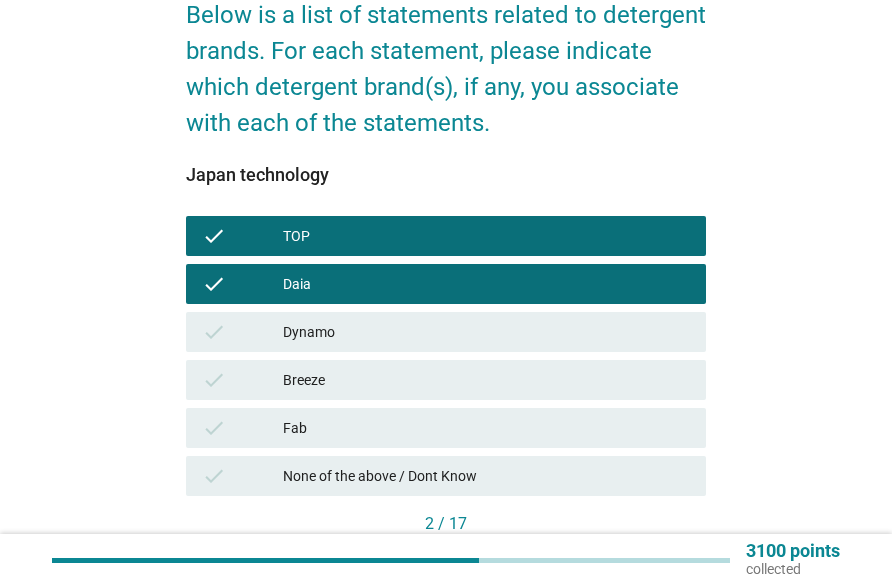 scroll, scrollTop: 200, scrollLeft: 0, axis: vertical 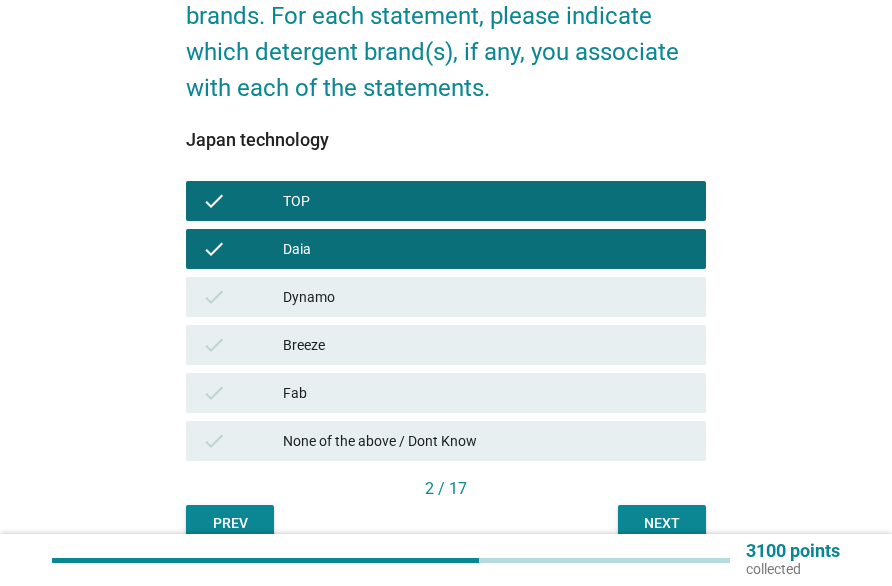 click on "Next" at bounding box center (662, 523) 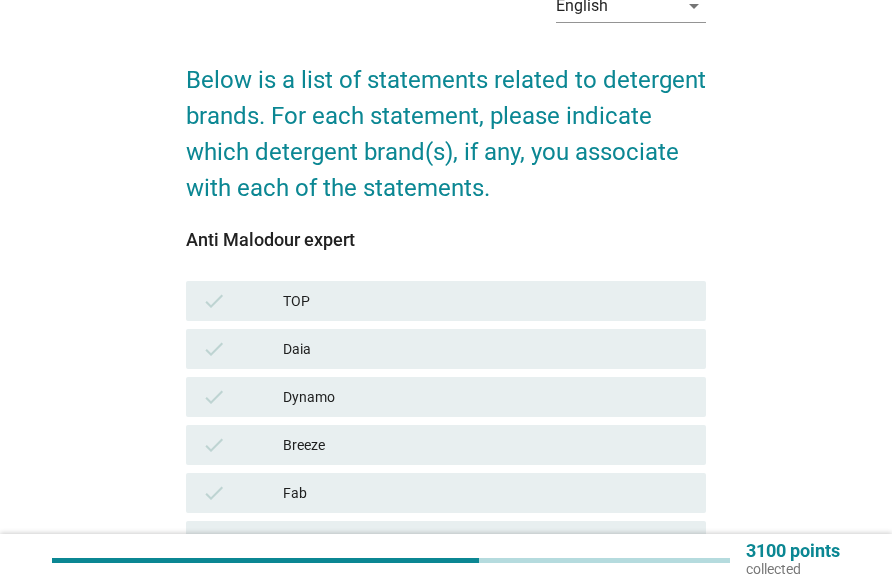 scroll, scrollTop: 200, scrollLeft: 0, axis: vertical 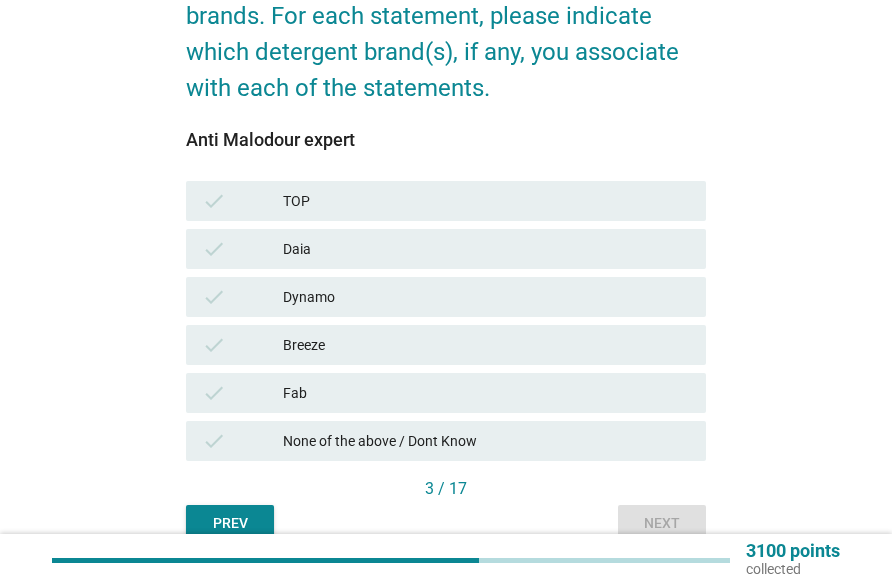 click on "check   Dynamo" at bounding box center (446, 297) 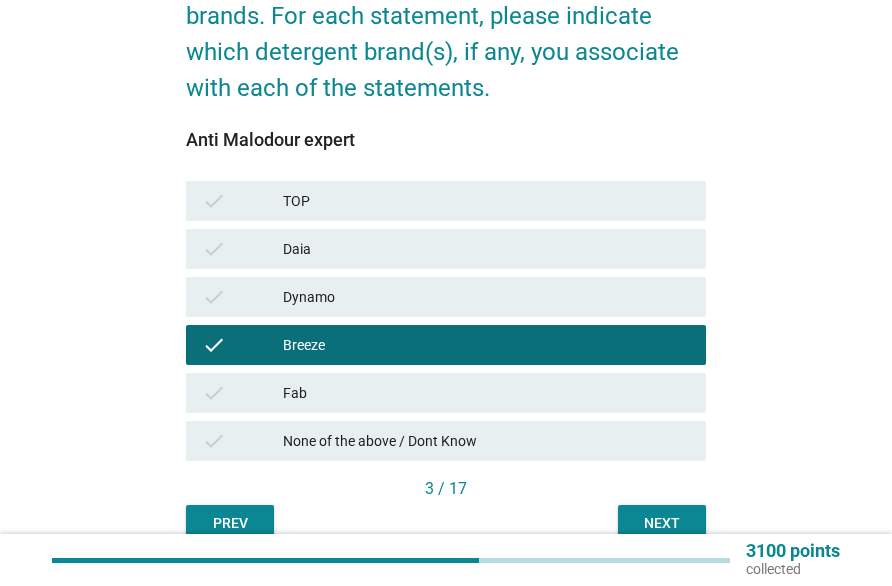 click on "Dynamo" at bounding box center [486, 297] 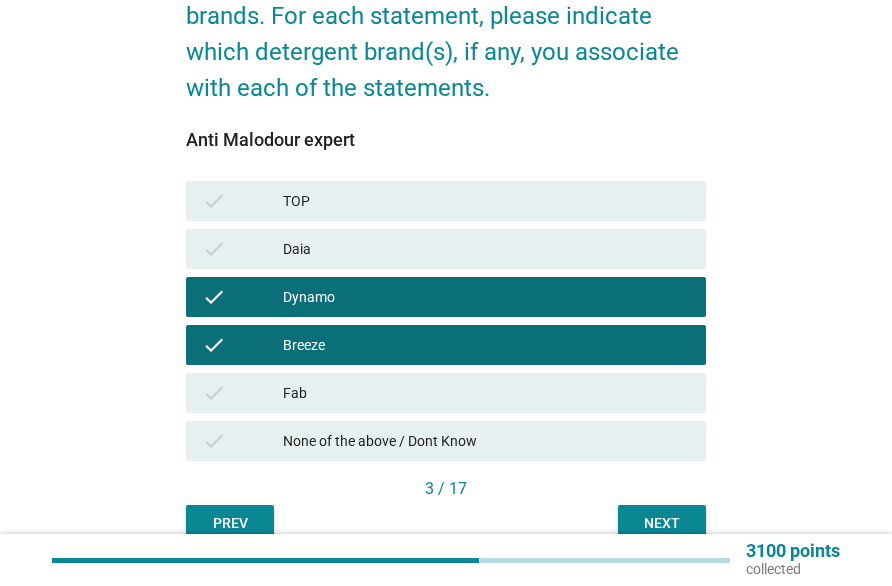 click on "check   Fab" at bounding box center (446, 393) 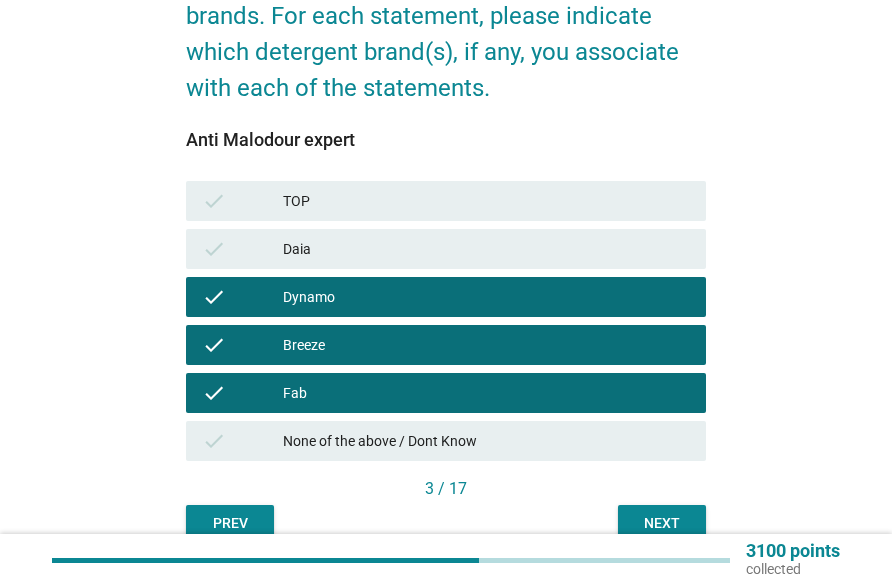 click on "Next" at bounding box center (662, 523) 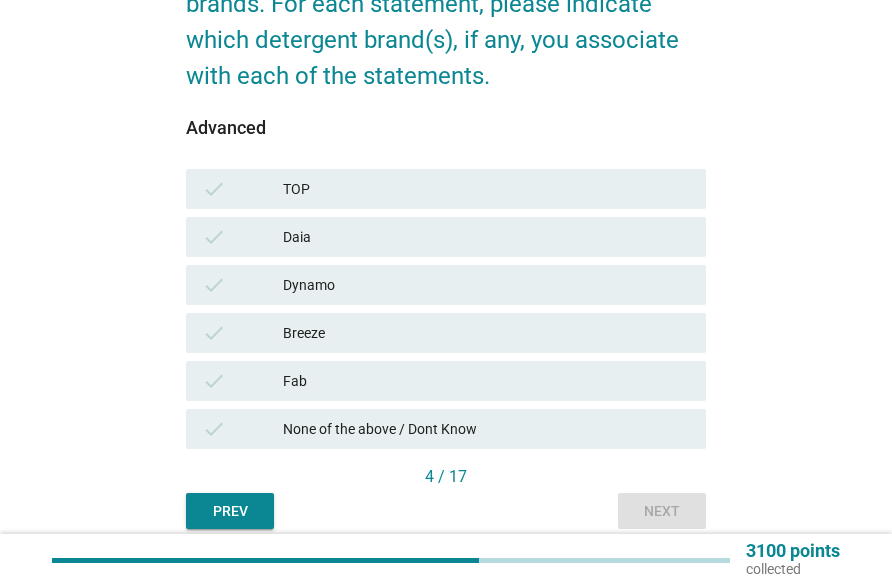 scroll, scrollTop: 281, scrollLeft: 0, axis: vertical 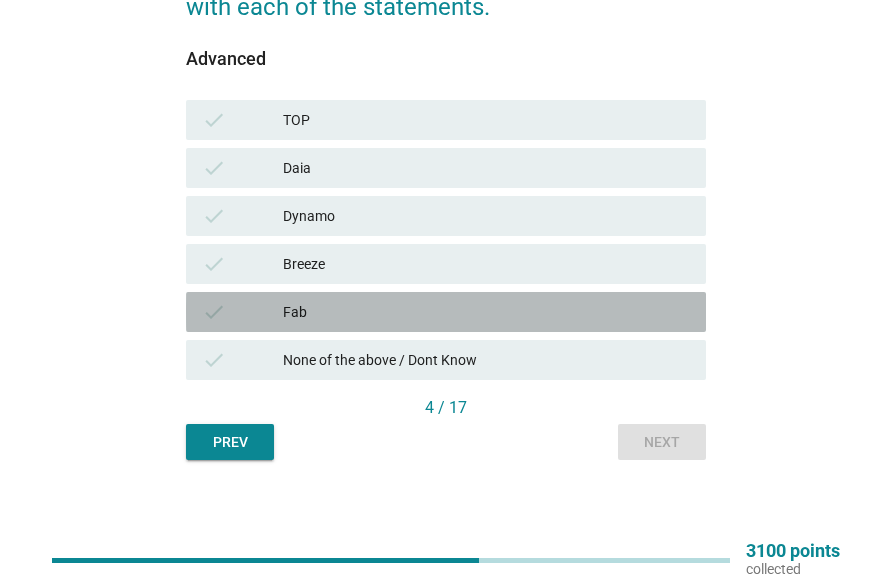 click on "check   Fab" at bounding box center [446, 312] 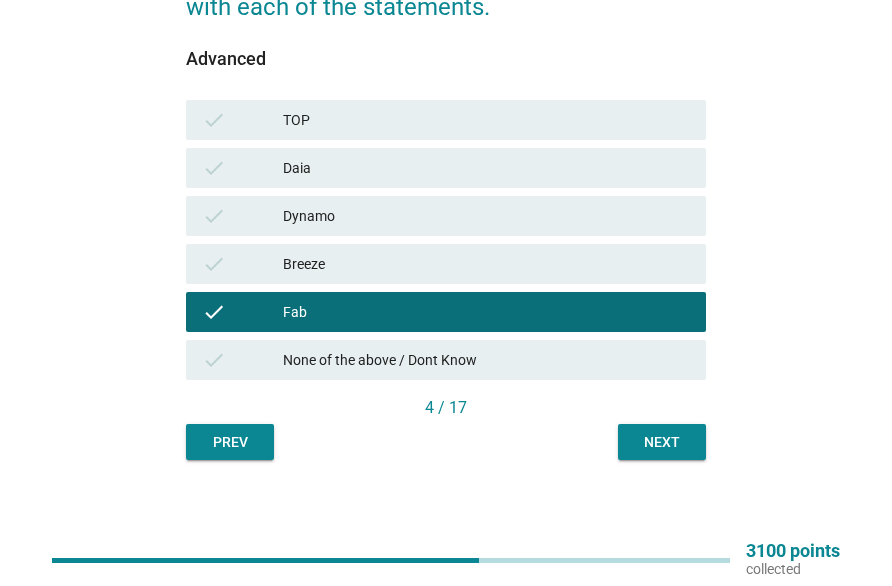 click on "Next" at bounding box center (662, 442) 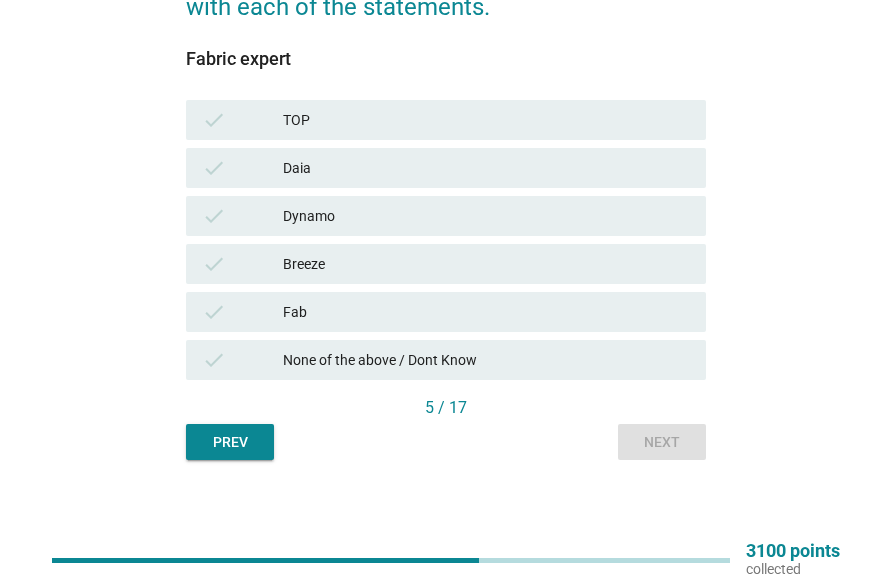 scroll, scrollTop: 181, scrollLeft: 0, axis: vertical 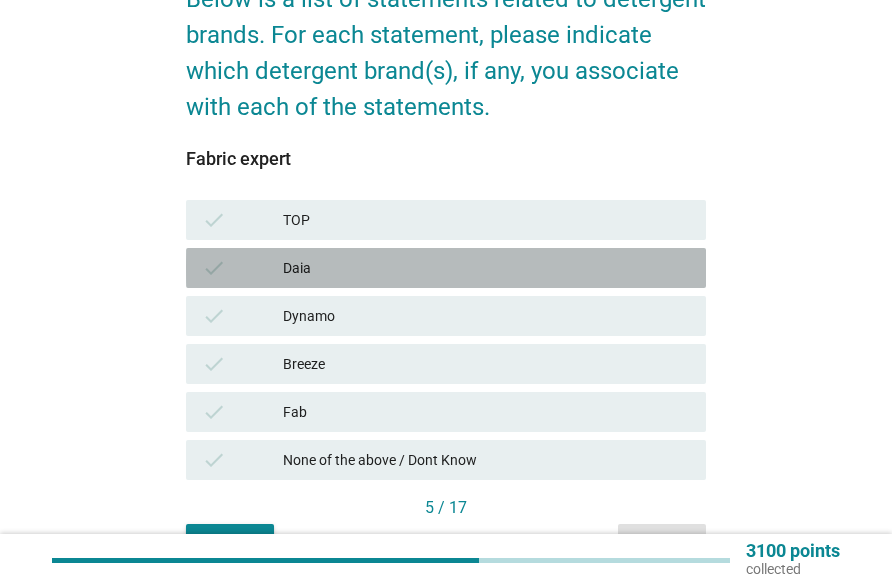 click on "Daia" at bounding box center (486, 268) 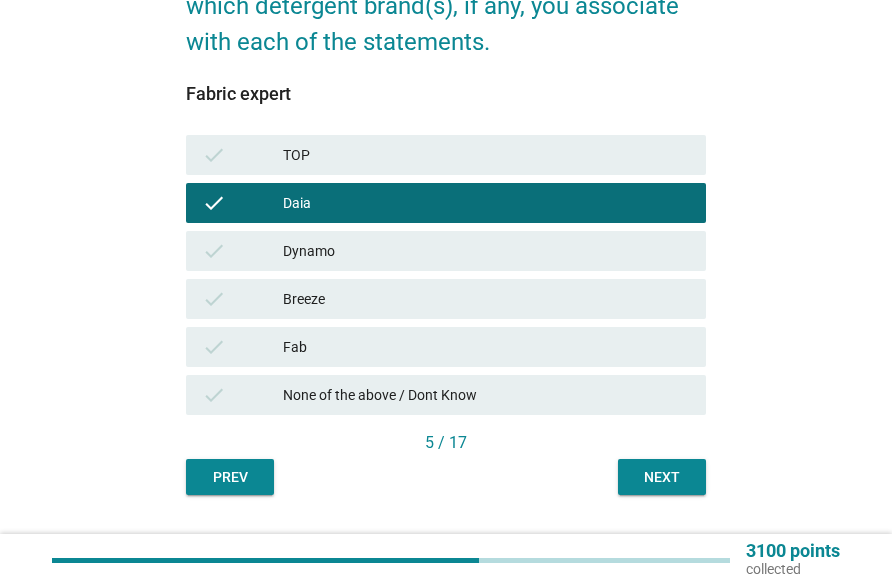 scroll, scrollTop: 281, scrollLeft: 0, axis: vertical 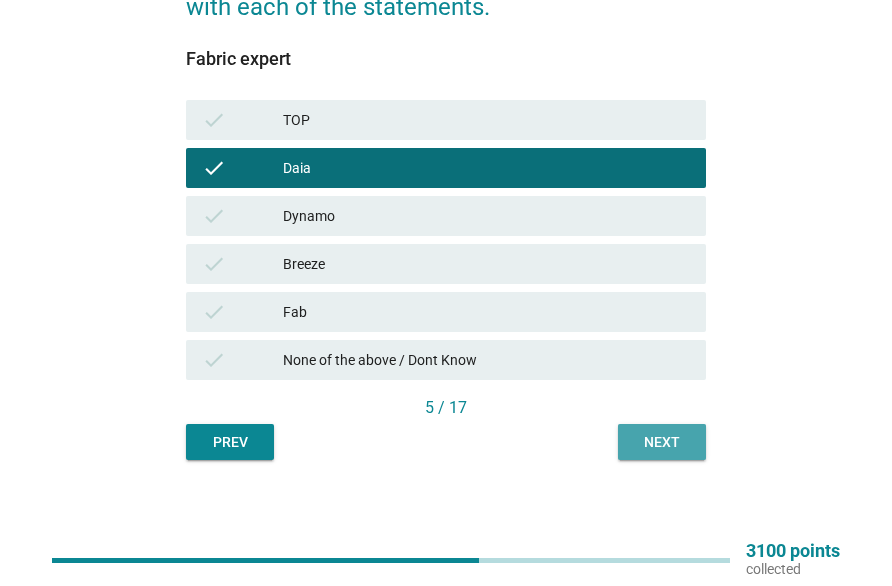 click on "Next" at bounding box center [662, 442] 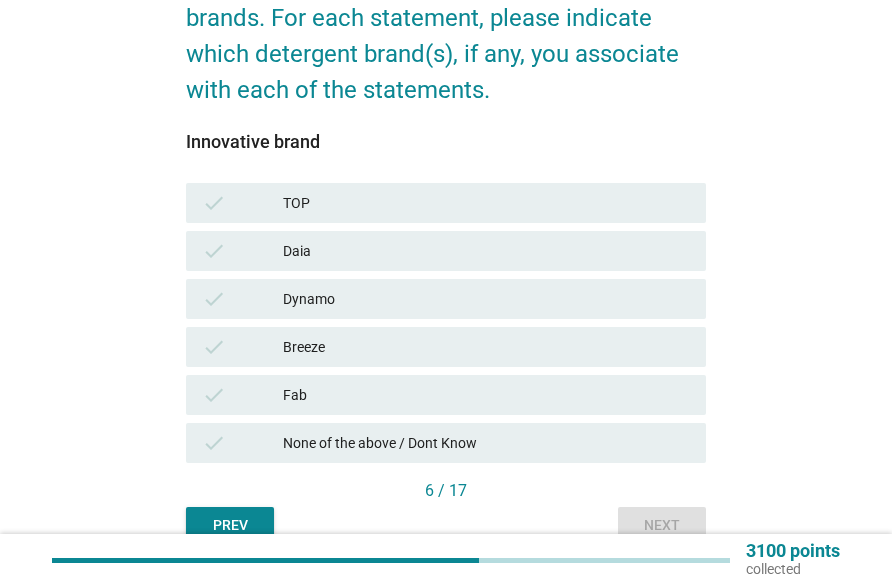 scroll, scrollTop: 200, scrollLeft: 0, axis: vertical 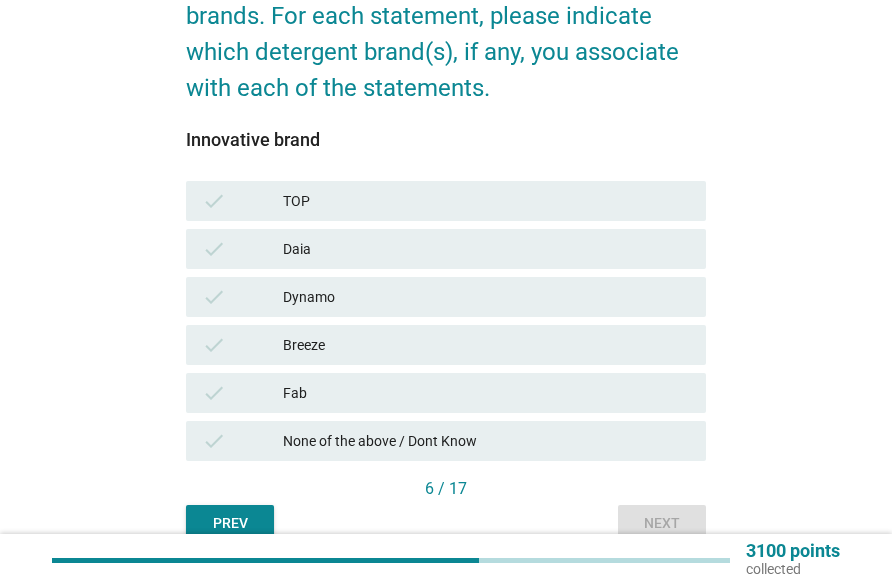click on "Dynamo" at bounding box center [486, 297] 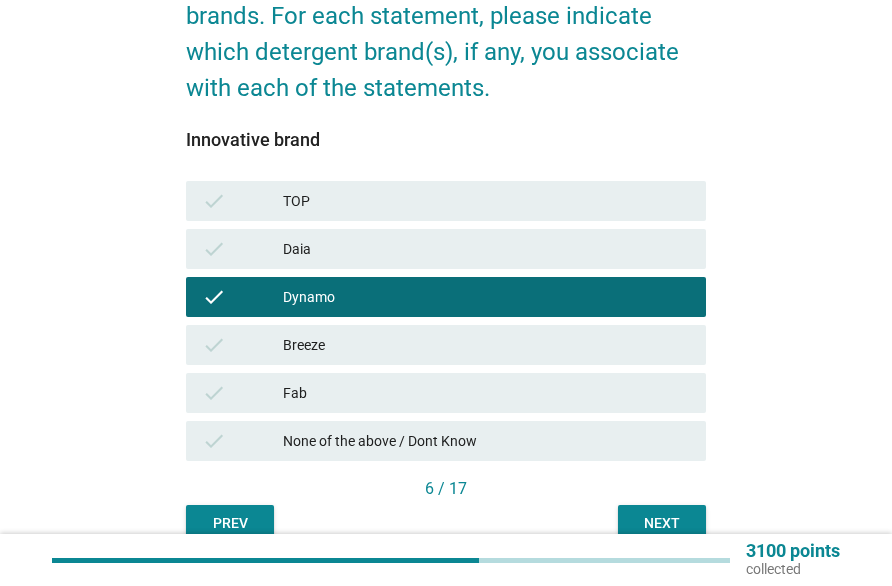 scroll, scrollTop: 100, scrollLeft: 0, axis: vertical 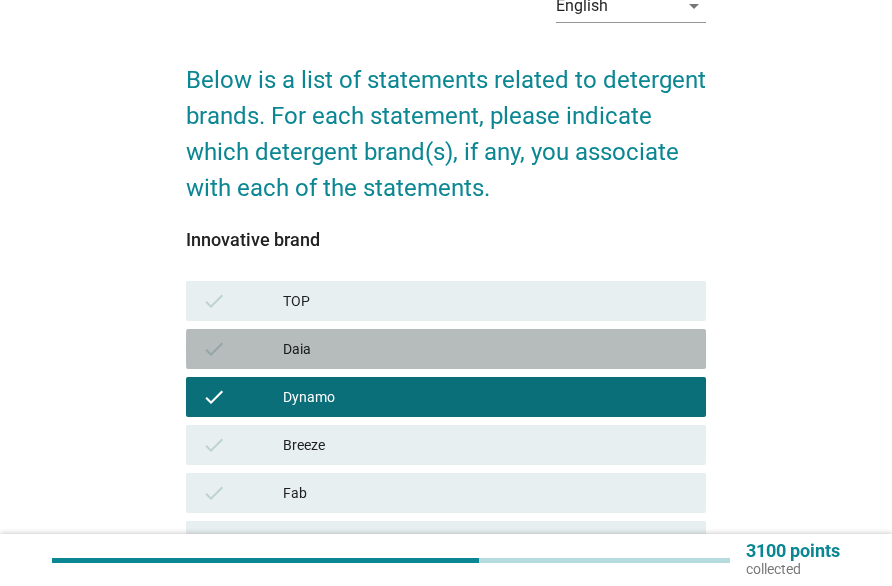 click on "Daia" at bounding box center (486, 349) 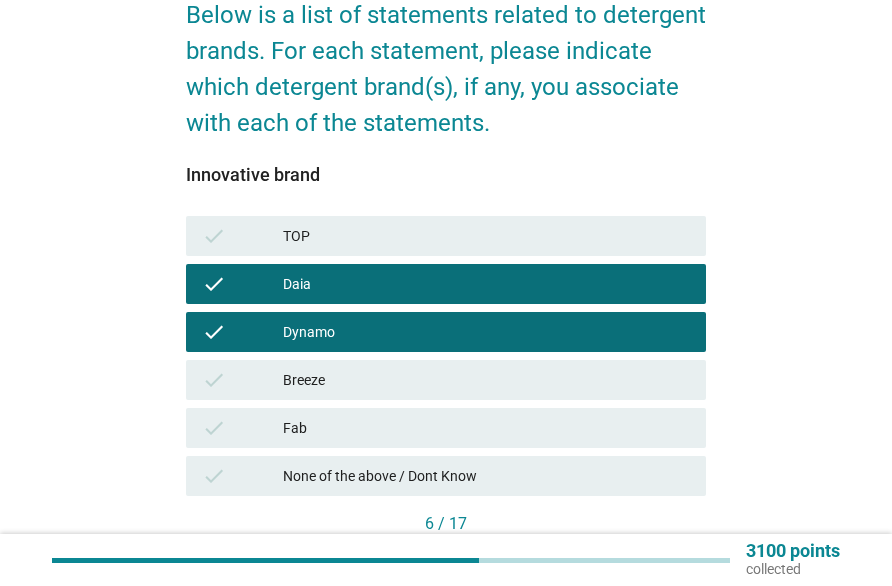 scroll, scrollTop: 200, scrollLeft: 0, axis: vertical 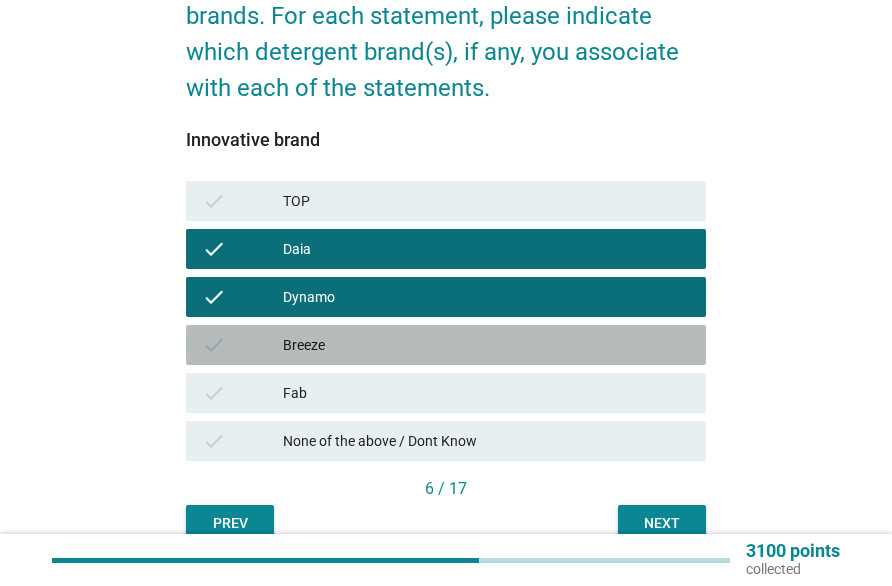 click on "Breeze" at bounding box center [486, 345] 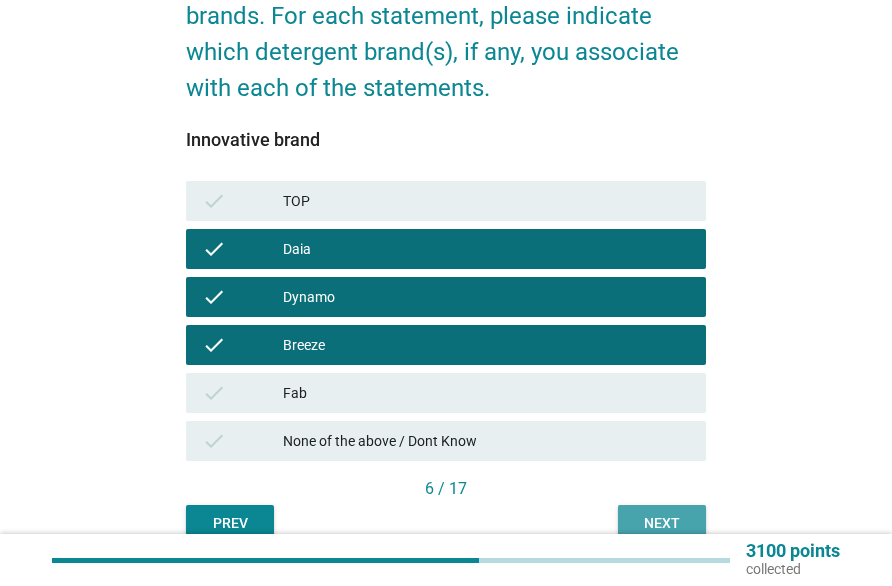 click on "Next" at bounding box center (662, 523) 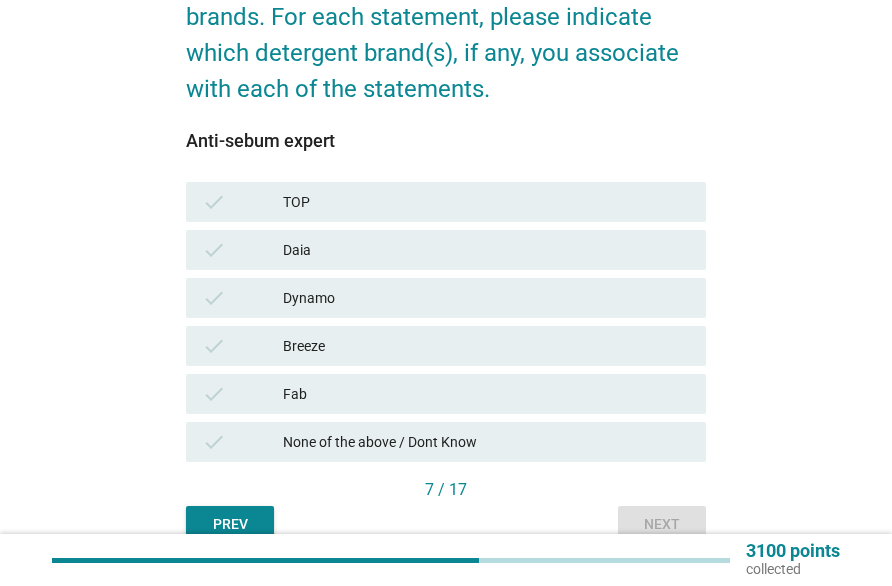 scroll, scrollTop: 200, scrollLeft: 0, axis: vertical 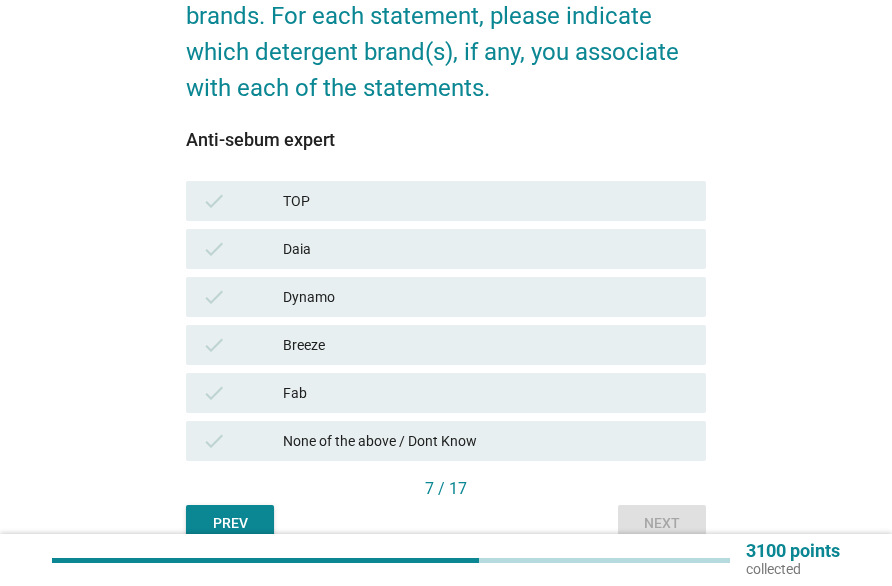 click on "check" at bounding box center (242, 393) 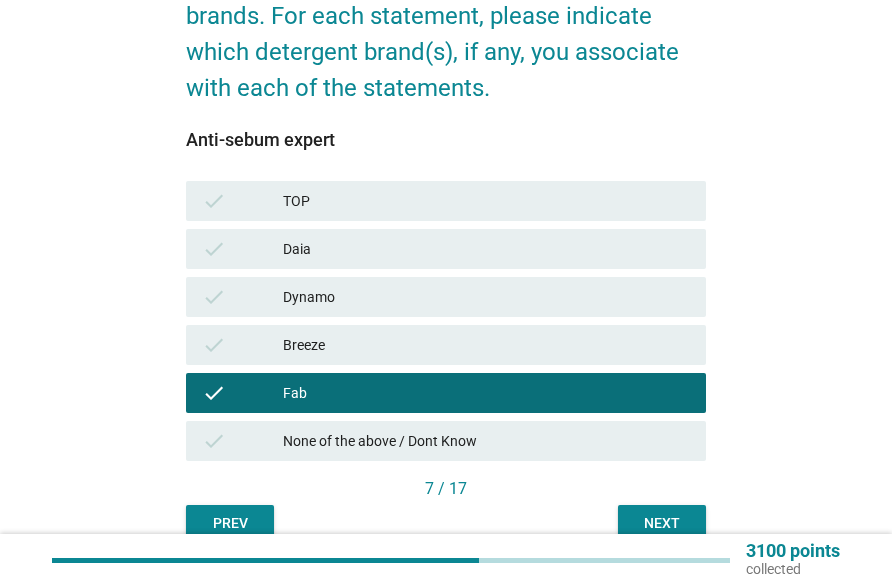 click on "TOP" at bounding box center (486, 201) 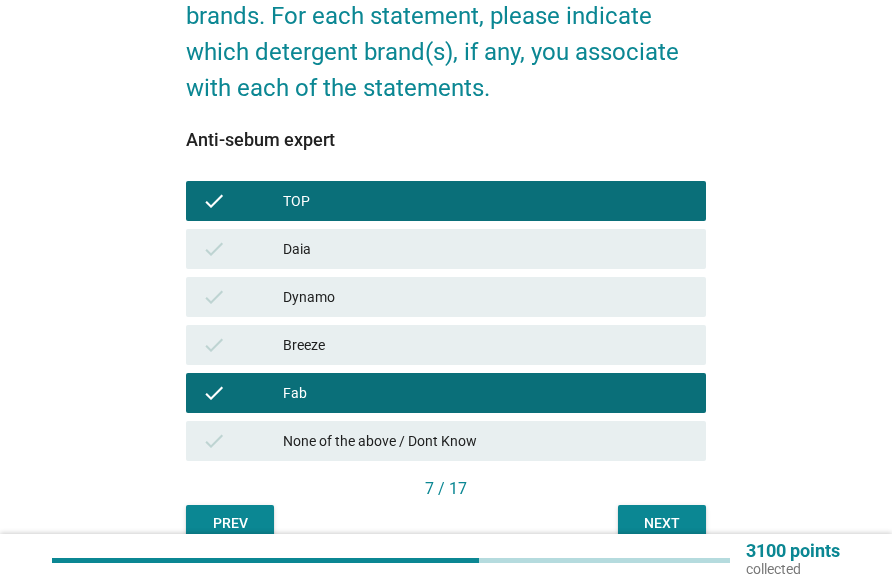 click on "Next" at bounding box center [662, 523] 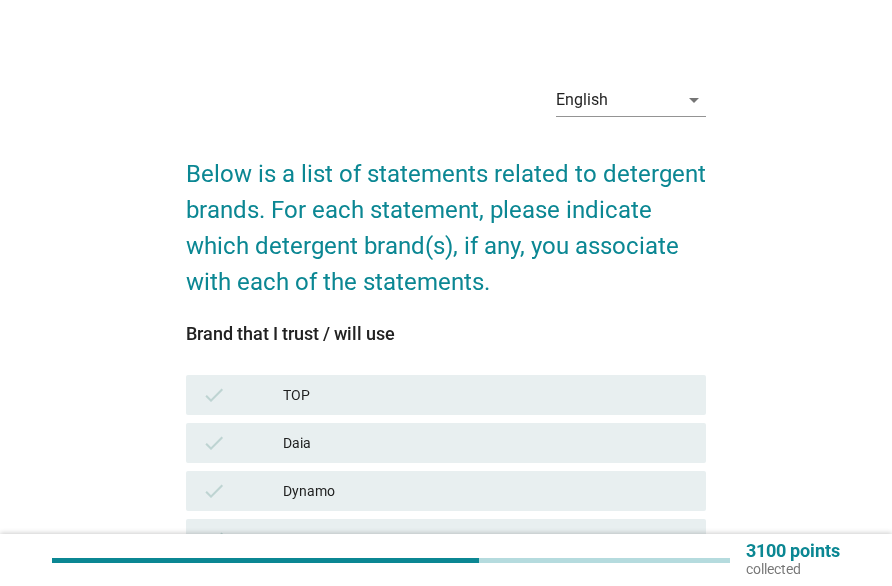 scroll, scrollTop: 200, scrollLeft: 0, axis: vertical 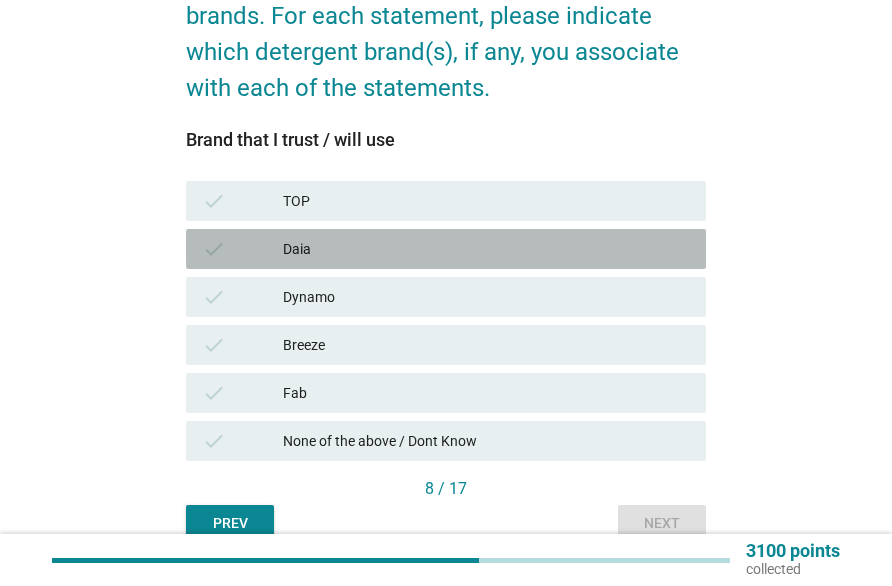 click on "check   Daia" at bounding box center [446, 249] 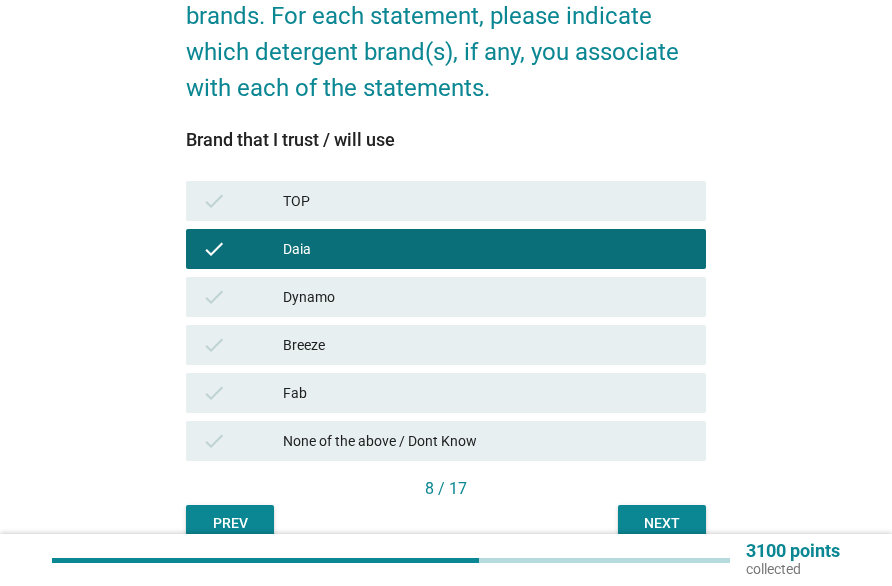 click on "check   Dynamo" at bounding box center [446, 297] 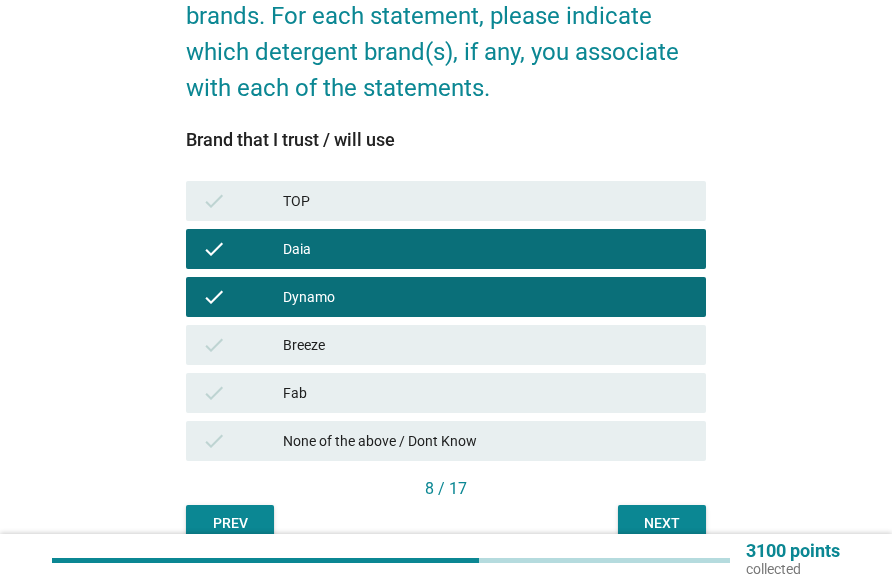 click on "Breeze" at bounding box center [486, 345] 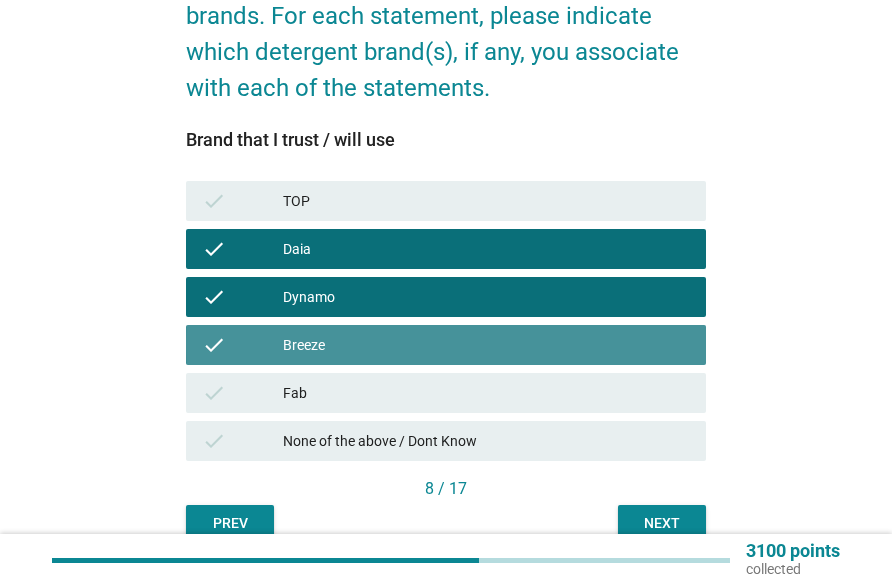click on "Fab" at bounding box center [486, 393] 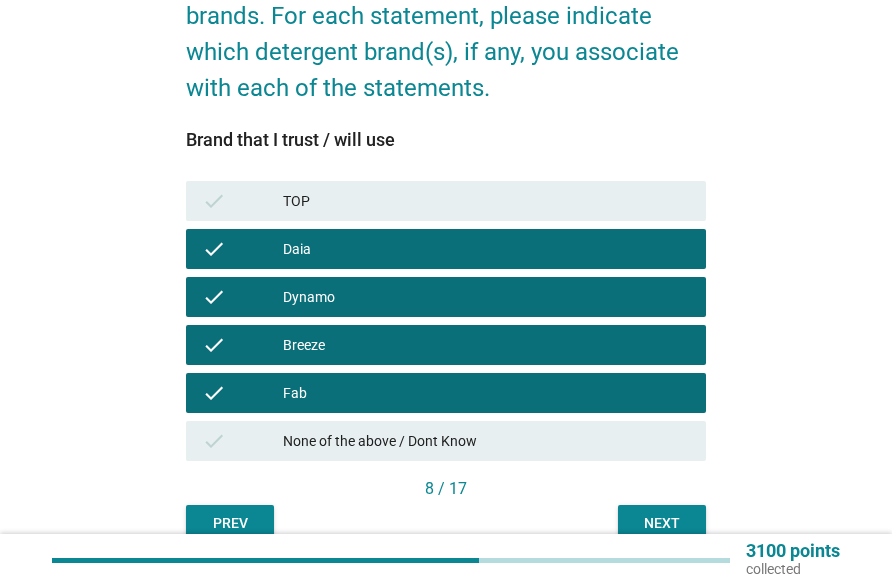 click on "check   TOP" at bounding box center (446, 201) 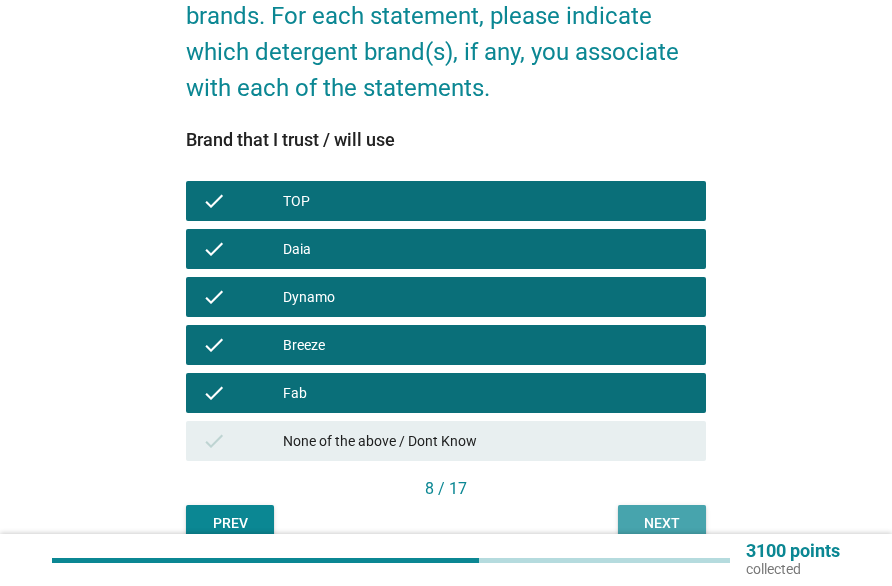click on "Next" at bounding box center [662, 523] 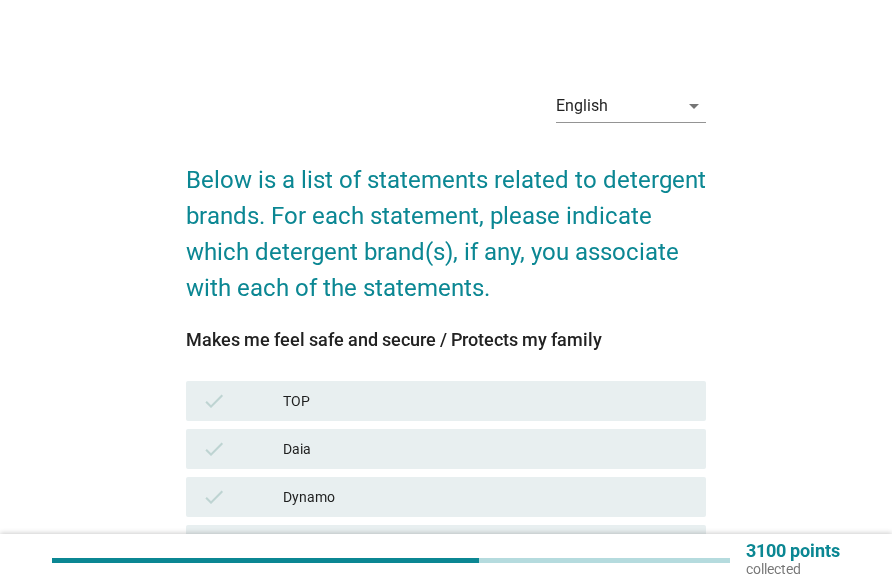 click on "TOP" at bounding box center [486, 401] 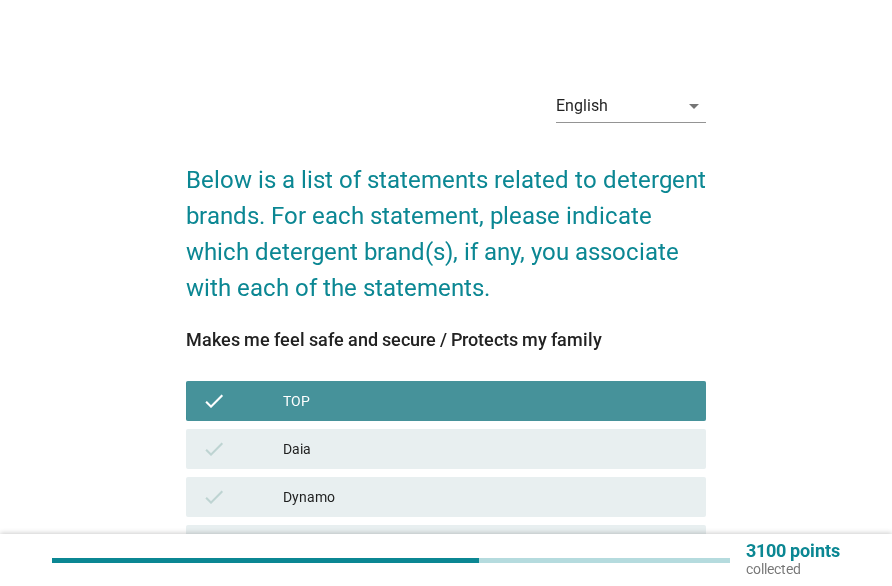 click on "Daia" at bounding box center [486, 449] 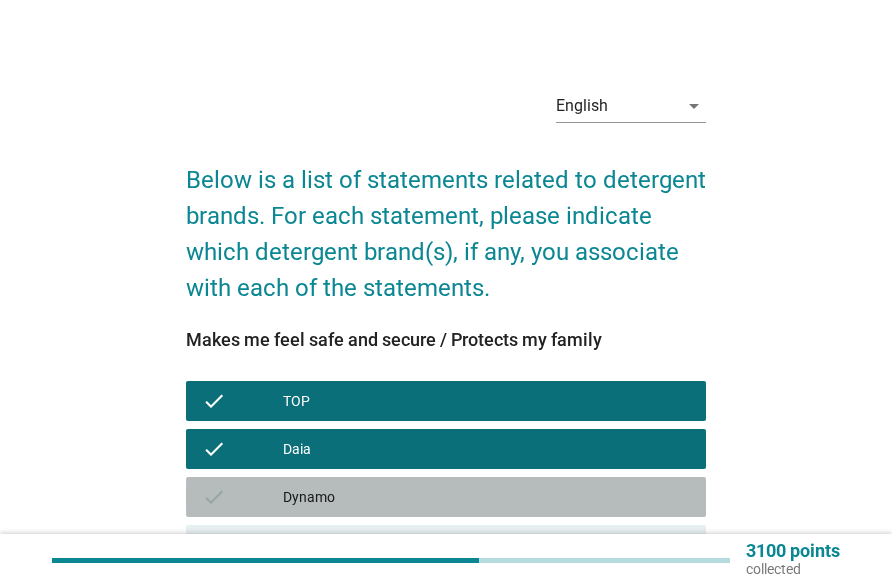 click on "check   Dynamo" at bounding box center [446, 497] 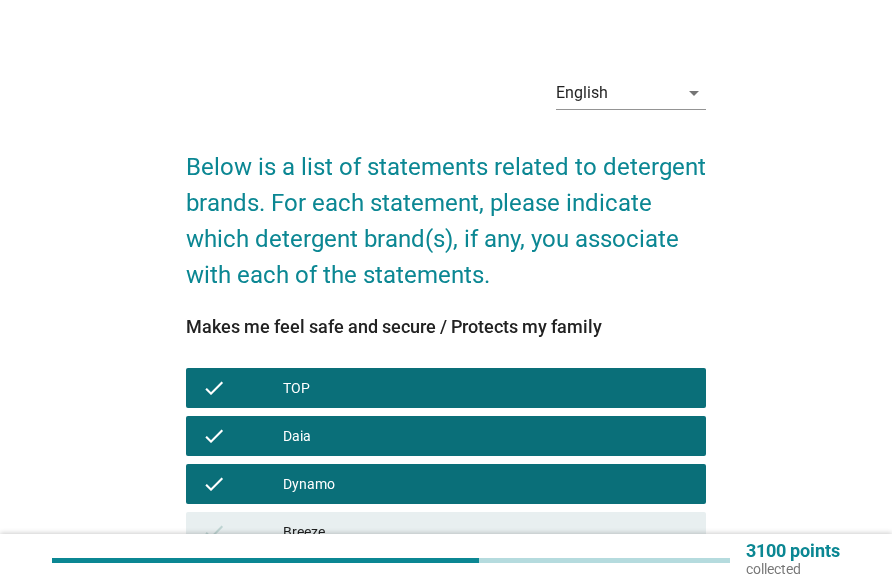 scroll, scrollTop: 200, scrollLeft: 0, axis: vertical 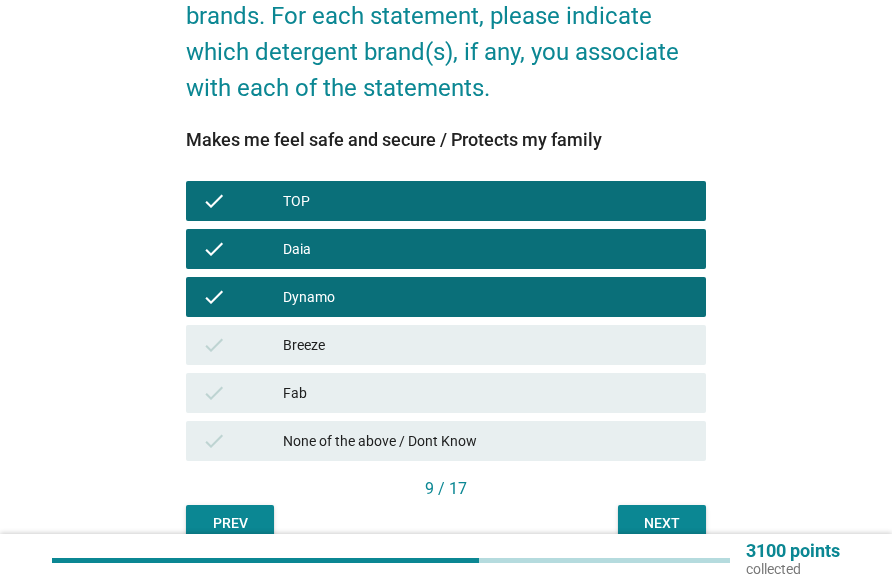 click on "check   Breeze" at bounding box center [446, 345] 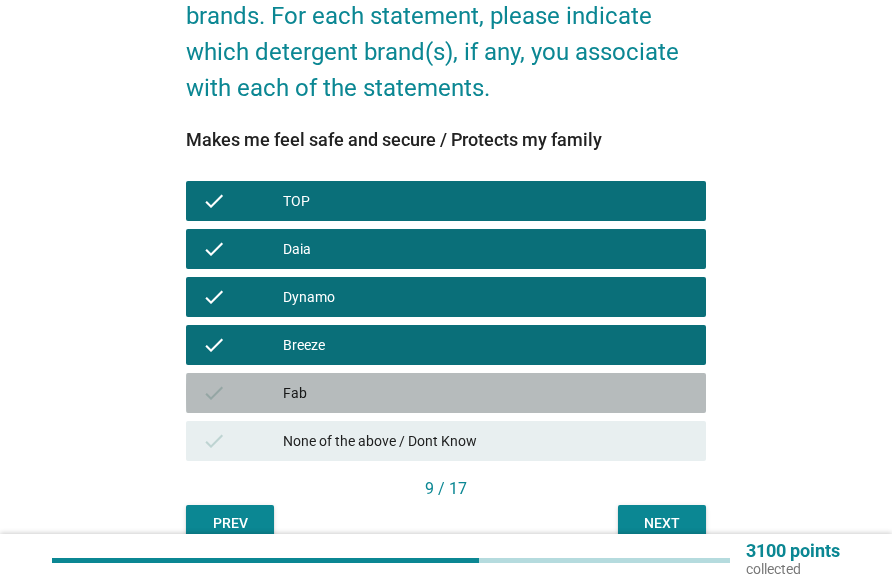 click on "Fab" at bounding box center [486, 393] 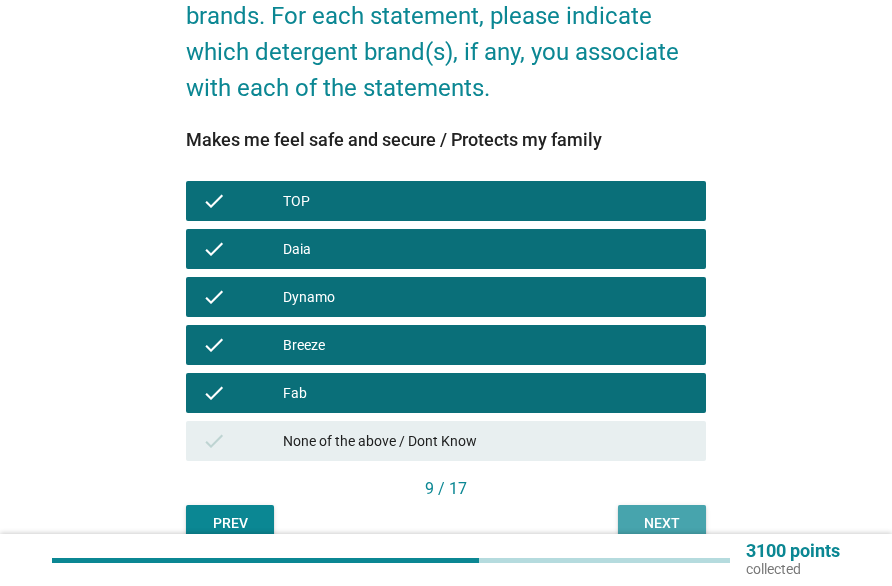 click on "Next" at bounding box center (662, 523) 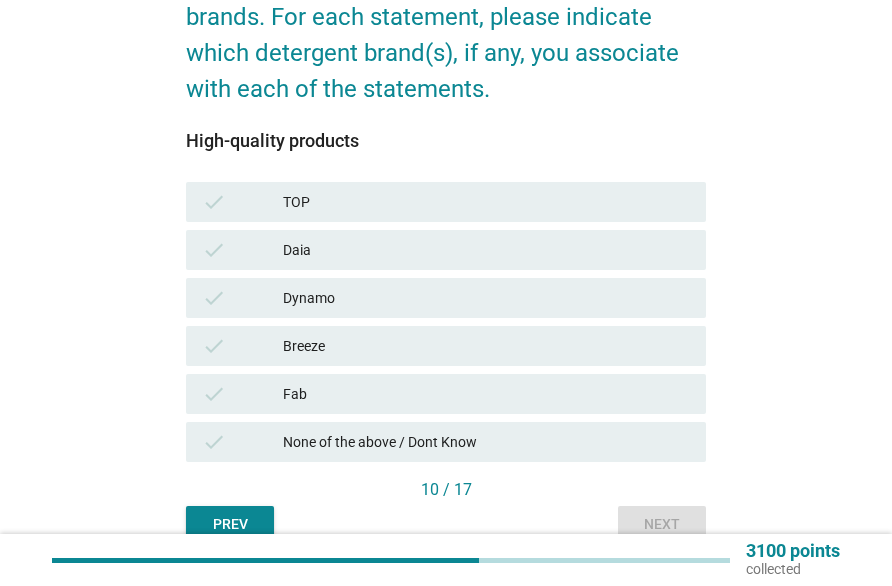 scroll, scrollTop: 200, scrollLeft: 0, axis: vertical 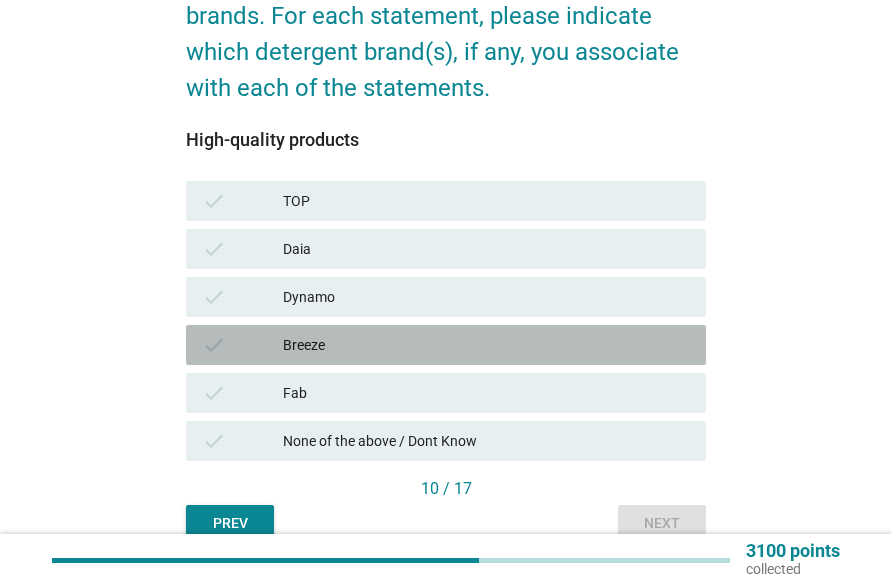 click on "Breeze" at bounding box center [486, 345] 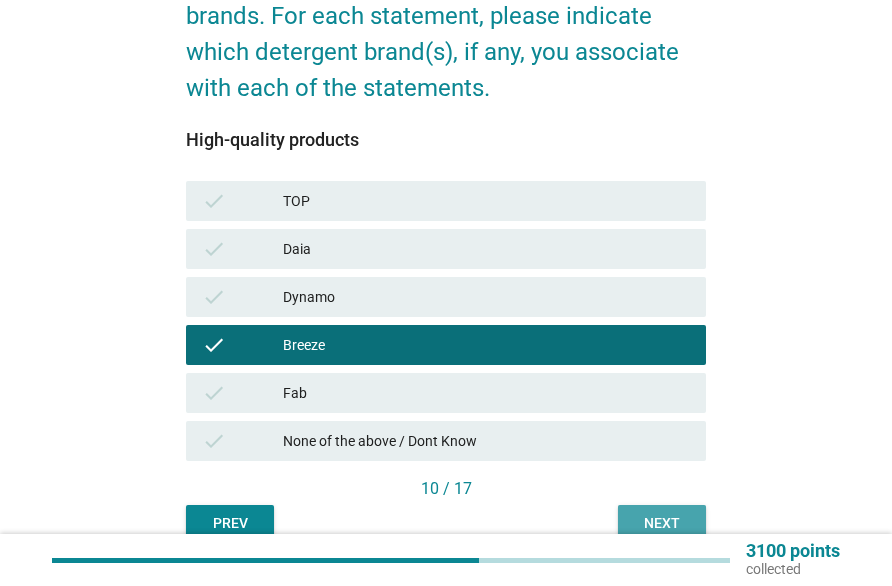 click on "Next" at bounding box center (662, 523) 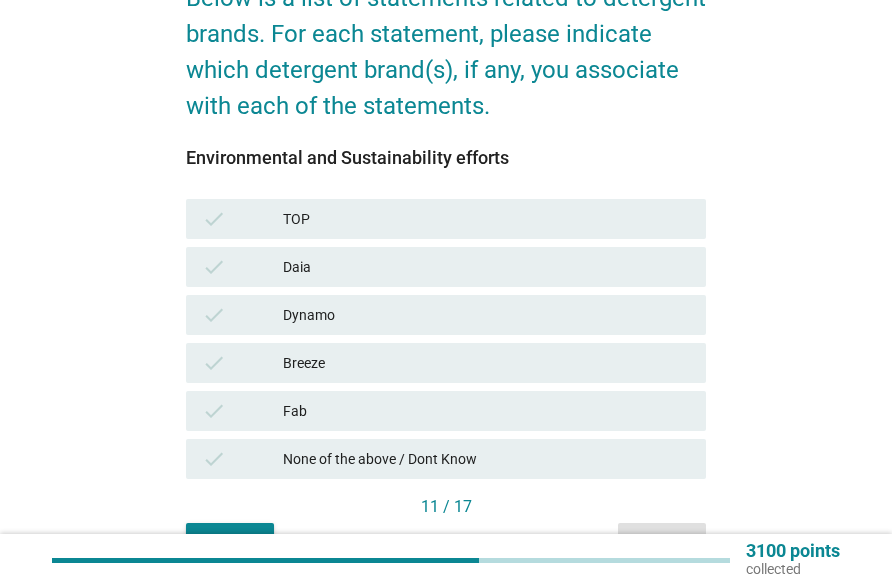 scroll, scrollTop: 200, scrollLeft: 0, axis: vertical 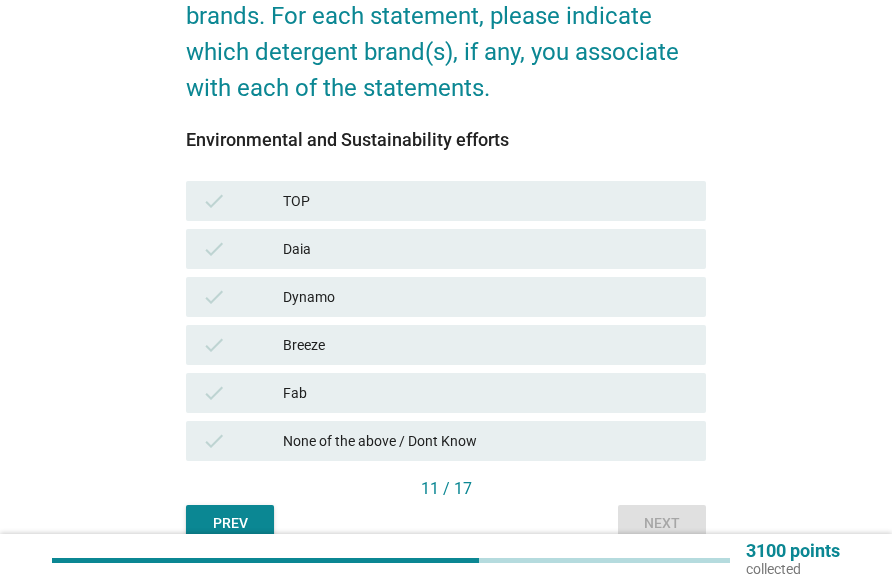 click on "TOP" at bounding box center [486, 201] 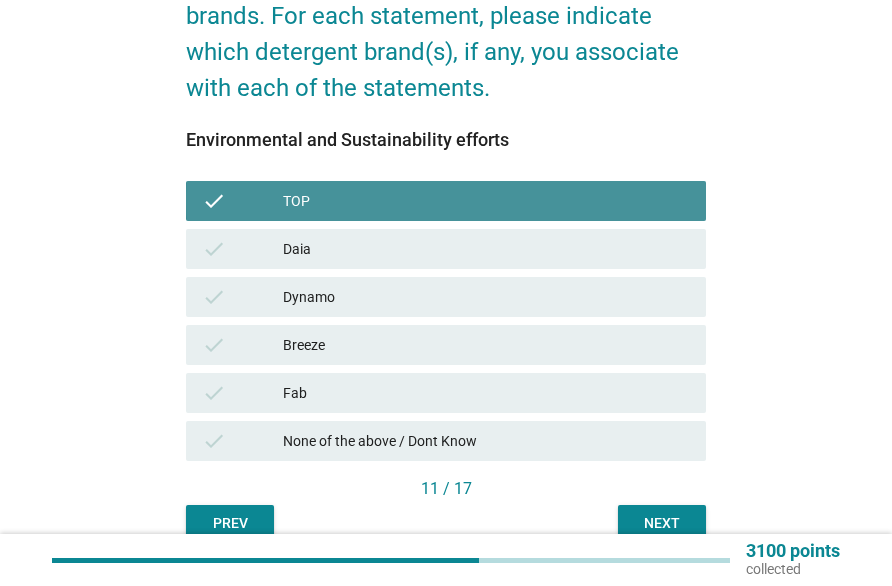 click on "Daia" at bounding box center (486, 249) 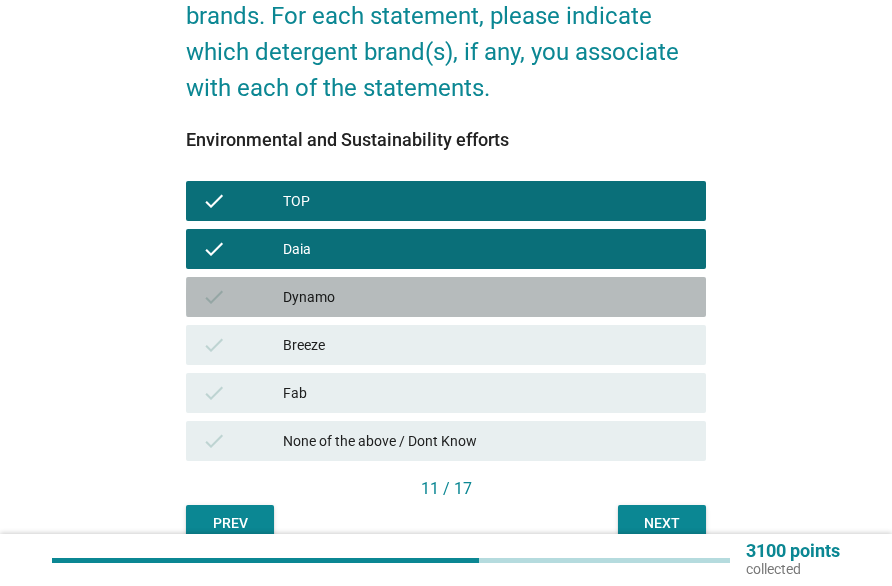 click on "Dynamo" at bounding box center (486, 297) 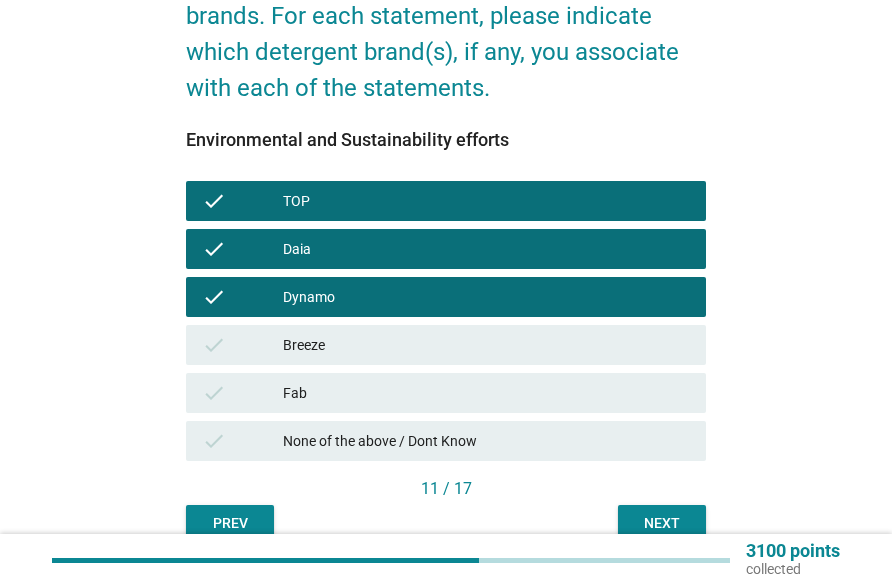 click on "Breeze" at bounding box center (486, 345) 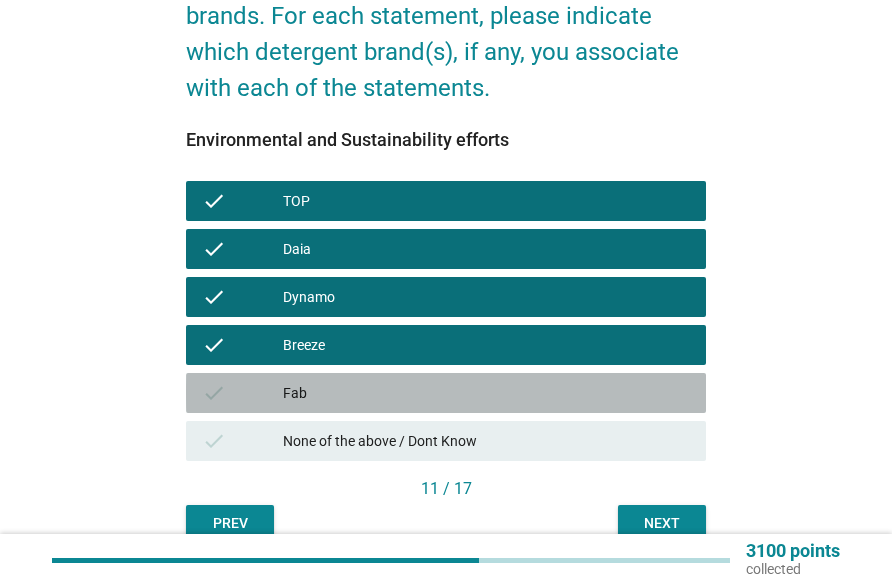 click on "check   Fab" at bounding box center [446, 393] 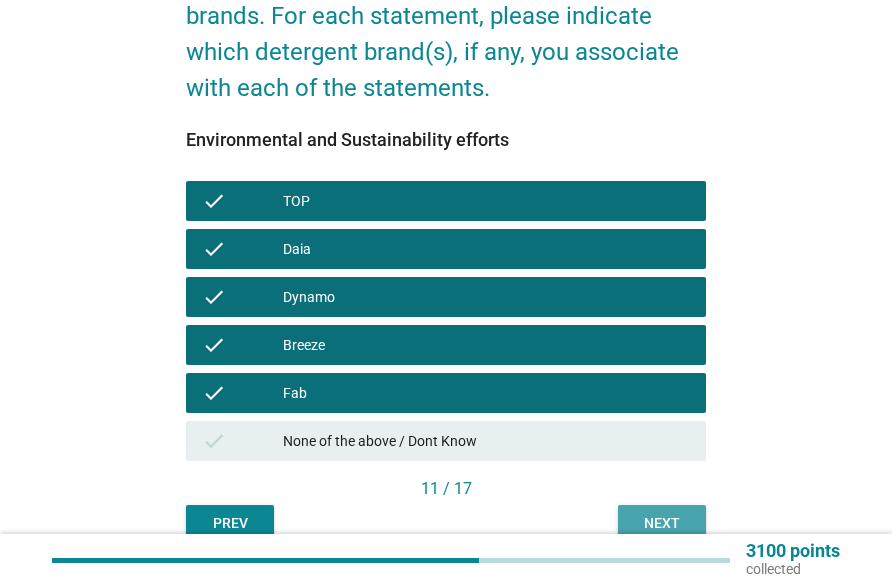click on "Next" at bounding box center [662, 523] 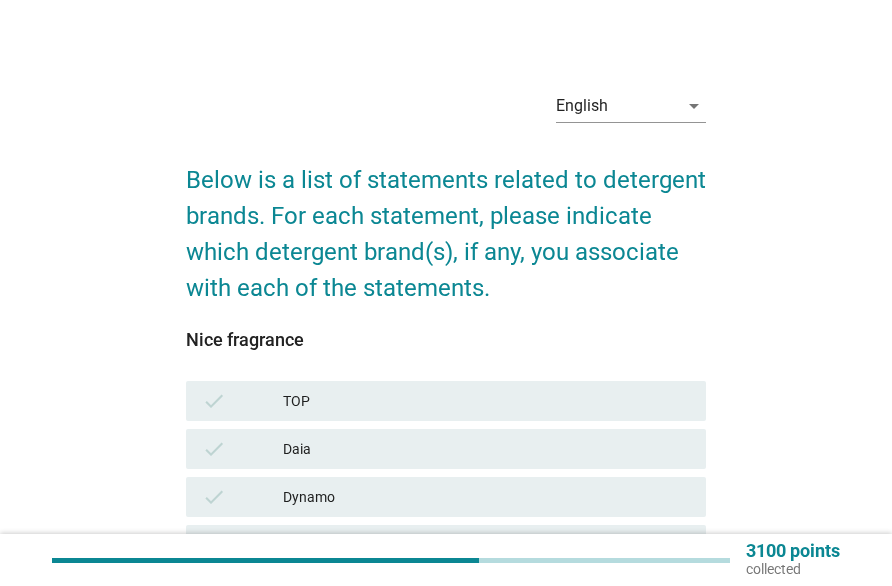 click on "TOP" at bounding box center [486, 401] 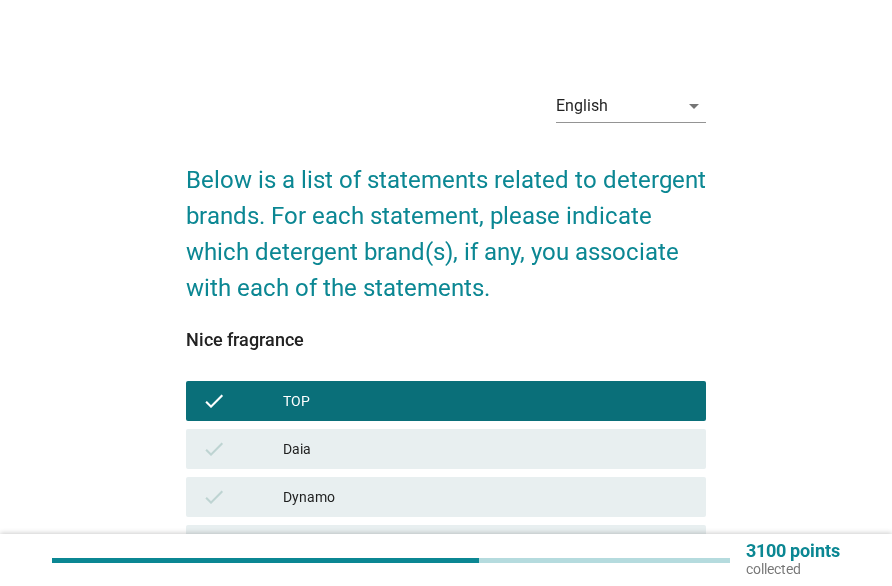 scroll, scrollTop: 100, scrollLeft: 0, axis: vertical 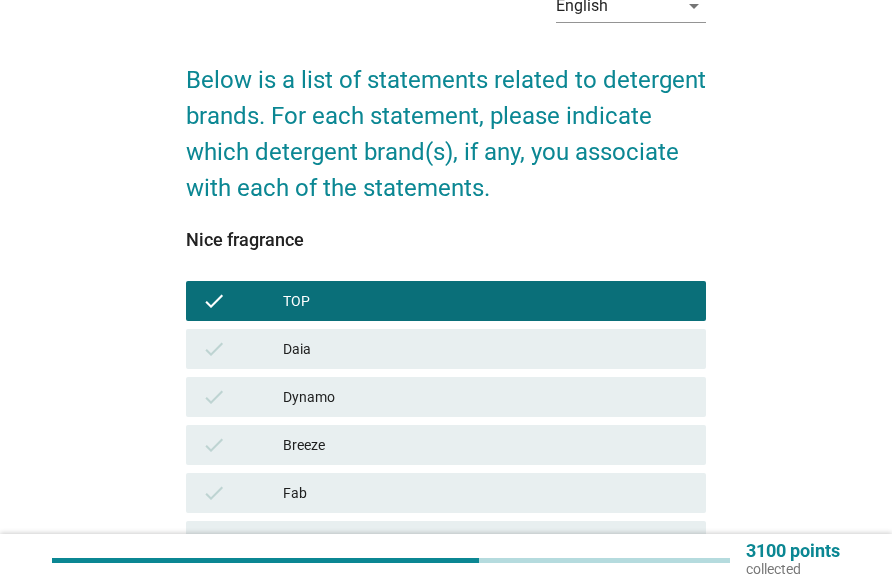 click on "check   Dynamo" at bounding box center (446, 397) 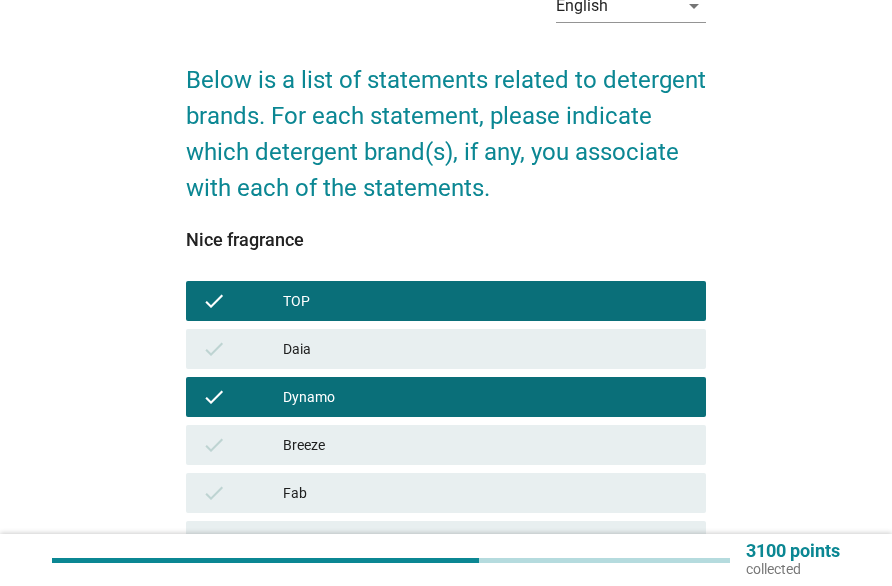 click on "Breeze" at bounding box center (486, 445) 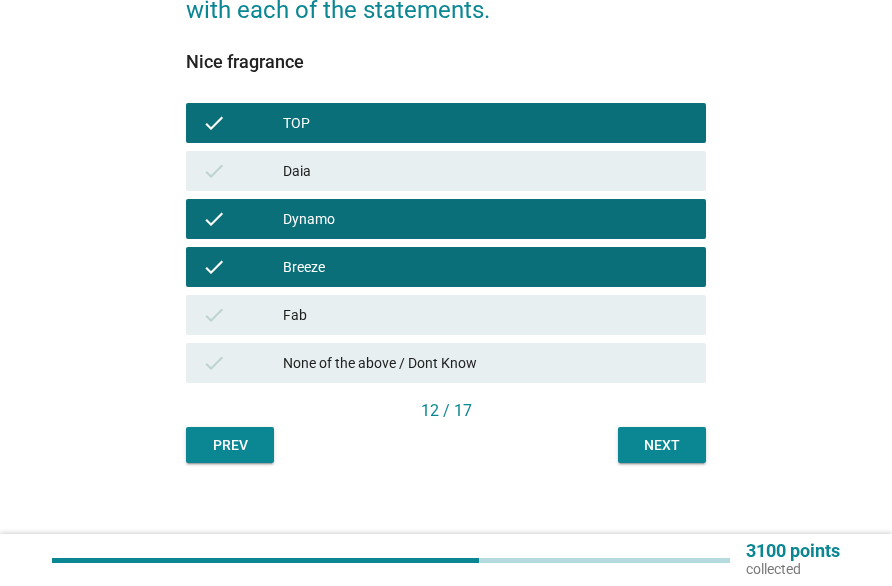 scroll, scrollTop: 281, scrollLeft: 0, axis: vertical 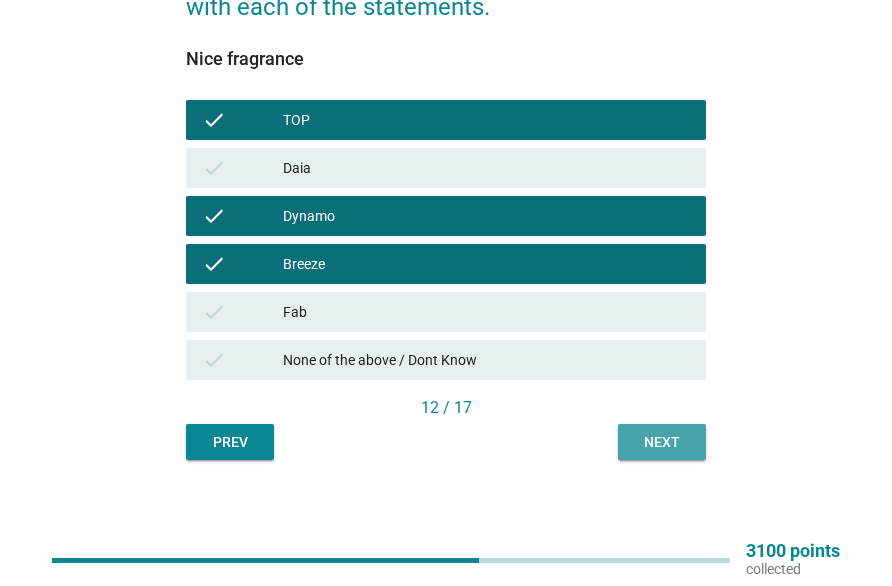 click on "Next" at bounding box center [662, 442] 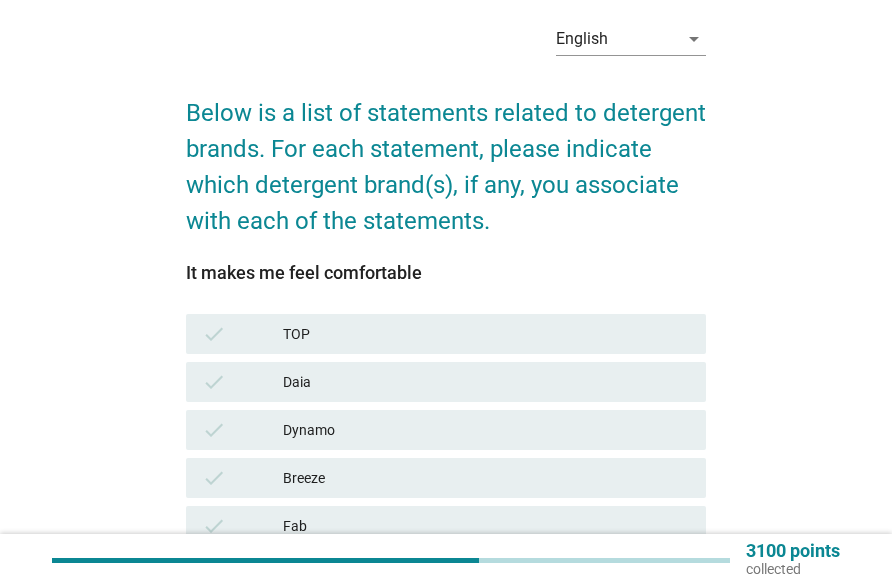 scroll, scrollTop: 100, scrollLeft: 0, axis: vertical 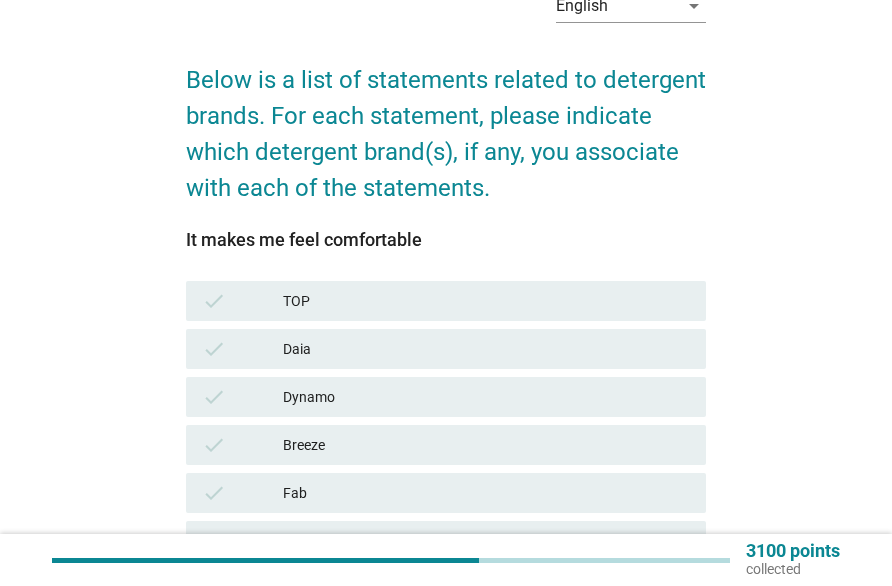 click on "Daia" at bounding box center [486, 349] 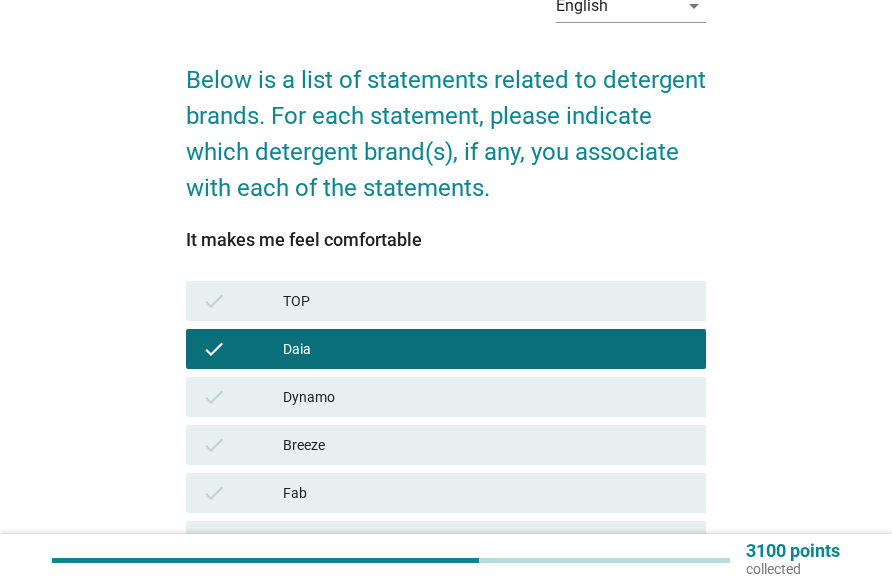 click on "TOP" at bounding box center [486, 301] 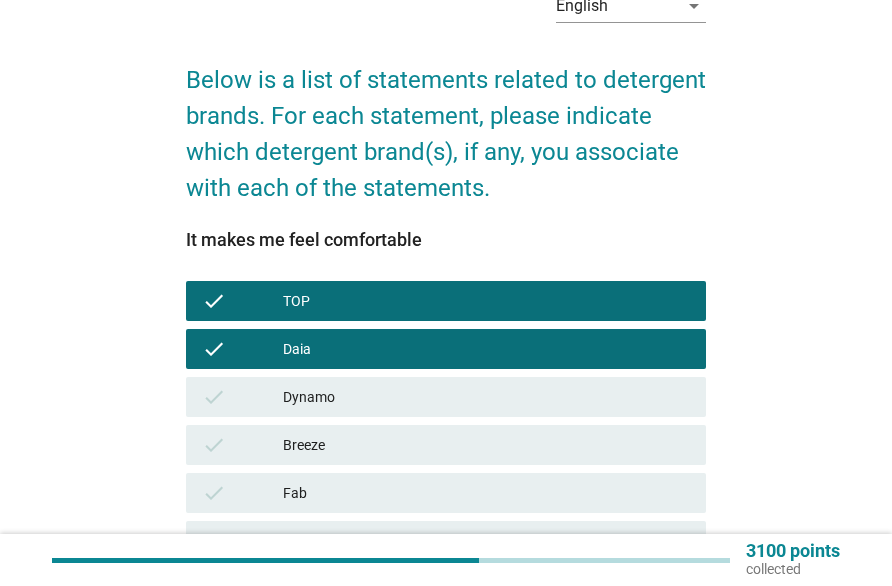 click on "Breeze" at bounding box center (486, 445) 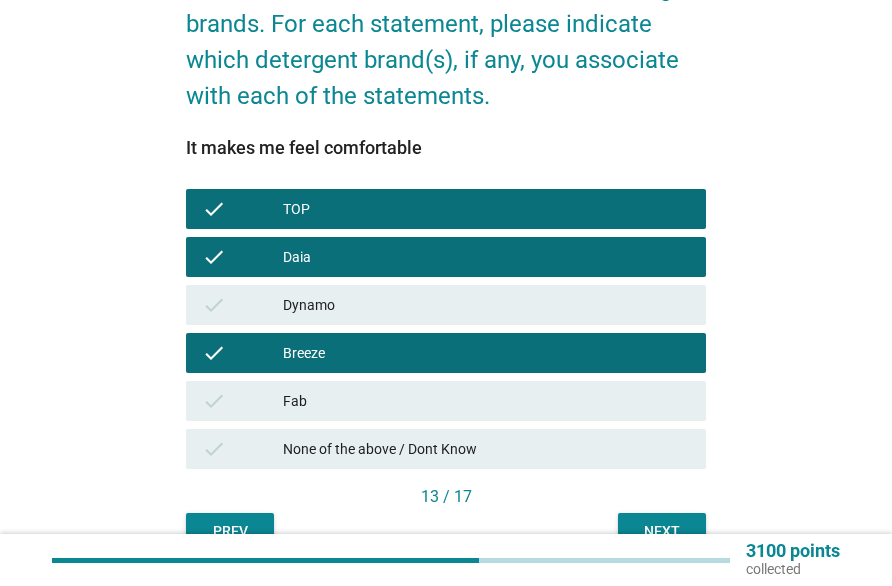 scroll, scrollTop: 281, scrollLeft: 0, axis: vertical 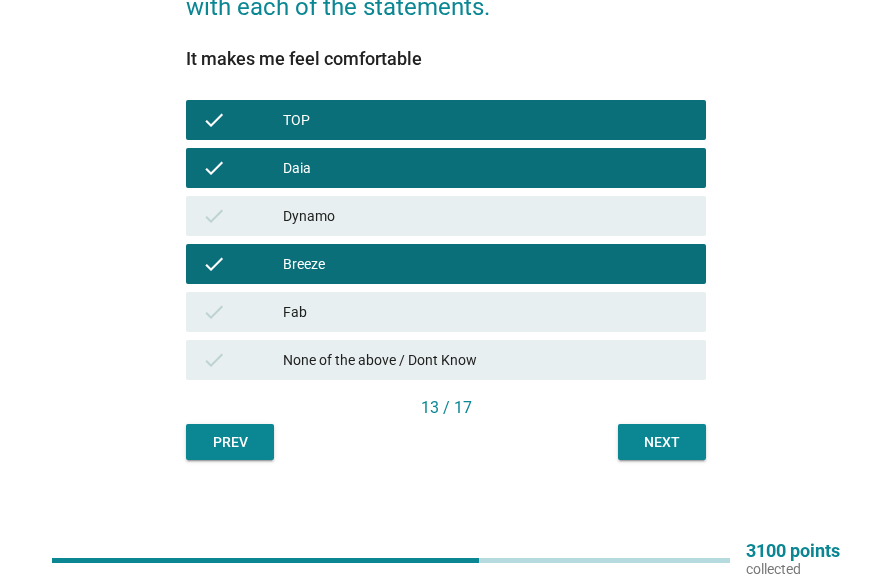 click on "Next" at bounding box center [662, 442] 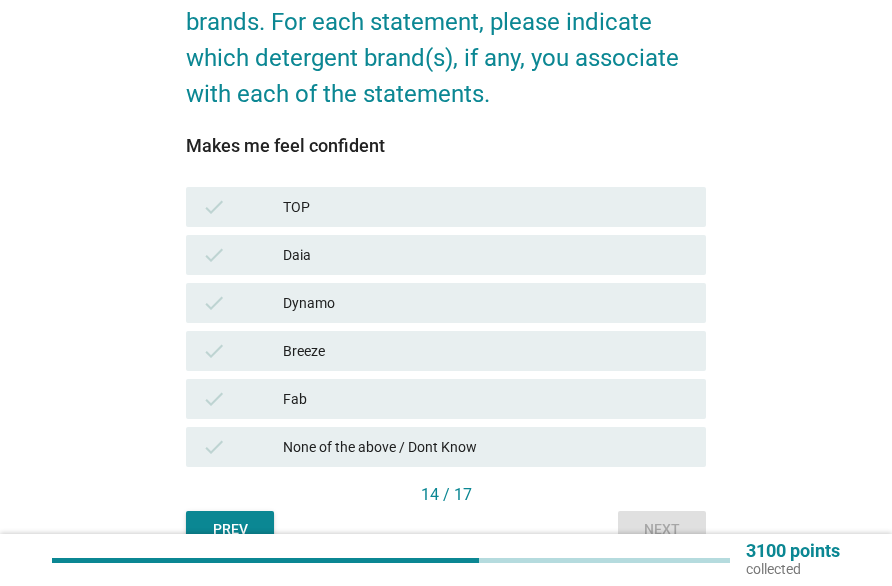 scroll, scrollTop: 200, scrollLeft: 0, axis: vertical 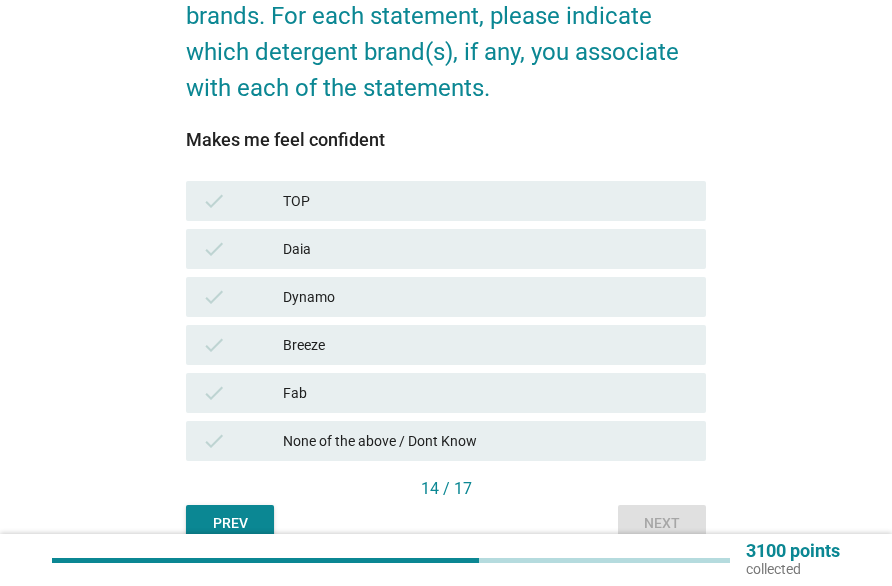 click on "Dynamo" at bounding box center (486, 297) 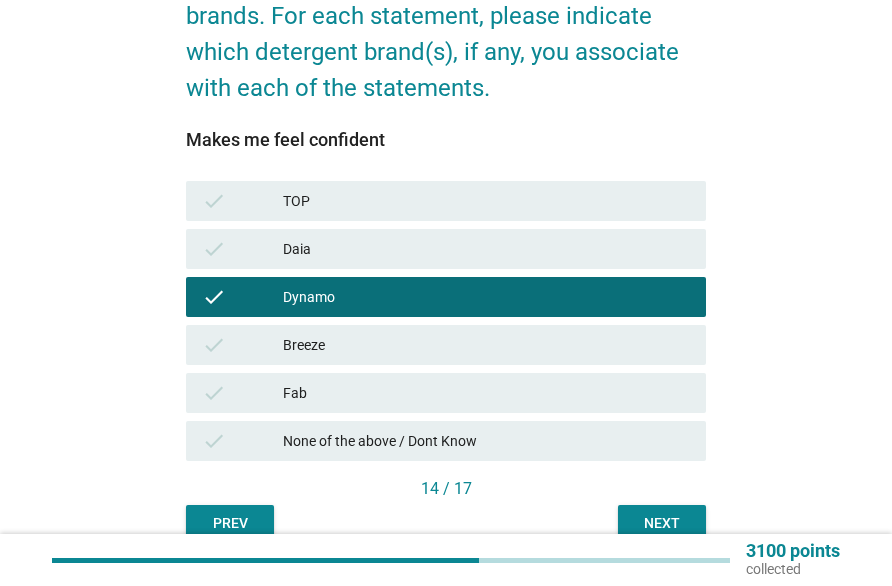 click on "Fab" at bounding box center [486, 393] 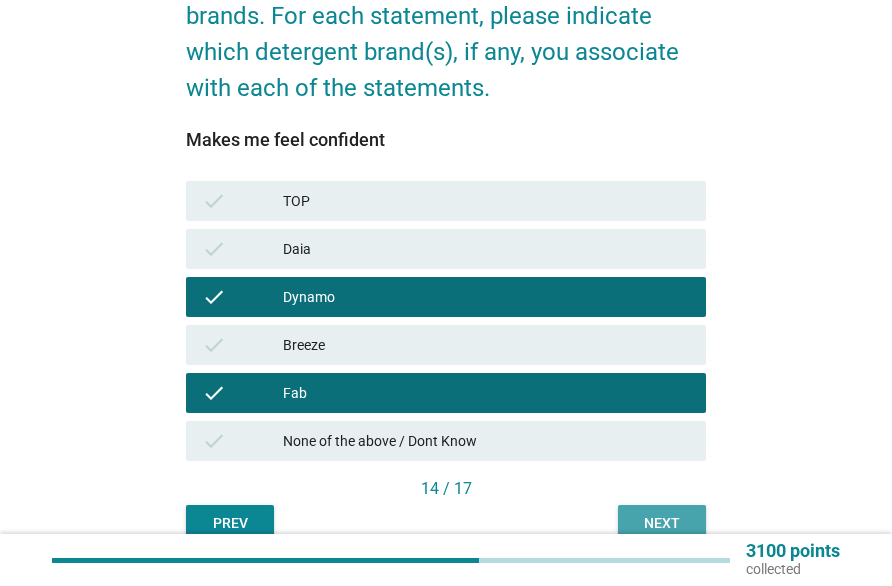 click on "Next" at bounding box center (662, 523) 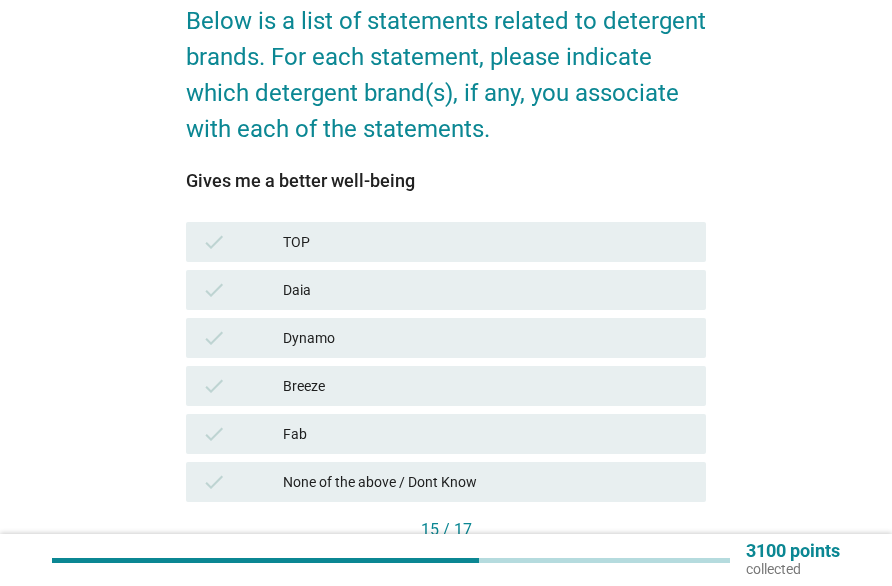 scroll, scrollTop: 200, scrollLeft: 0, axis: vertical 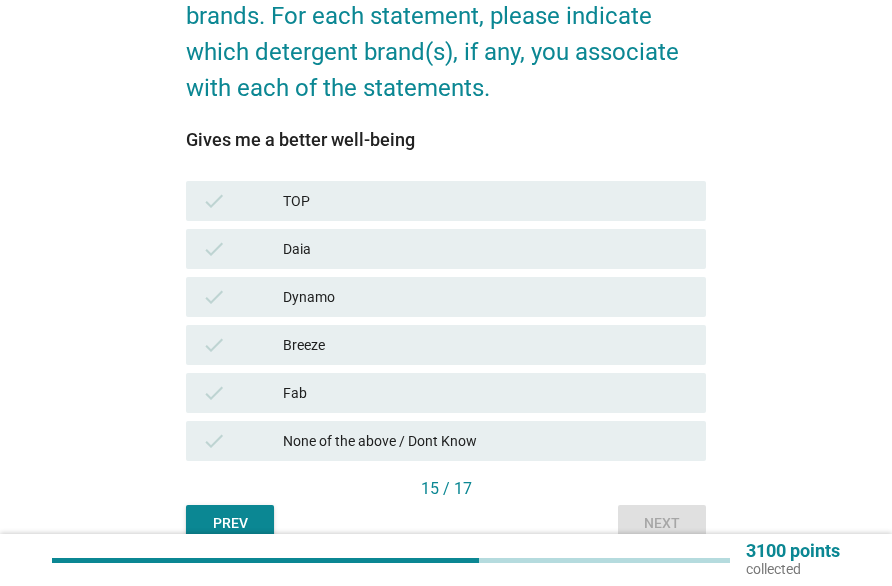 click on "None of the above / Dont Know" at bounding box center (486, 441) 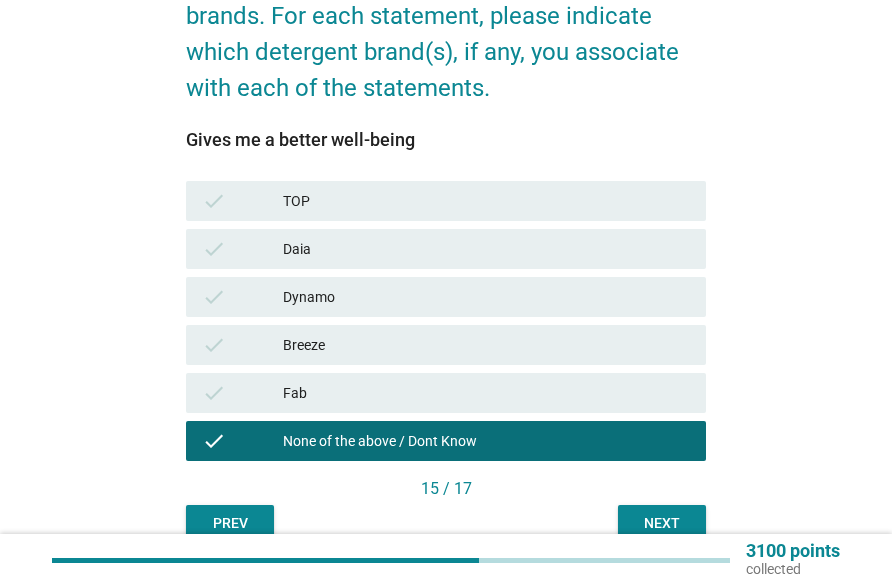 click on "Next" at bounding box center (662, 523) 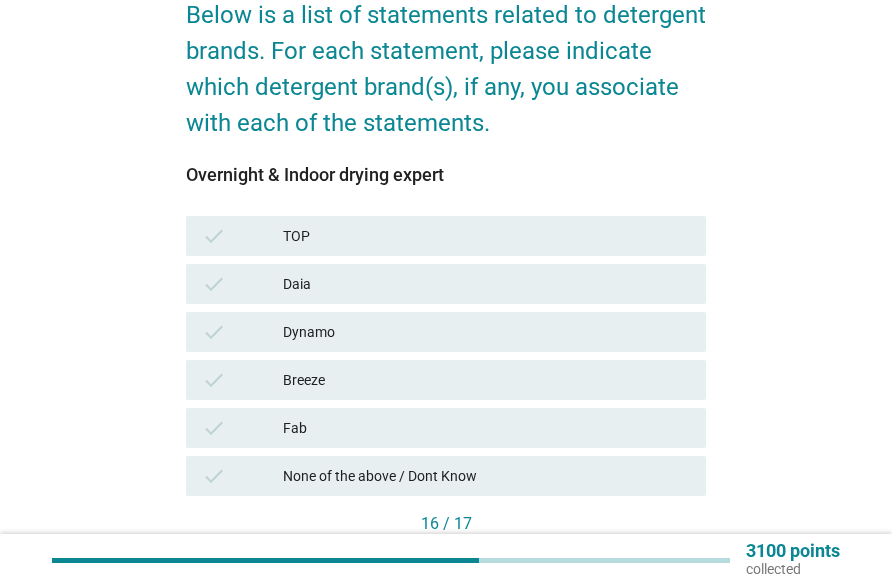 scroll, scrollTop: 200, scrollLeft: 0, axis: vertical 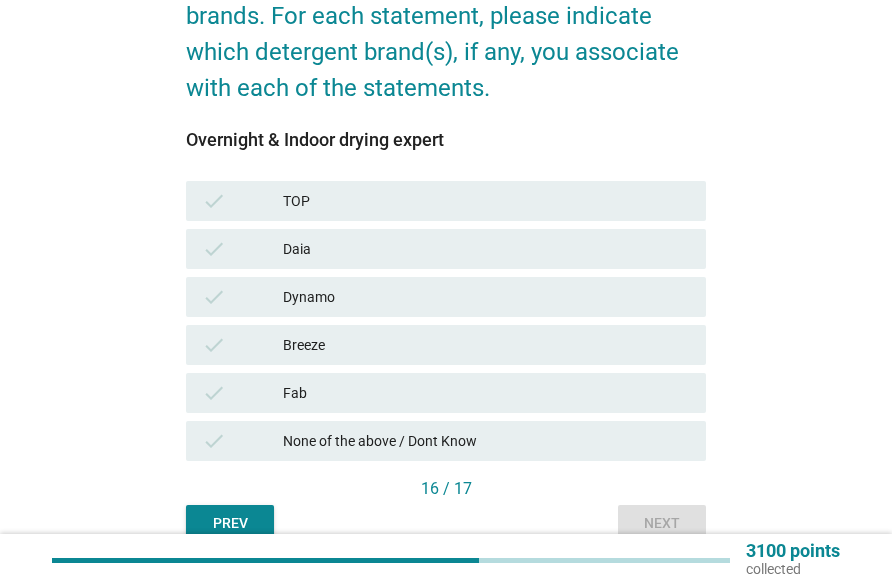 click on "TOP" at bounding box center (486, 201) 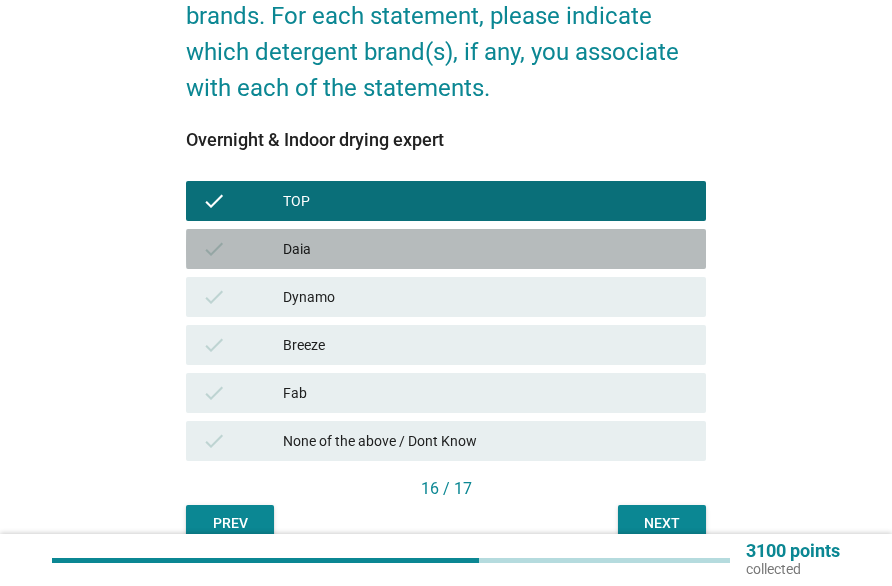 click on "Daia" at bounding box center [486, 249] 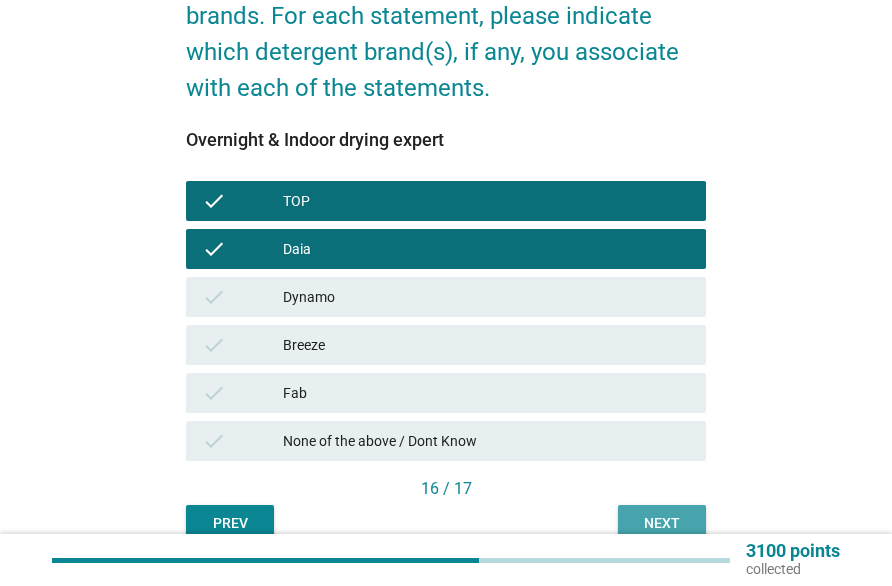 click on "Next" at bounding box center (662, 523) 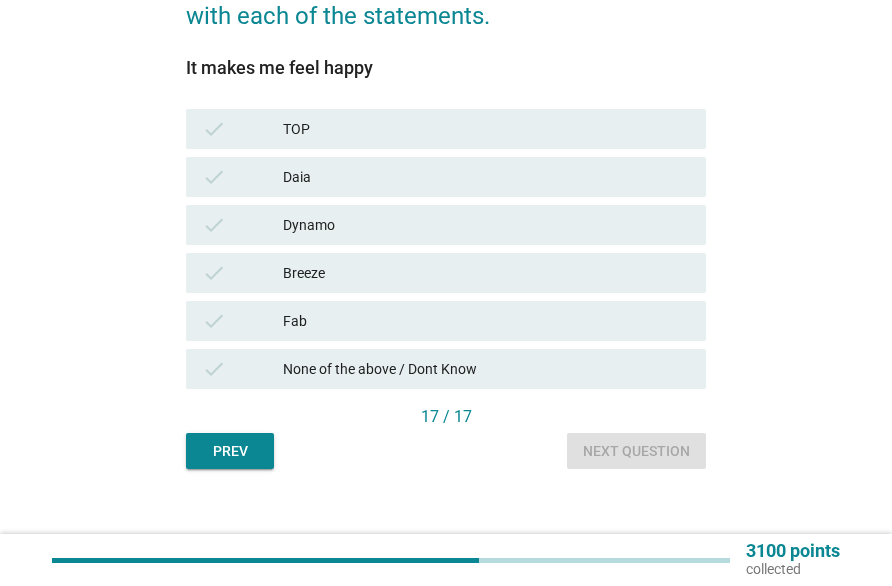 scroll, scrollTop: 281, scrollLeft: 0, axis: vertical 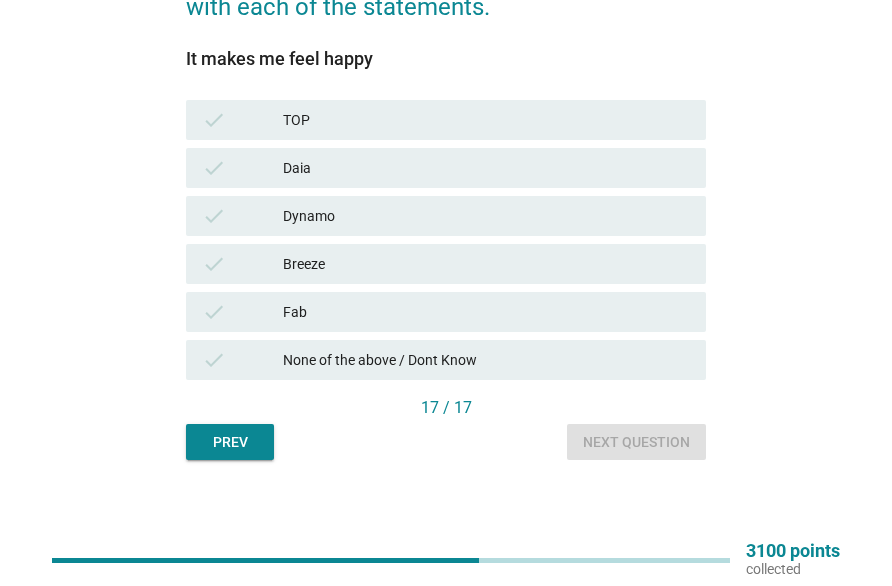 click on "Fab" at bounding box center [486, 312] 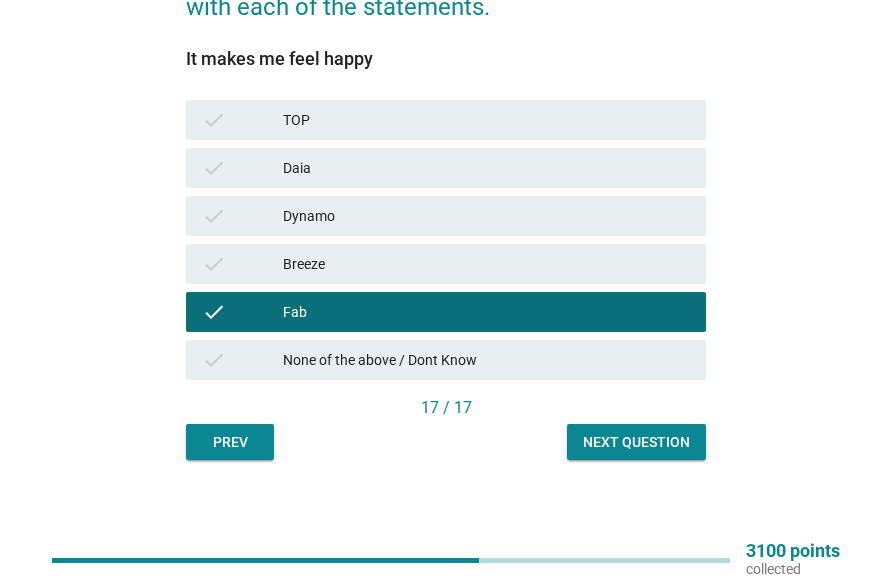 click on "Breeze" at bounding box center (486, 264) 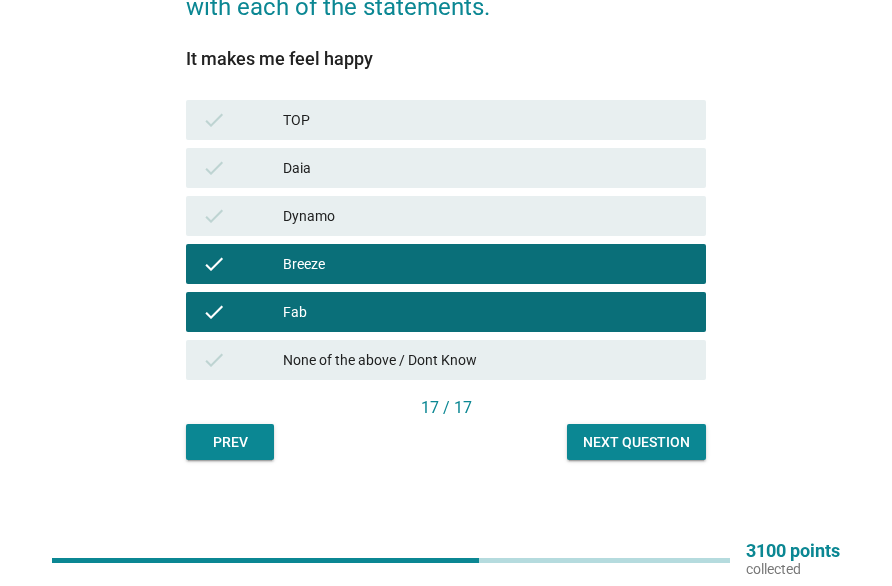 drag, startPoint x: 354, startPoint y: 224, endPoint x: 329, endPoint y: 184, distance: 47.169907 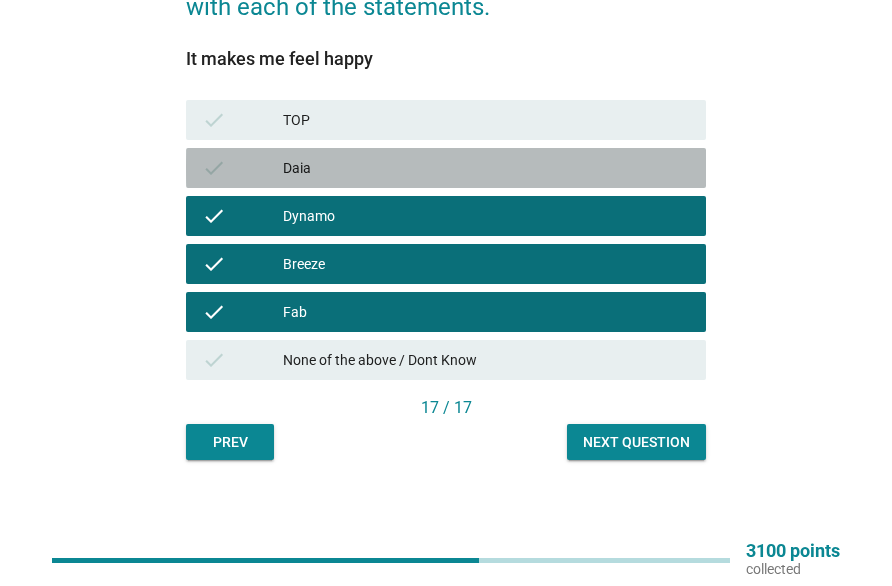 drag, startPoint x: 314, startPoint y: 168, endPoint x: 323, endPoint y: 98, distance: 70.5762 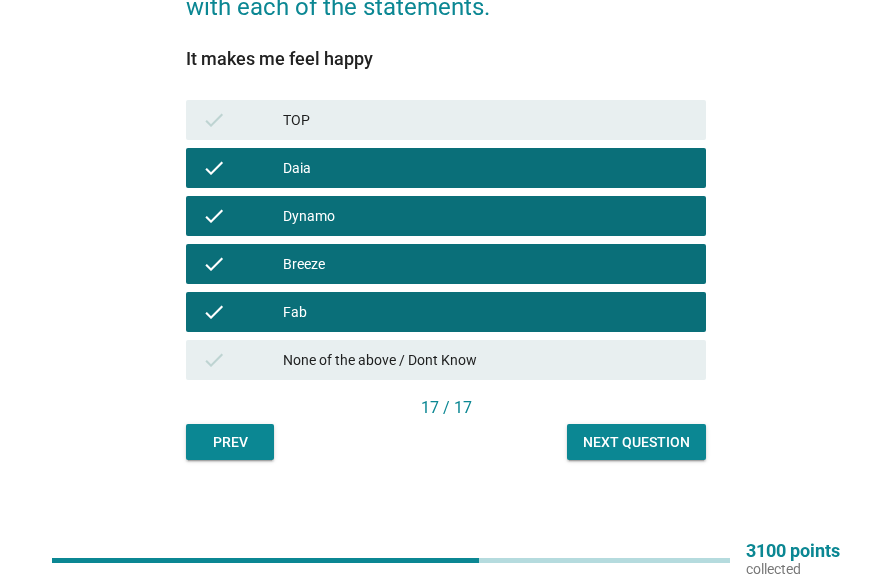 click on "check   TOP" at bounding box center [446, 120] 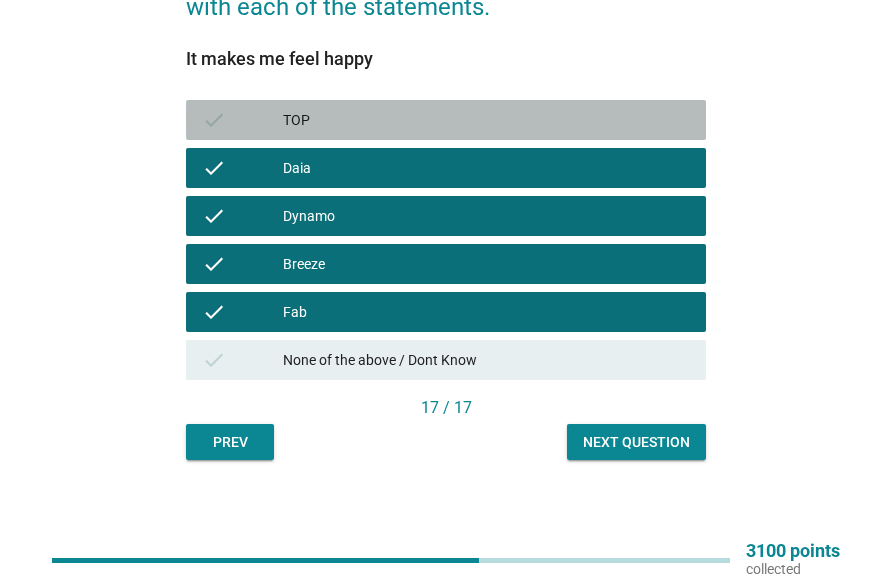 click on "TOP" at bounding box center (486, 120) 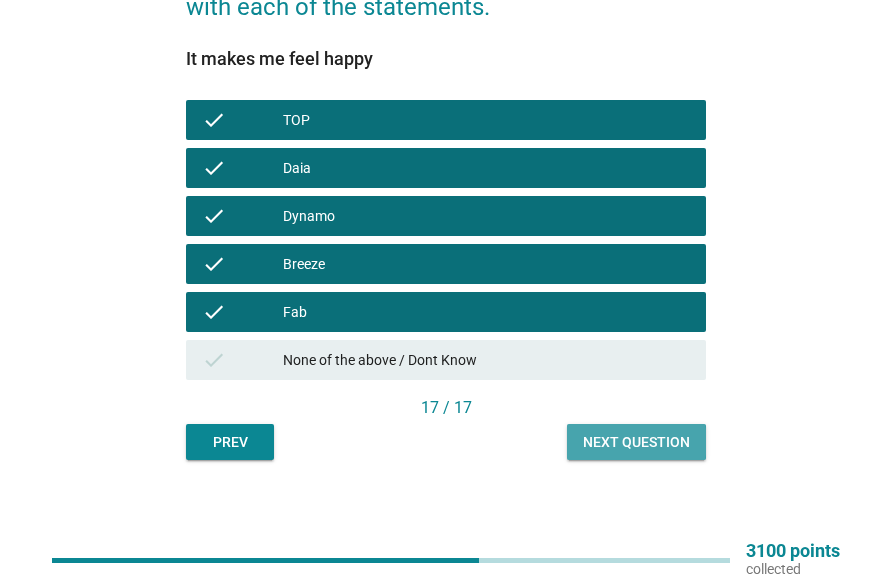 click on "Next question" at bounding box center (636, 442) 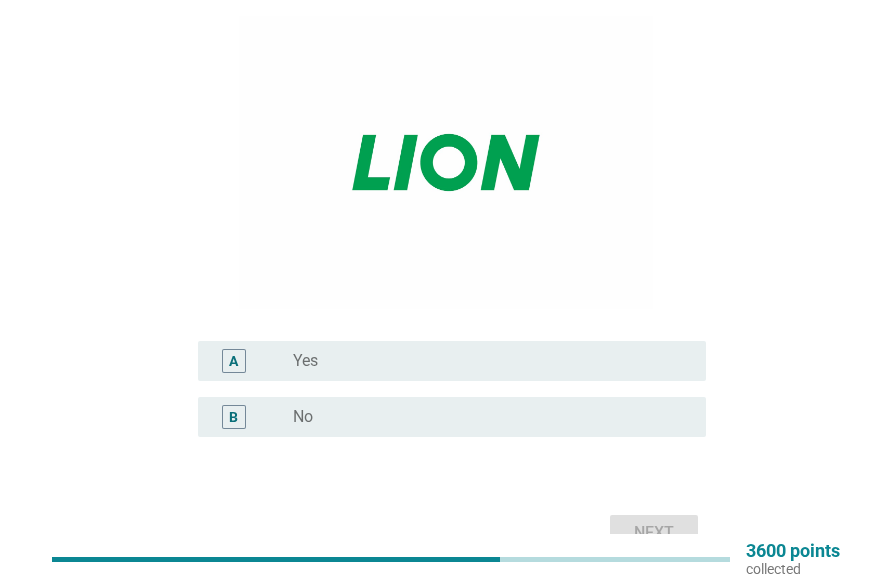 scroll, scrollTop: 200, scrollLeft: 0, axis: vertical 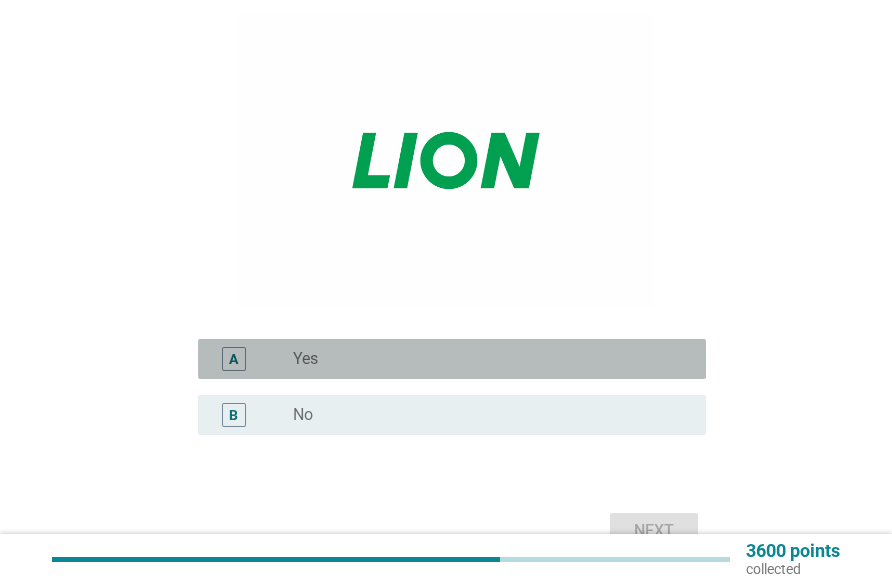 click on "radio_button_unchecked Yes" at bounding box center (483, 359) 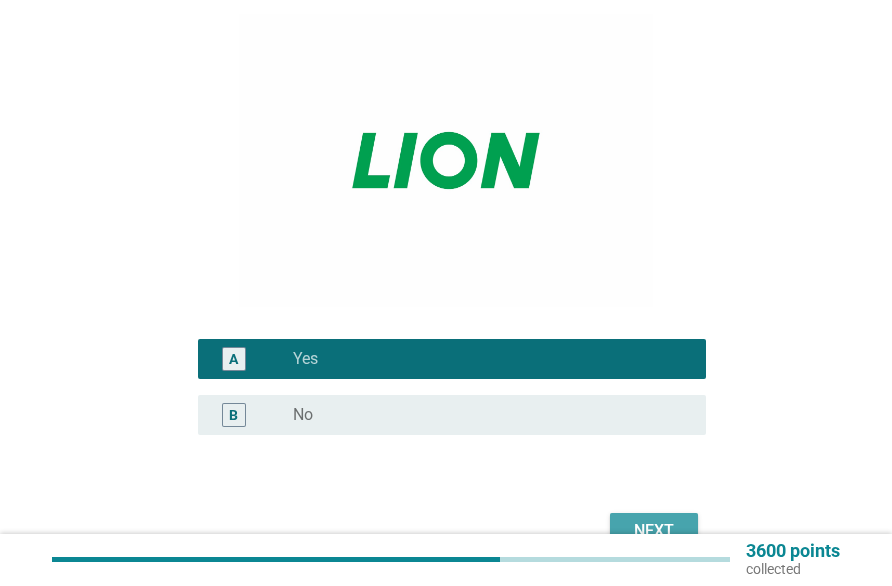 click on "Next" at bounding box center (654, 531) 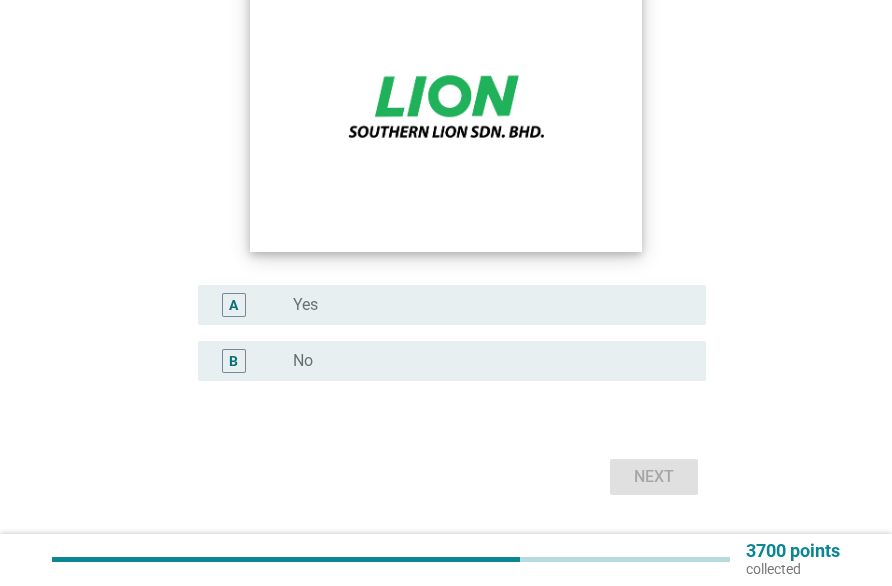 scroll, scrollTop: 295, scrollLeft: 0, axis: vertical 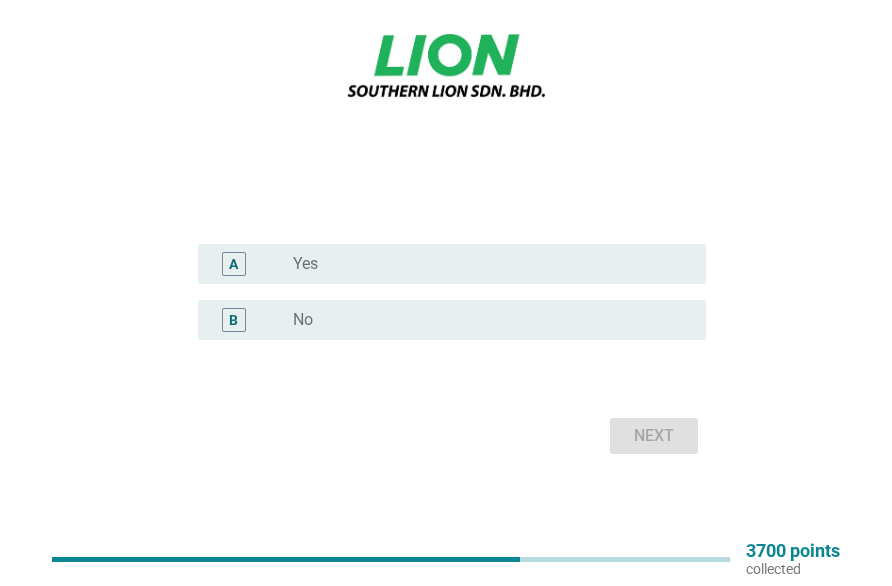 click on "radio_button_unchecked Yes" at bounding box center [483, 264] 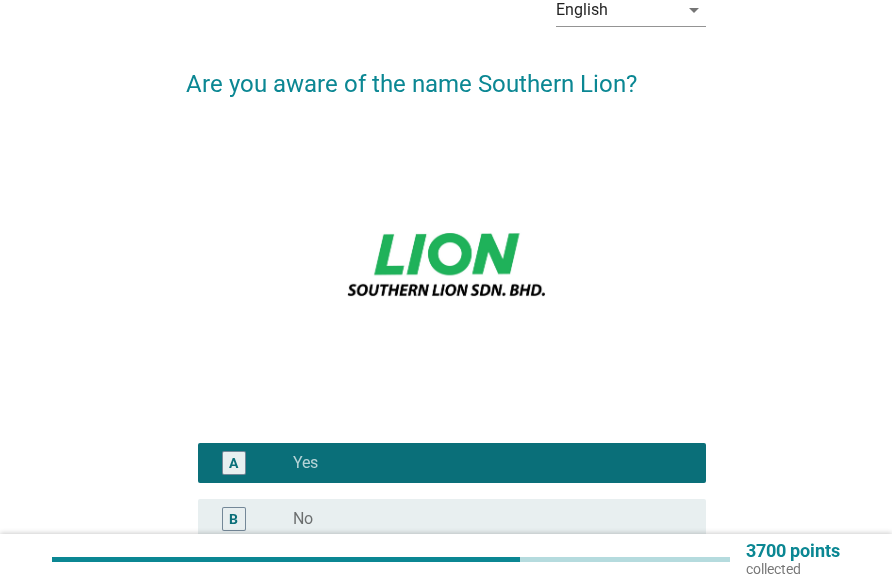 scroll, scrollTop: 295, scrollLeft: 0, axis: vertical 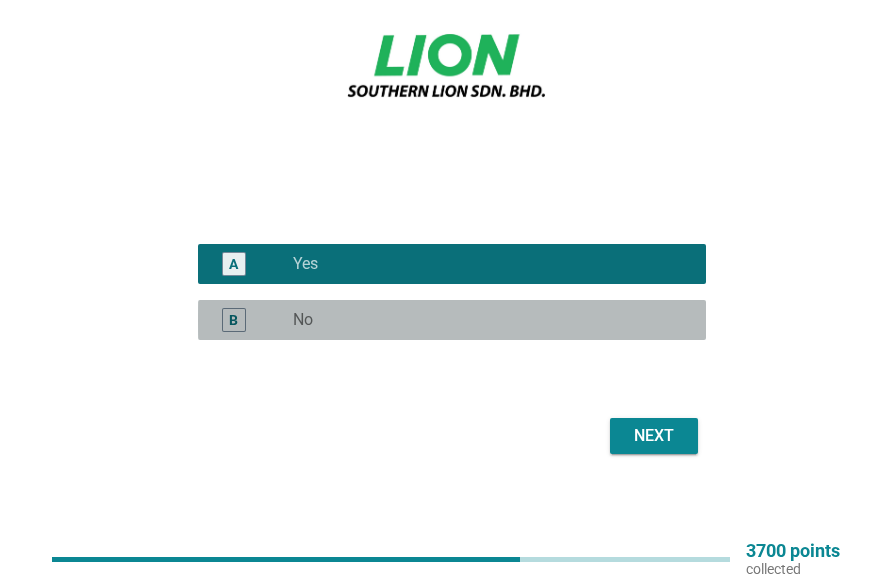 click on "B     radio_button_unchecked No" at bounding box center [452, 320] 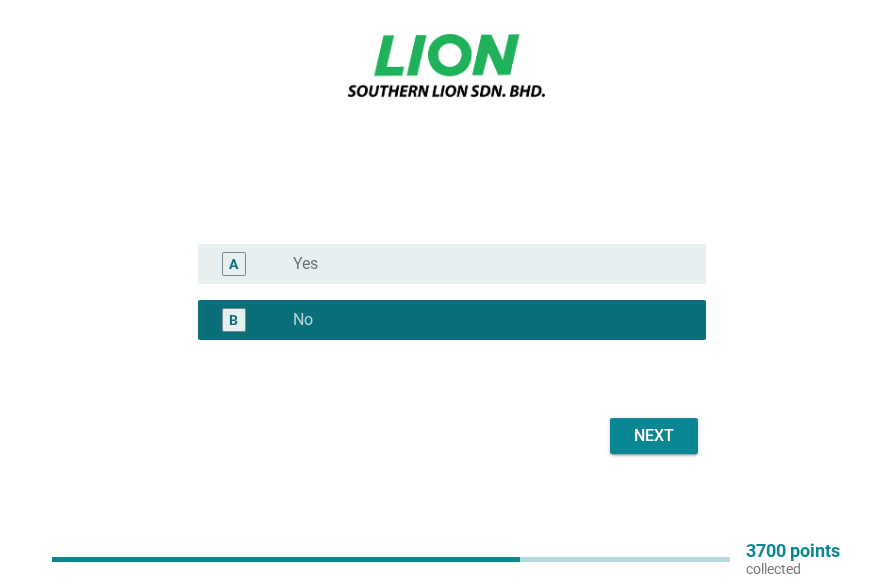 click on "English arrow_drop_down   Are you aware of the name Southern Lion?         A     radio_button_unchecked Yes   B     radio_button_checked No     Next" at bounding box center [446, 119] 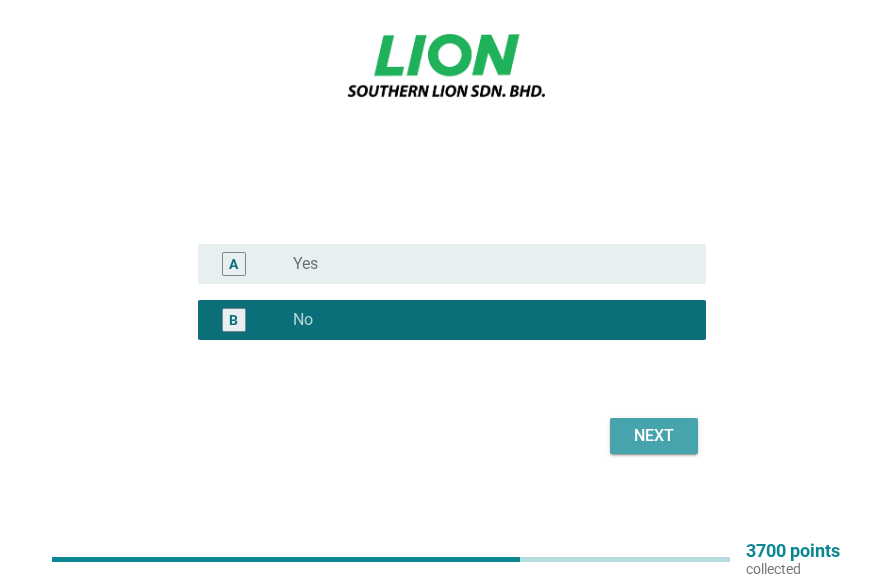 click on "Next" at bounding box center [654, 436] 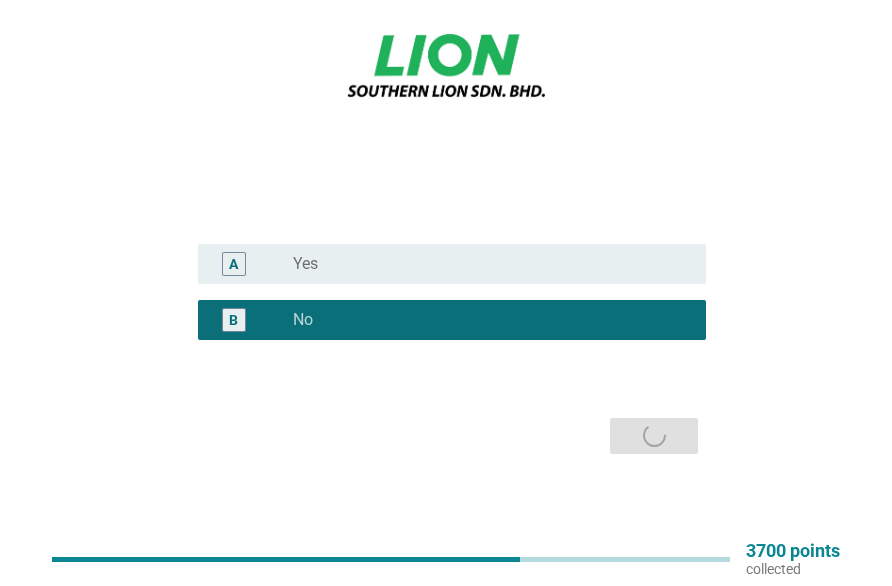scroll, scrollTop: 0, scrollLeft: 0, axis: both 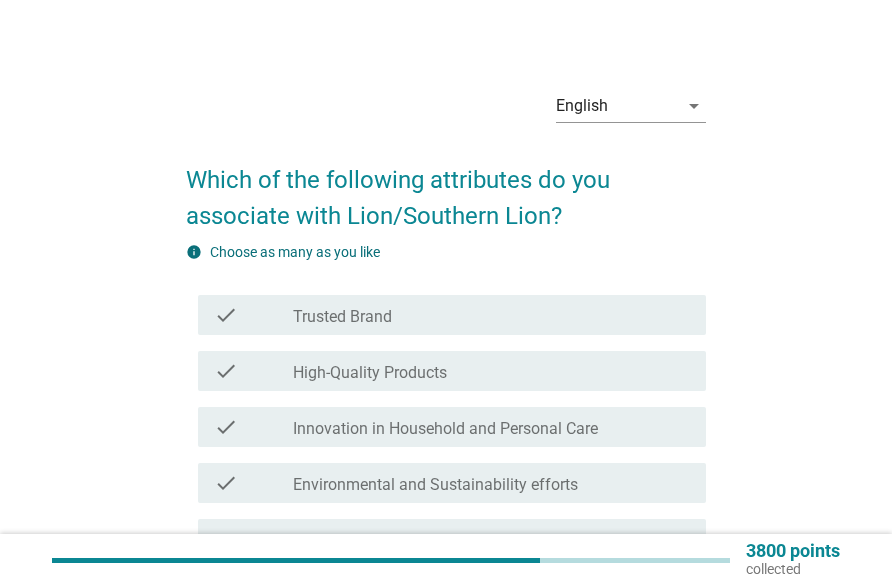 click on "check_box_outline_blank Trusted Brand" at bounding box center [491, 315] 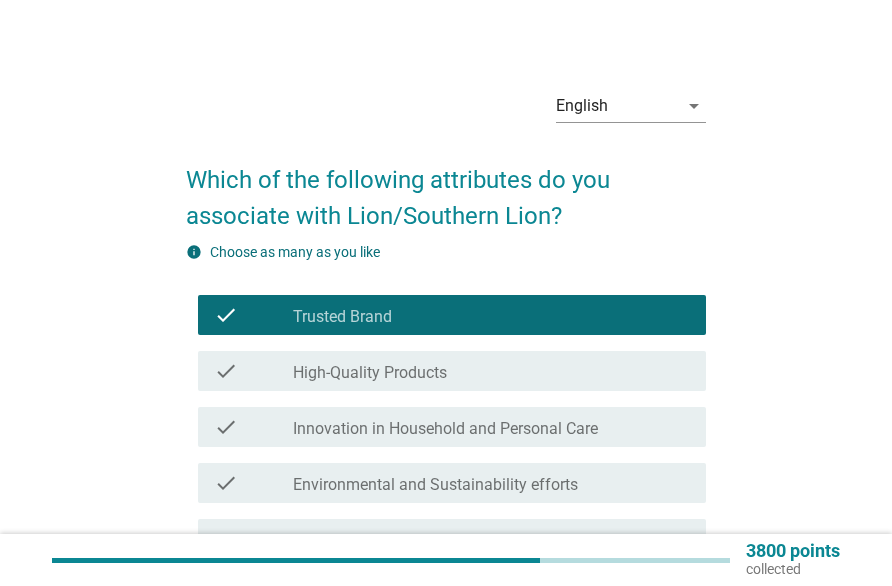 click on "Innovation in Household and Personal Care" at bounding box center [445, 429] 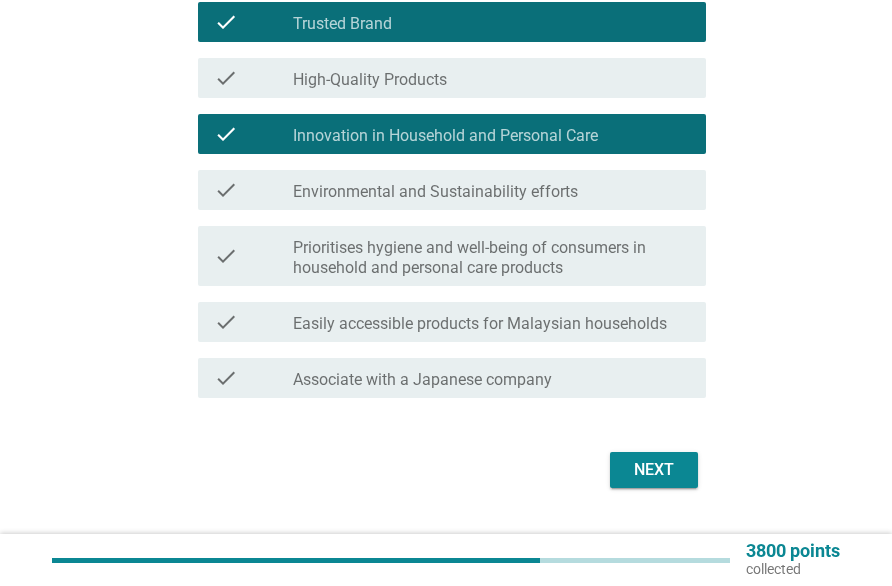 scroll, scrollTop: 300, scrollLeft: 0, axis: vertical 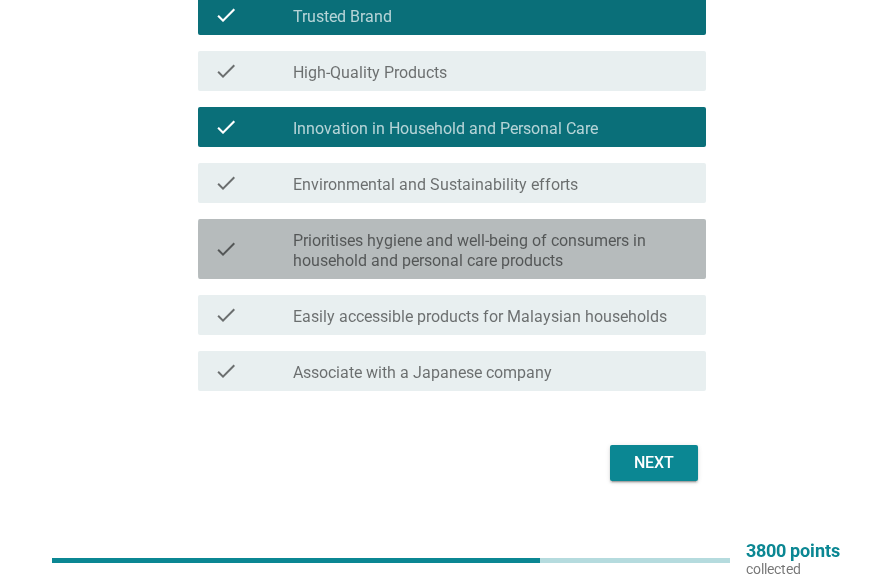 drag, startPoint x: 464, startPoint y: 266, endPoint x: 463, endPoint y: 279, distance: 13.038404 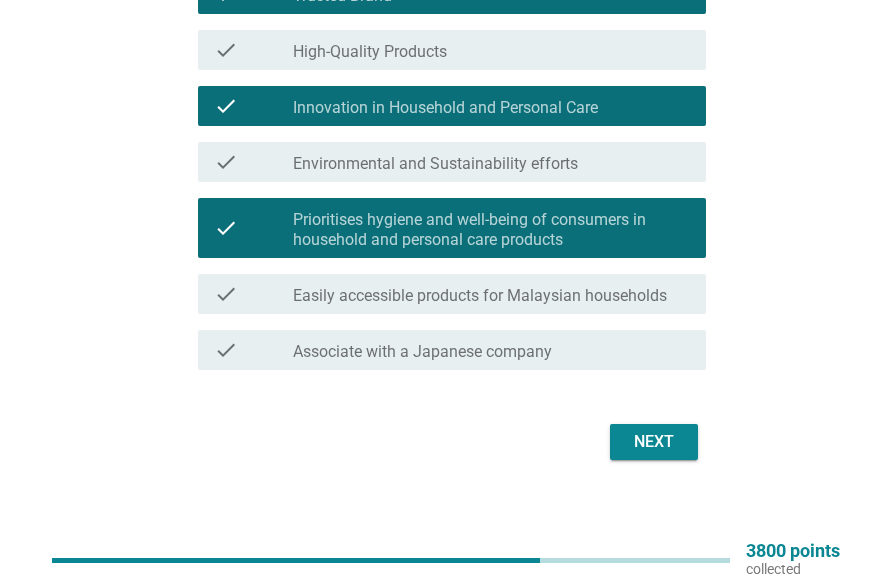 scroll, scrollTop: 327, scrollLeft: 0, axis: vertical 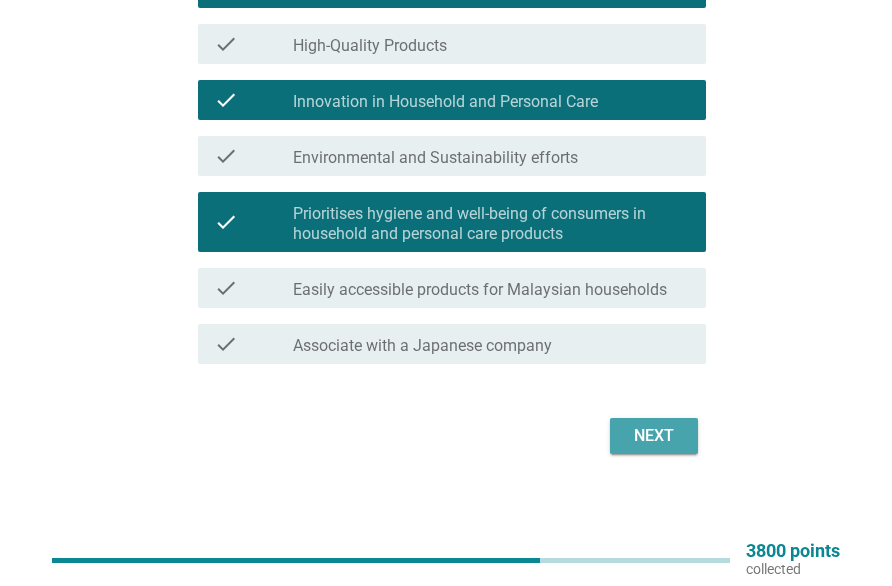click on "Next" at bounding box center (654, 436) 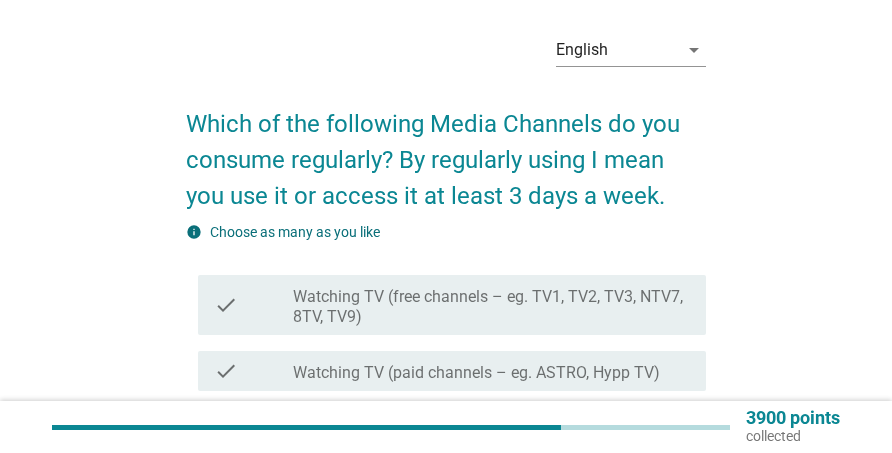 scroll, scrollTop: 100, scrollLeft: 0, axis: vertical 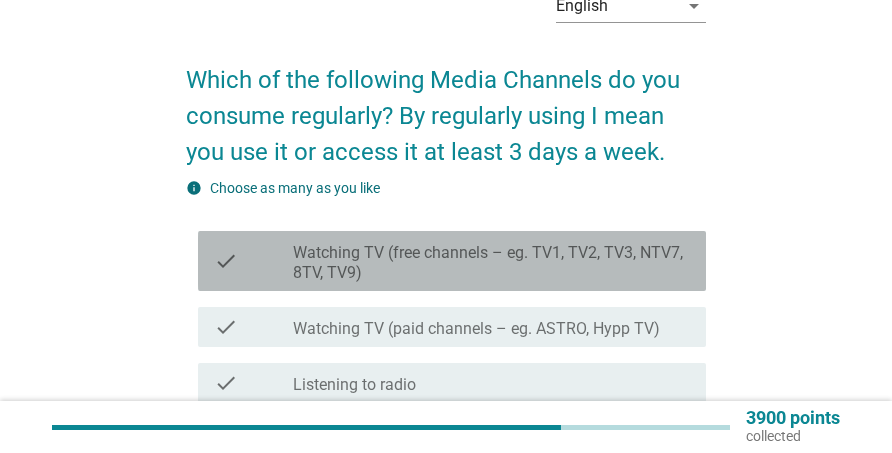 click on "Watching TV (free channels – eg. TV1, TV2, TV3, NTV7, 8TV, TV9)" at bounding box center (491, 263) 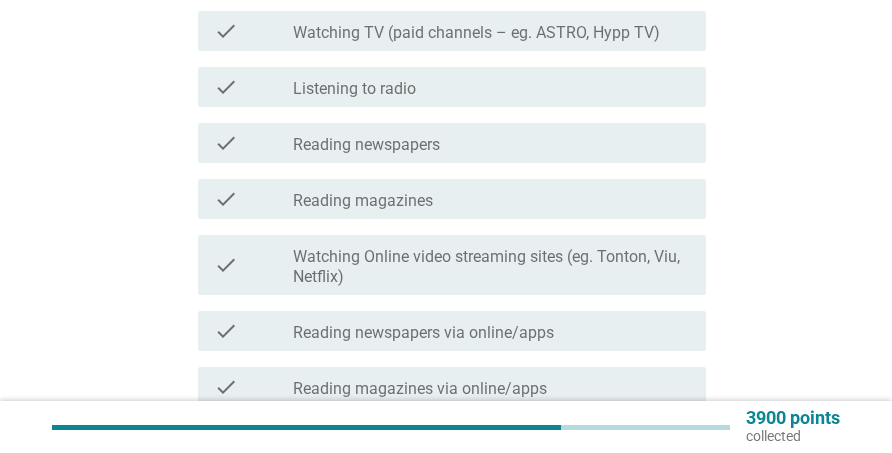 scroll, scrollTop: 400, scrollLeft: 0, axis: vertical 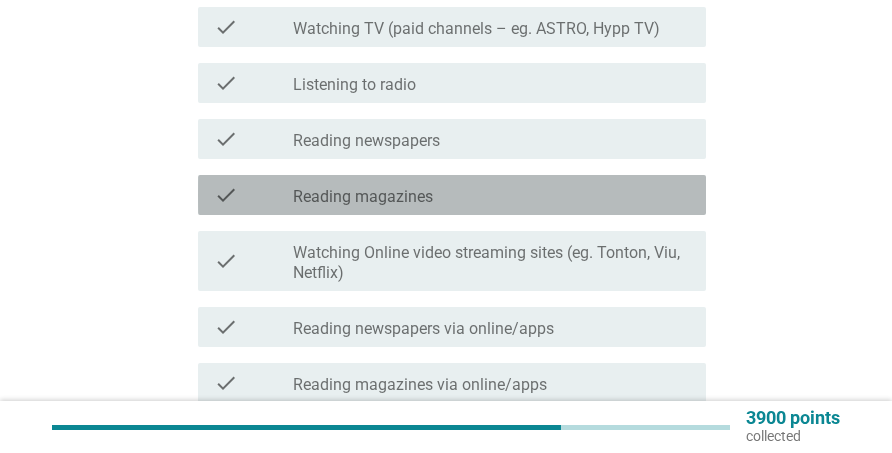 click on "check_box_outline_blank Reading magazines" at bounding box center [491, 195] 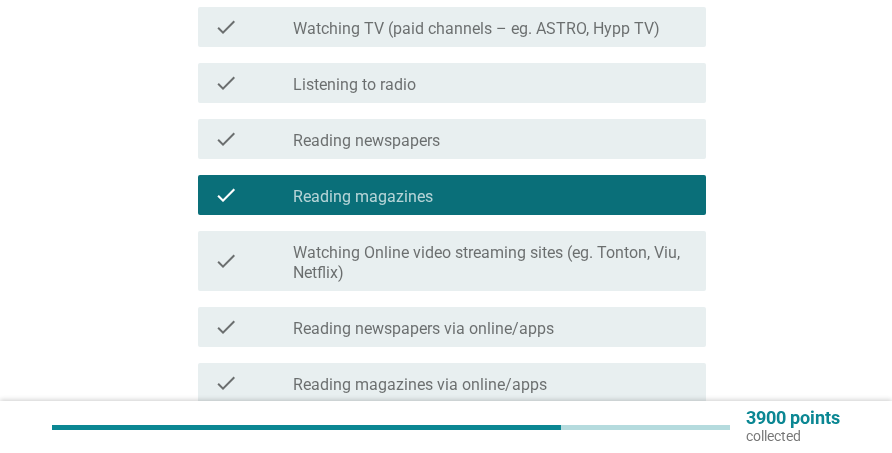click on "Watching Online video streaming sites (eg. Tonton, Viu, Netflix)" at bounding box center (491, 263) 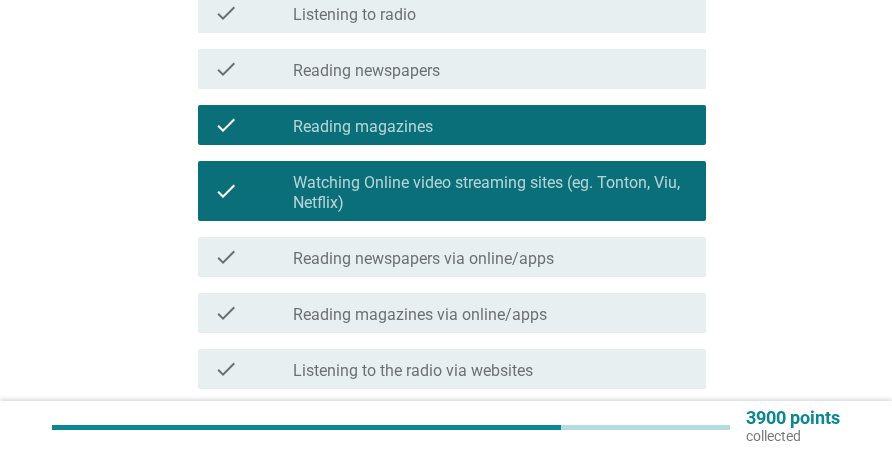 scroll, scrollTop: 500, scrollLeft: 0, axis: vertical 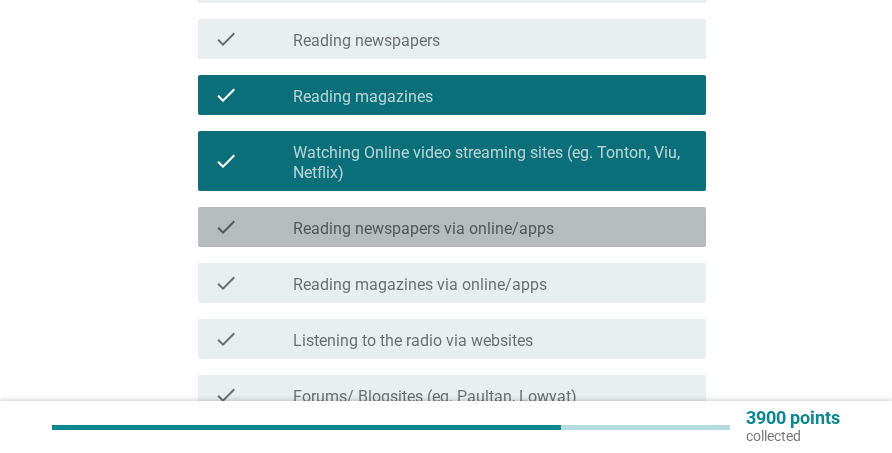 click on "Reading newspapers via online/apps" at bounding box center (423, 229) 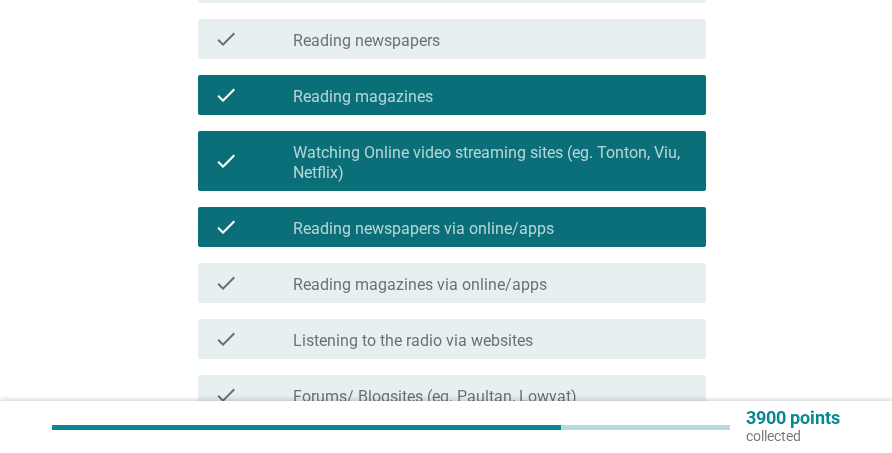 scroll, scrollTop: 600, scrollLeft: 0, axis: vertical 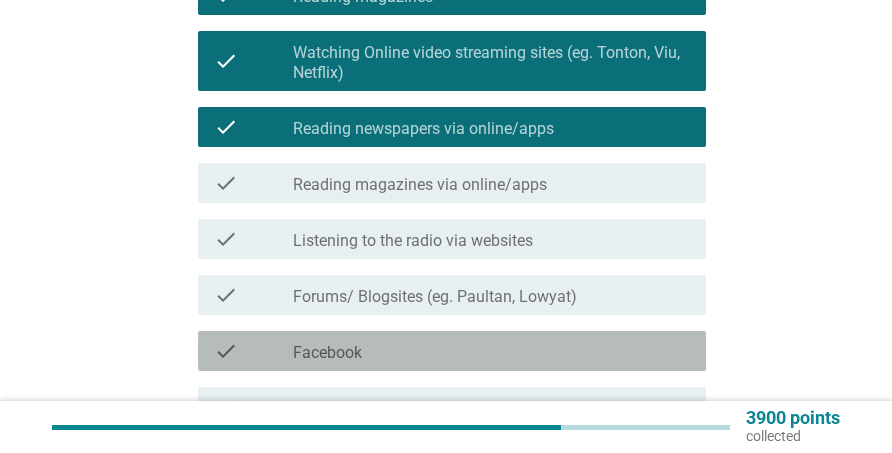 click on "check_box_outline_blank Facebook" at bounding box center (491, 351) 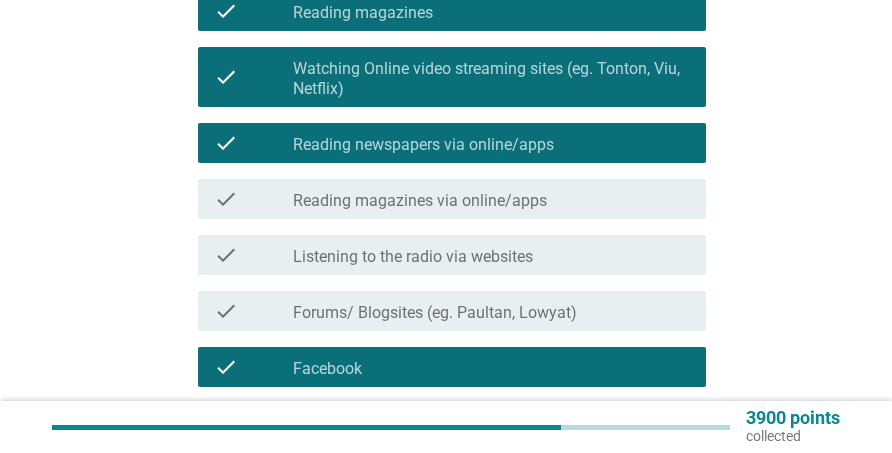 scroll, scrollTop: 576, scrollLeft: 0, axis: vertical 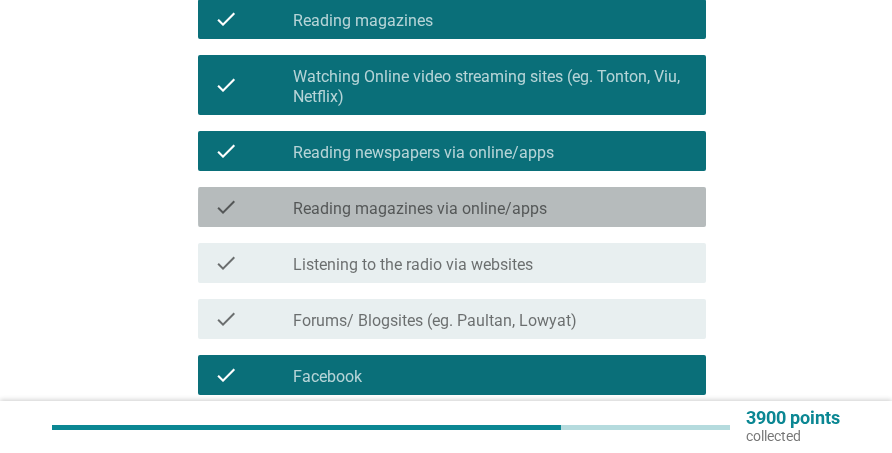 click on "check_box_outline_blank Reading magazines via online/apps" at bounding box center [491, 207] 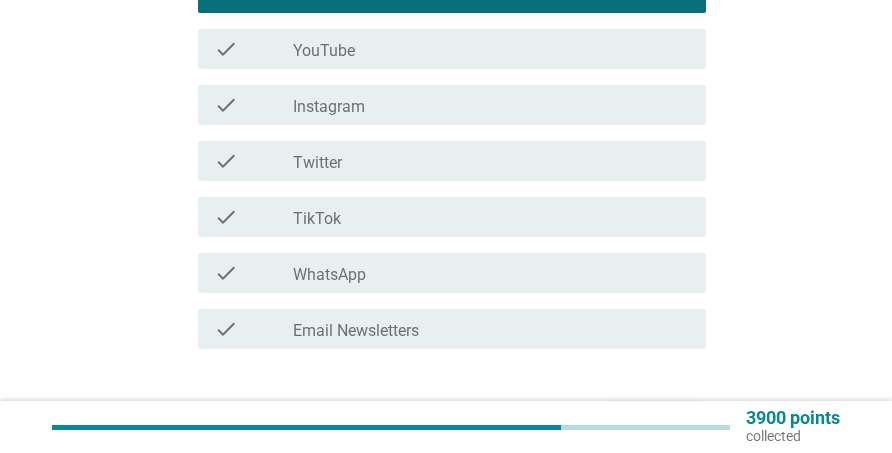 scroll, scrollTop: 976, scrollLeft: 0, axis: vertical 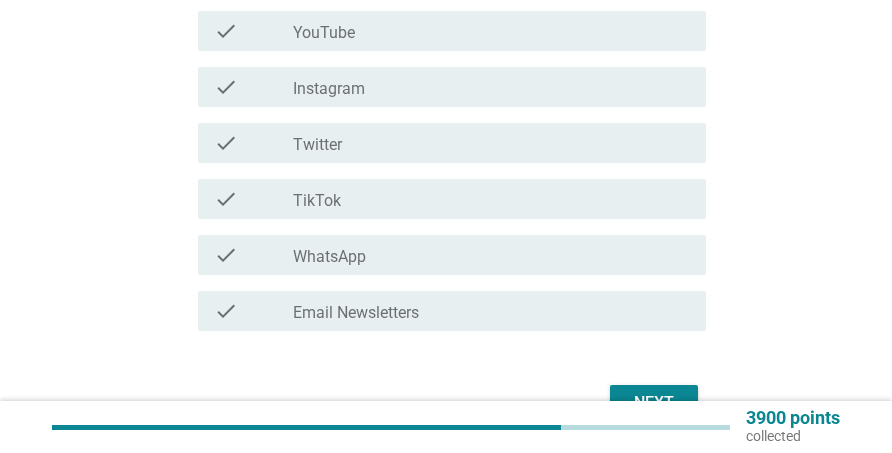 click on "check_box_outline_blank WhatsApp" at bounding box center [491, 255] 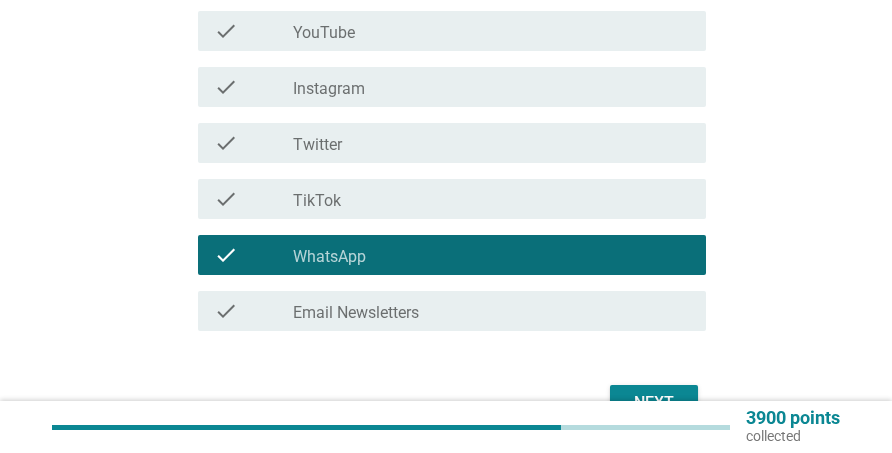 click on "check_box_outline_blank TikTok" at bounding box center [491, 199] 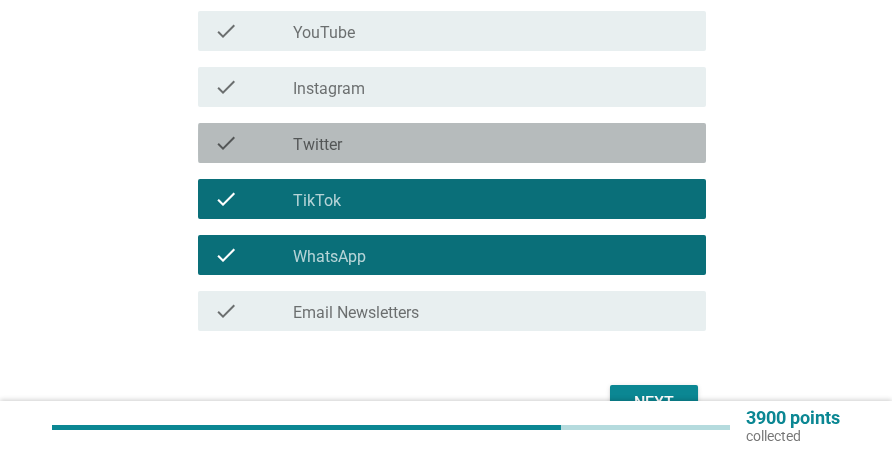 click on "check_box_outline_blank Twitter" at bounding box center (491, 143) 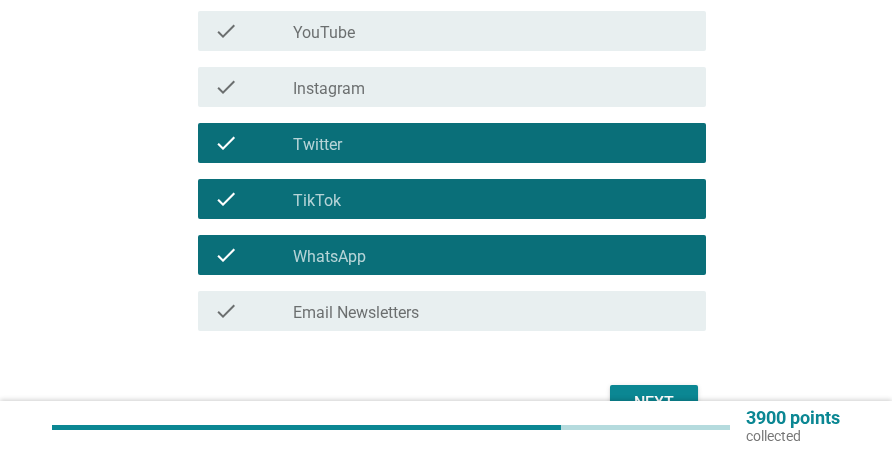 click on "check_box_outline_blank Instagram" at bounding box center (491, 87) 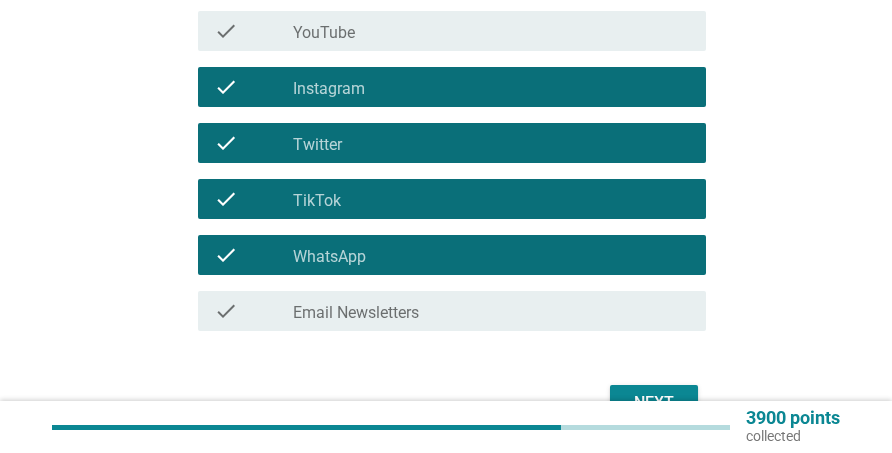 click on "check_box_outline_blank YouTube" at bounding box center (491, 31) 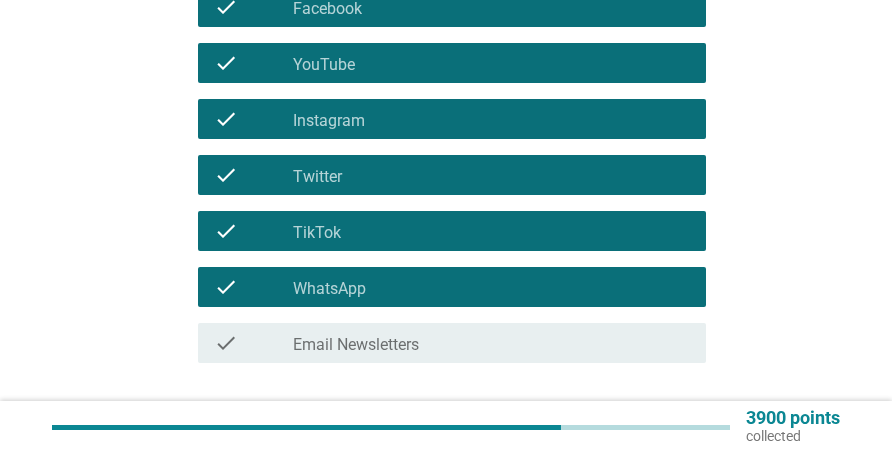scroll, scrollTop: 976, scrollLeft: 0, axis: vertical 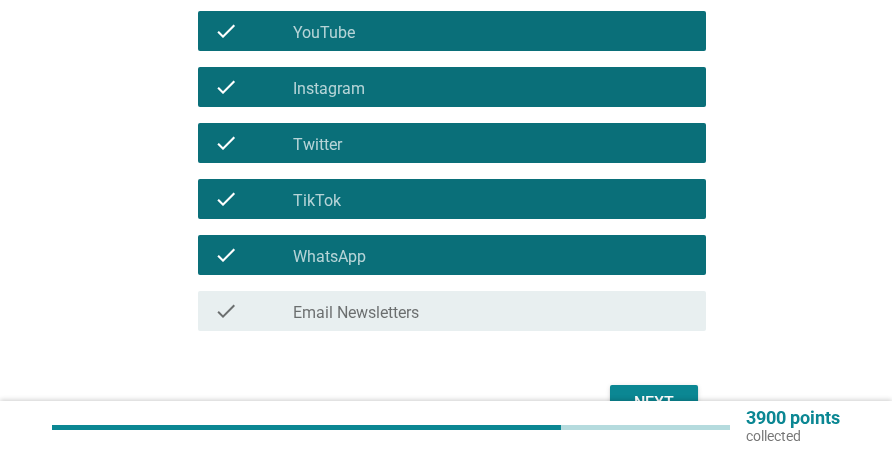 drag, startPoint x: 366, startPoint y: 281, endPoint x: 365, endPoint y: 305, distance: 24.020824 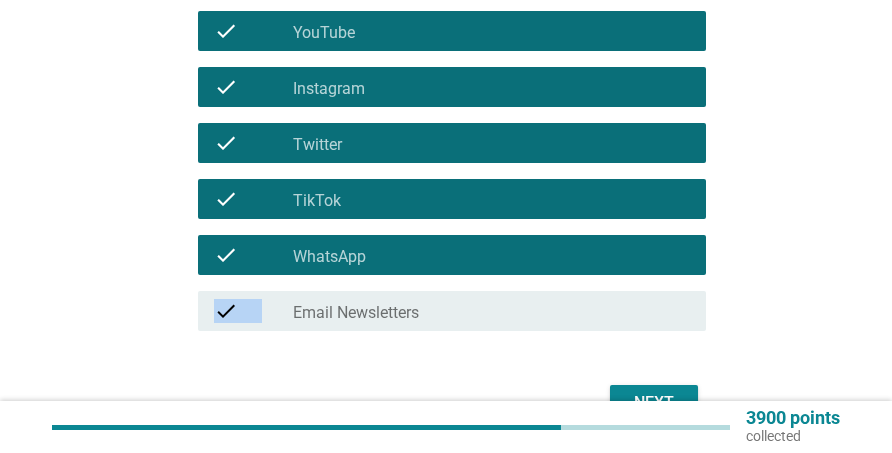 click on "Email Newsletters" at bounding box center [356, 313] 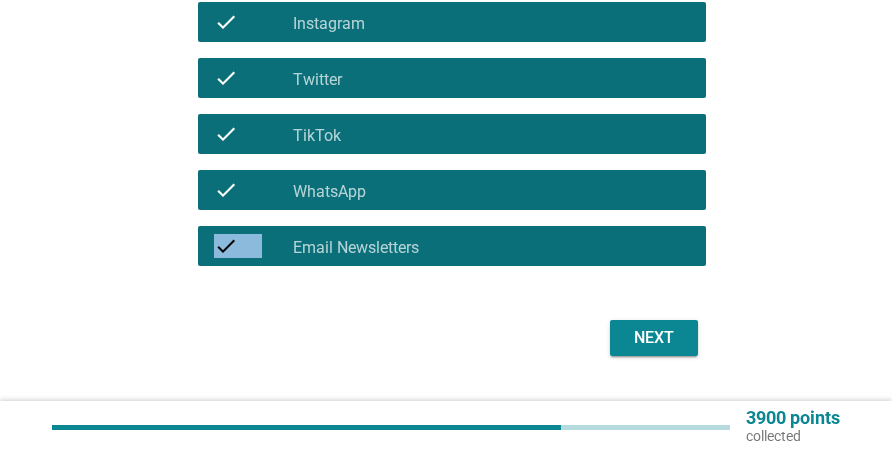 scroll, scrollTop: 1076, scrollLeft: 0, axis: vertical 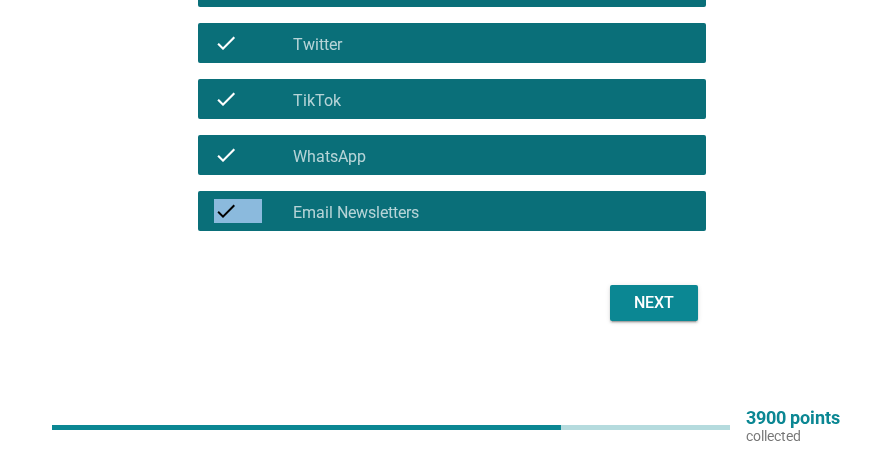 click on "Next" at bounding box center (654, 303) 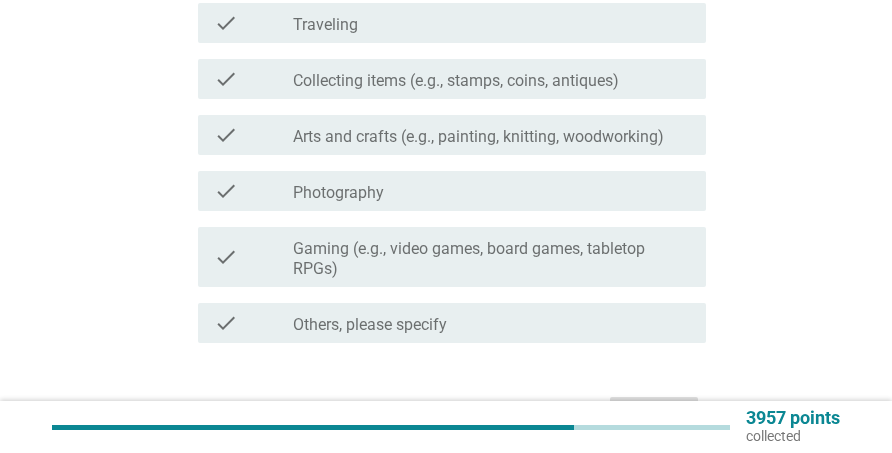 scroll, scrollTop: 0, scrollLeft: 0, axis: both 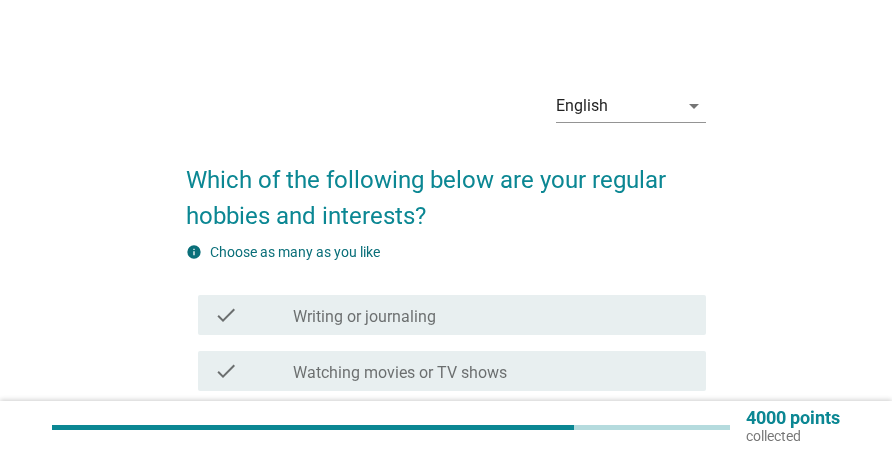 click on "check_box_outline_blank Writing or journaling" at bounding box center [491, 315] 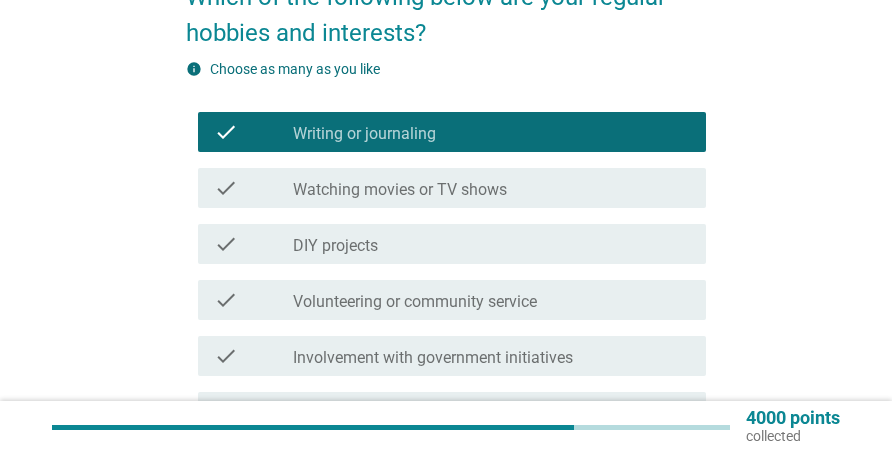 scroll, scrollTop: 200, scrollLeft: 0, axis: vertical 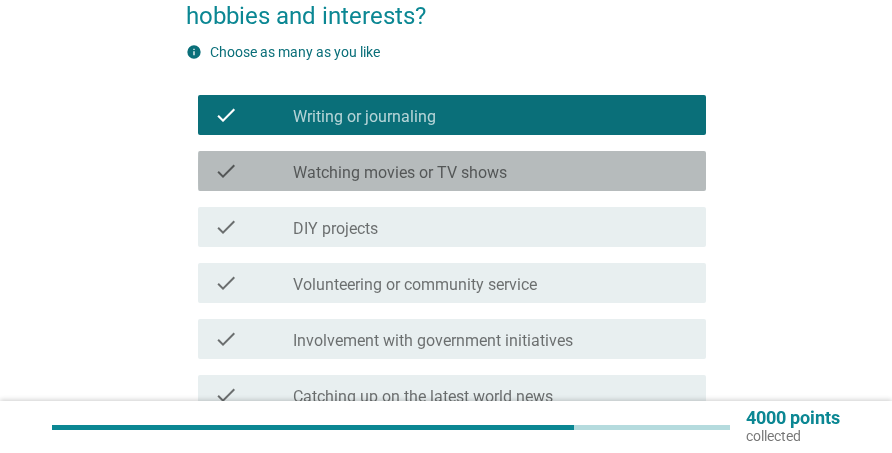 click on "Watching movies or TV shows" at bounding box center [400, 173] 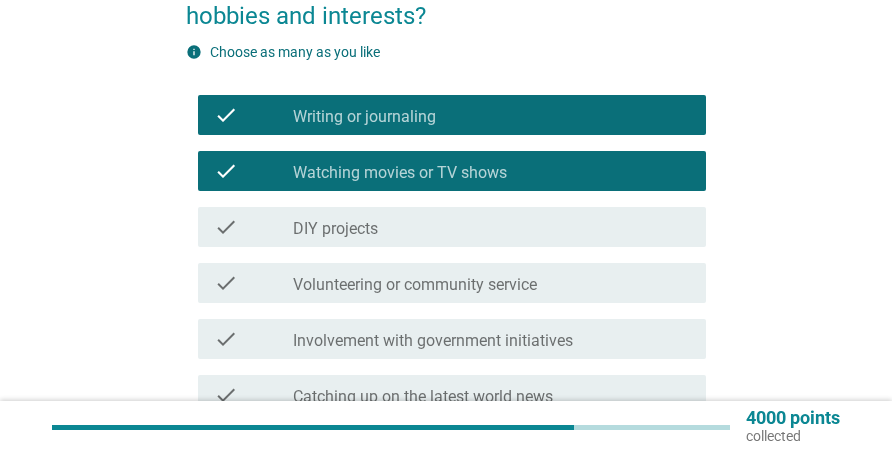 click on "check     check_box_outline_blank Involvement with government initiatives" at bounding box center [446, 339] 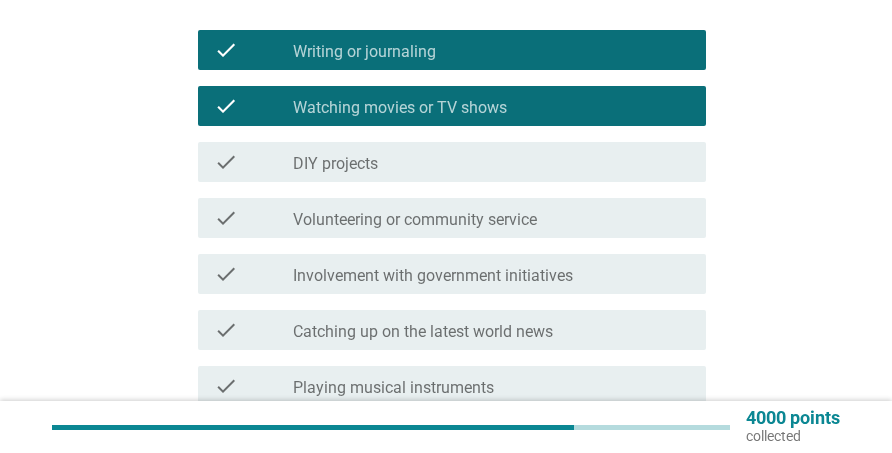 scroll, scrollTop: 300, scrollLeft: 0, axis: vertical 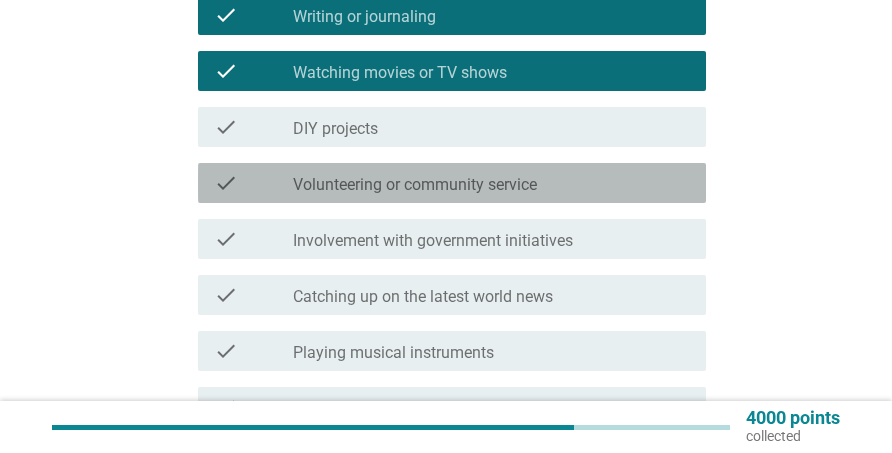 click on "check_box_outline_blank Volunteering or community service" at bounding box center [491, 183] 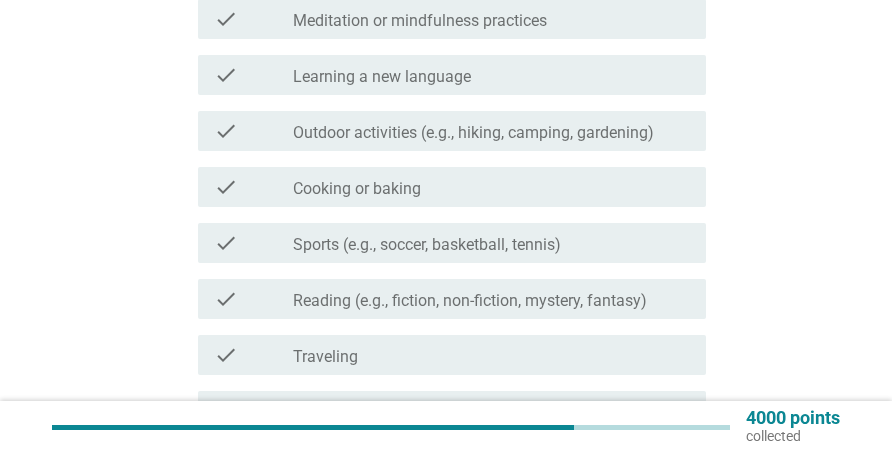 scroll, scrollTop: 788, scrollLeft: 0, axis: vertical 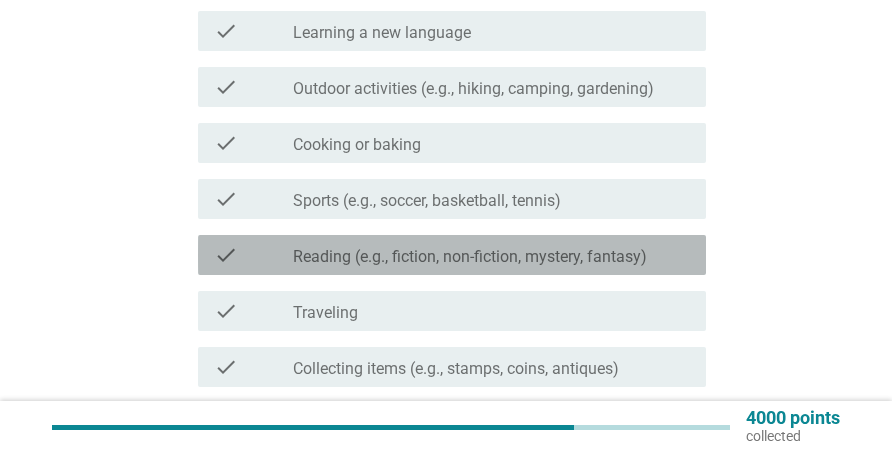 click on "check" at bounding box center (253, 255) 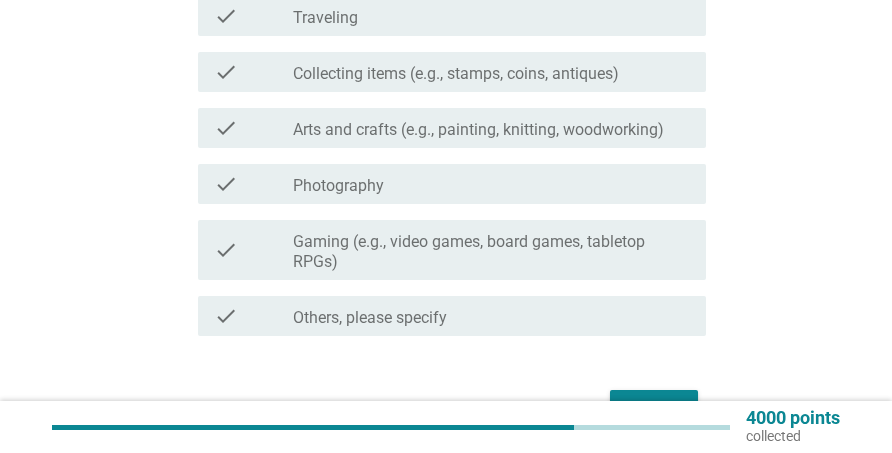 scroll, scrollTop: 1188, scrollLeft: 0, axis: vertical 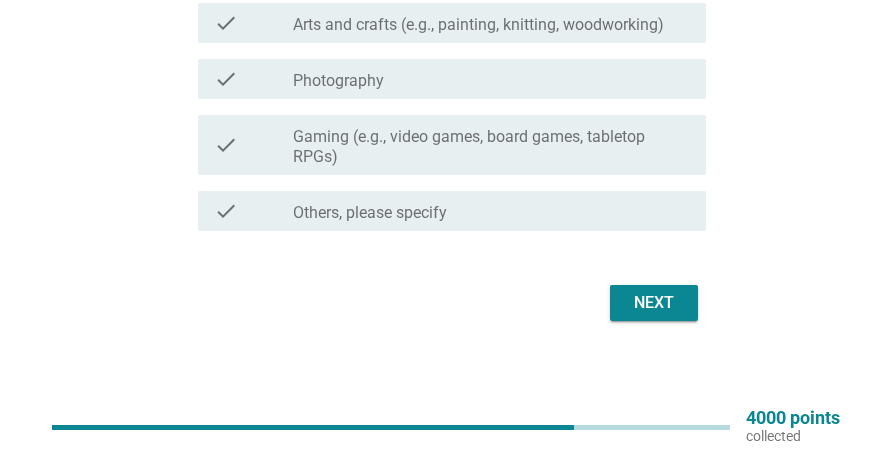 click on "Which of the following below are your regular hobbies and interests?     info   Choose as many as you like   check     check_box_outline_blank Writing or journaling   check     check_box Watching movies or TV shows   check     check_box_outline_blank DIY projects   check     check_box_outline_blank Volunteering or community service   check     check_box_outline_blank Involvement with government initiatives   check     check_box_outline_blank Catching up on the latest world news   check     check_box_outline_blank Playing musical instruments   check     check_box_outline_blank Fitness and exercise (e.g., running, yoga, weightlifting)   check     check_box_outline_blank Meditation or mindfulness practices   check     check_box_outline_blank Learning a new language   check     check_box_outline_blank Outdoor activities (e.g., hiking, camping, gardening)   check     check_box_outline_blank Cooking or baking   check     check_box_outline_blank Sports (e.g., soccer, basketball, tennis)   check       check" at bounding box center [446, -360] 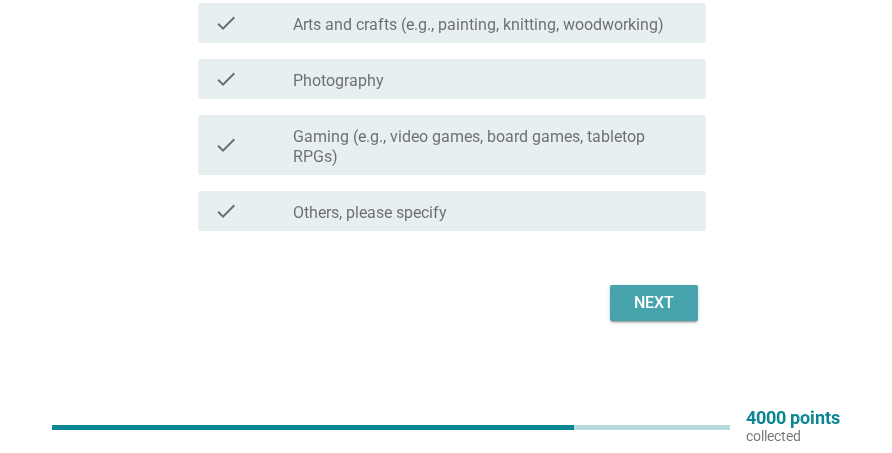 click on "Next" at bounding box center (654, 303) 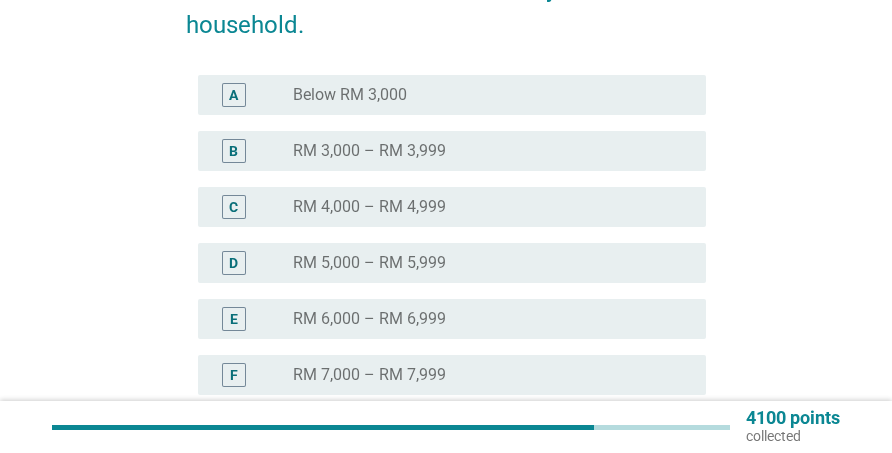 scroll, scrollTop: 300, scrollLeft: 0, axis: vertical 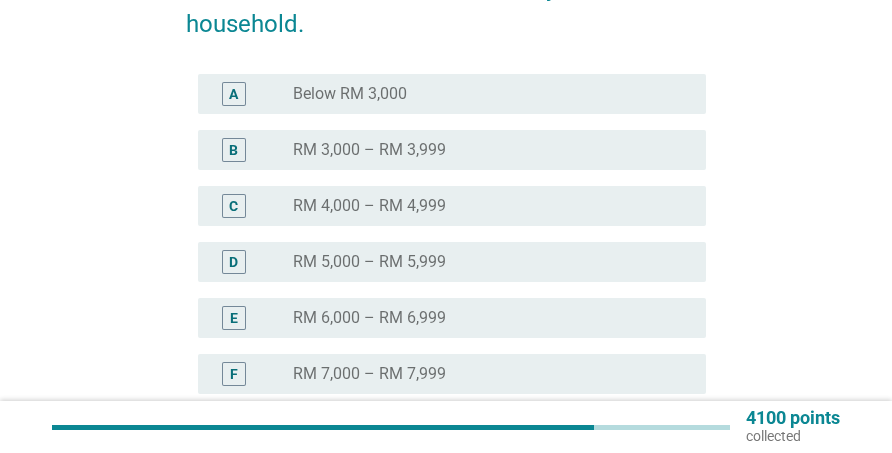 click on "radio_button_unchecked Below RM 3,000" at bounding box center [483, 94] 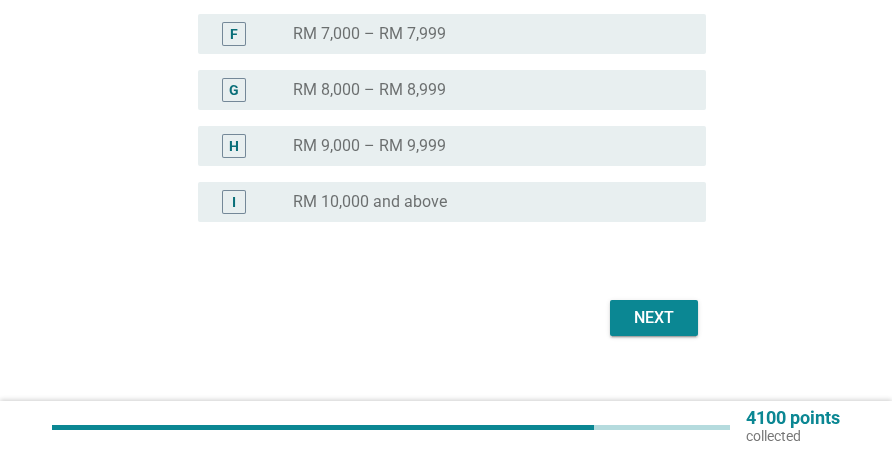 scroll, scrollTop: 655, scrollLeft: 0, axis: vertical 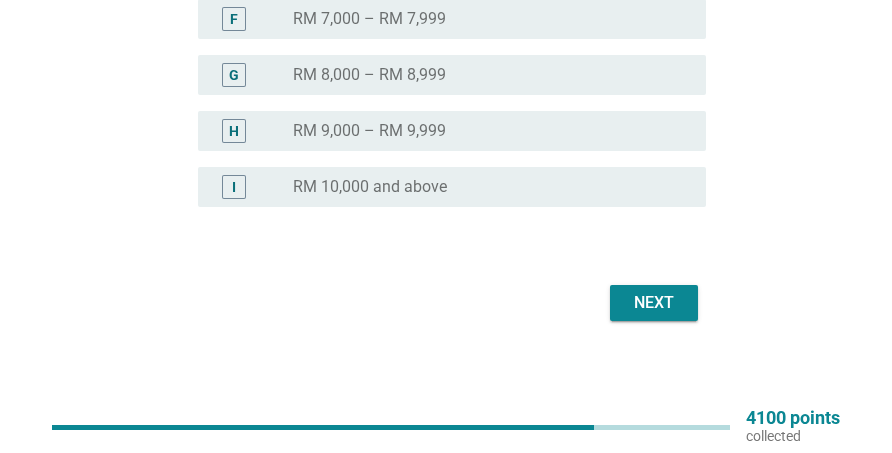 click on "Next" at bounding box center [654, 303] 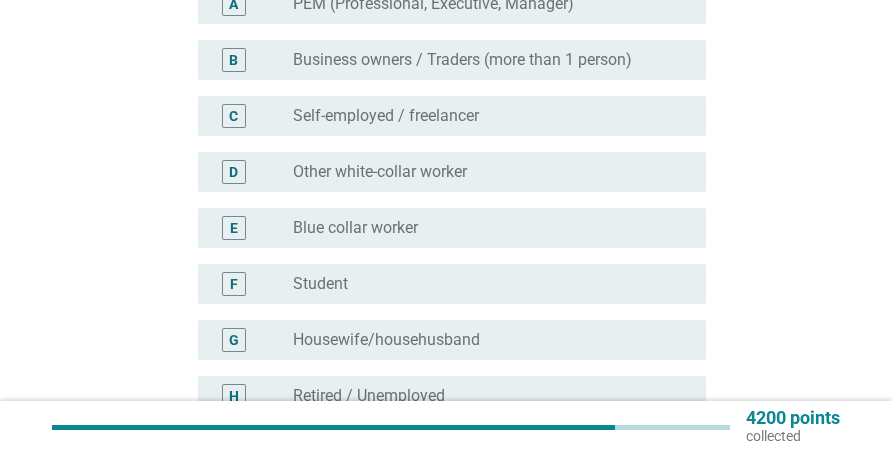 scroll, scrollTop: 211, scrollLeft: 0, axis: vertical 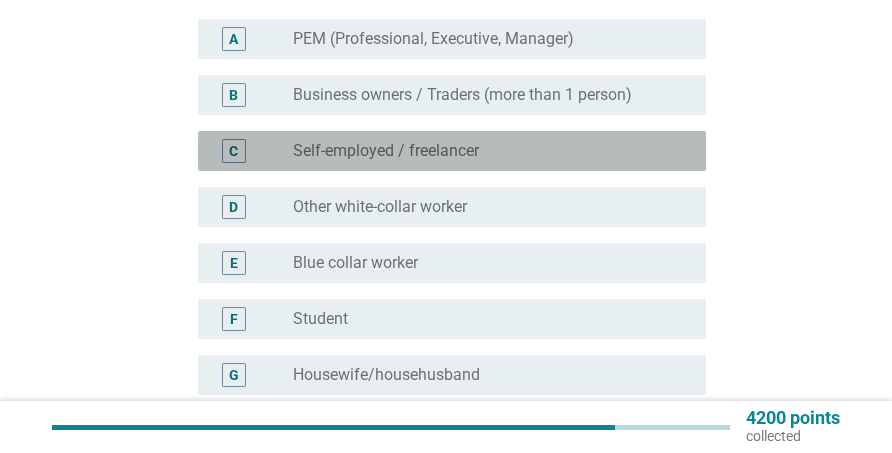 click on "Self-employed / freelancer" at bounding box center (386, 151) 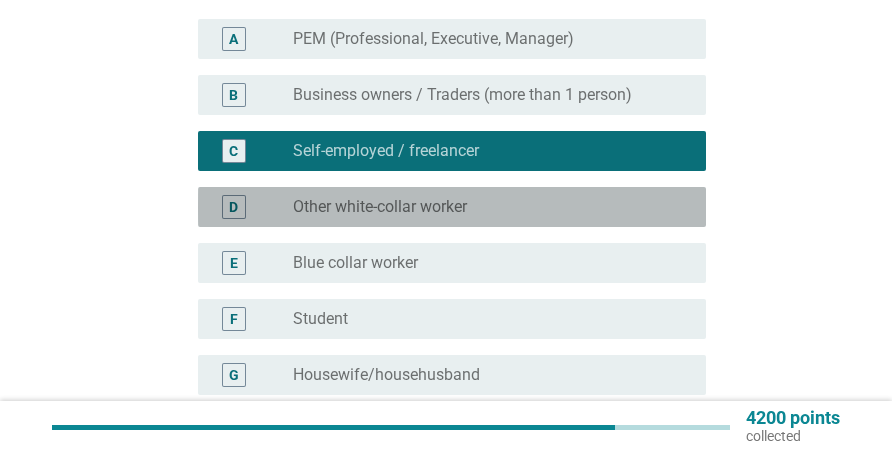 click on "Other white-collar worker" at bounding box center (380, 207) 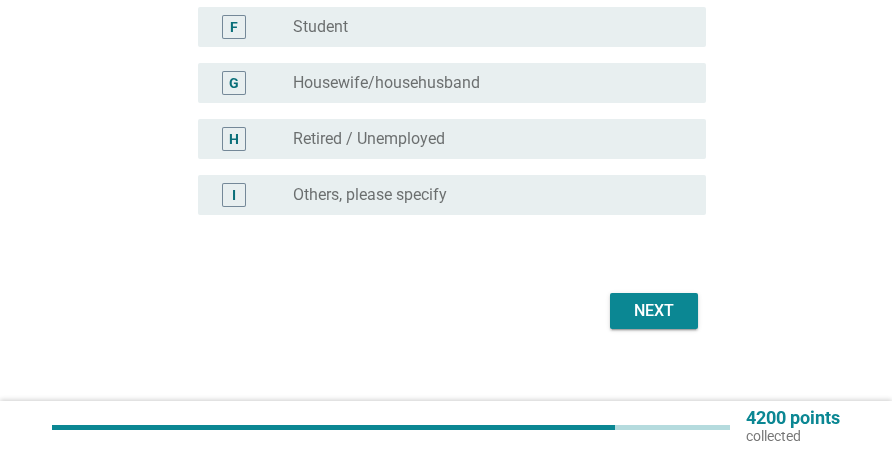 scroll, scrollTop: 511, scrollLeft: 0, axis: vertical 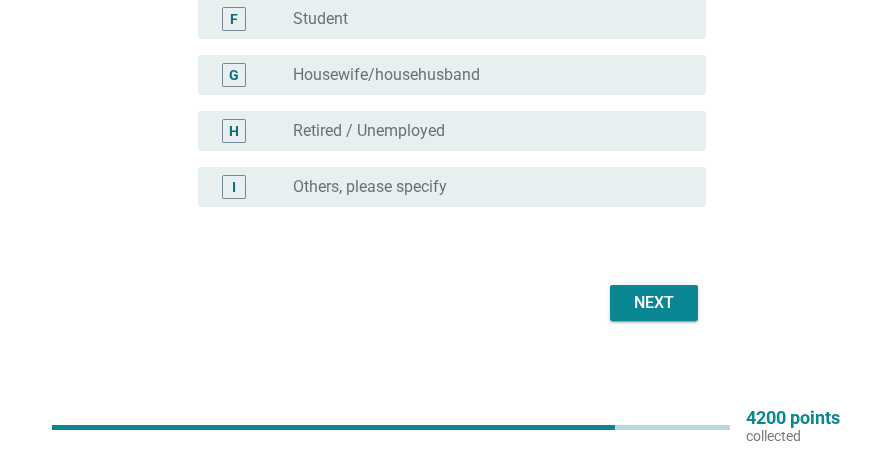 click on "Next" at bounding box center (446, 303) 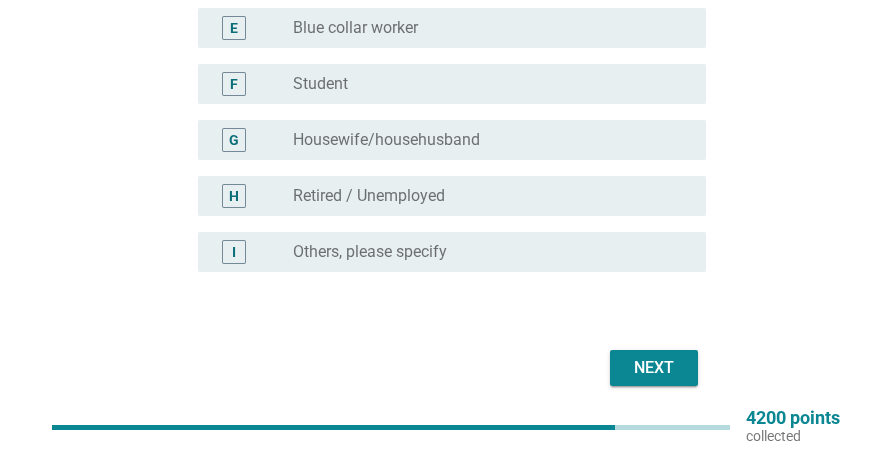 scroll, scrollTop: 411, scrollLeft: 0, axis: vertical 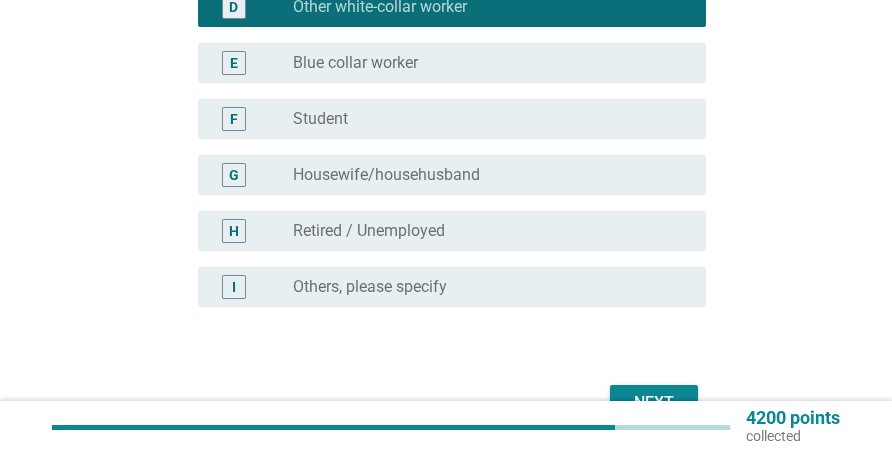 click on "radio_button_unchecked Student" at bounding box center [483, 119] 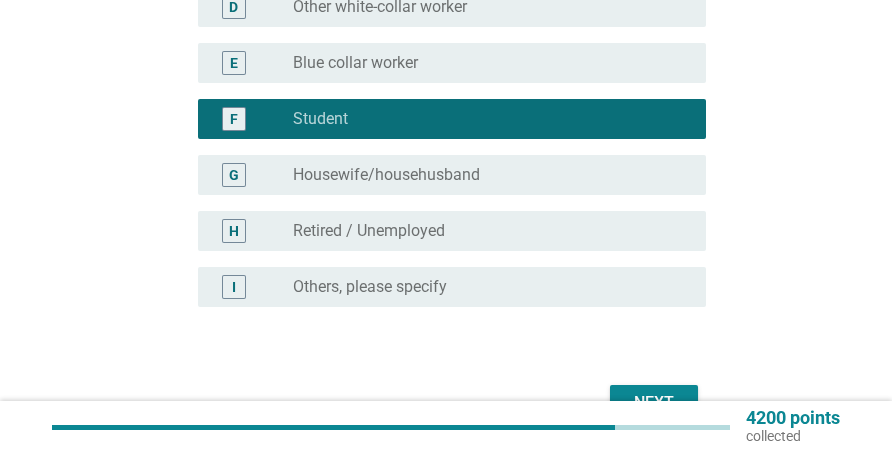 scroll, scrollTop: 311, scrollLeft: 0, axis: vertical 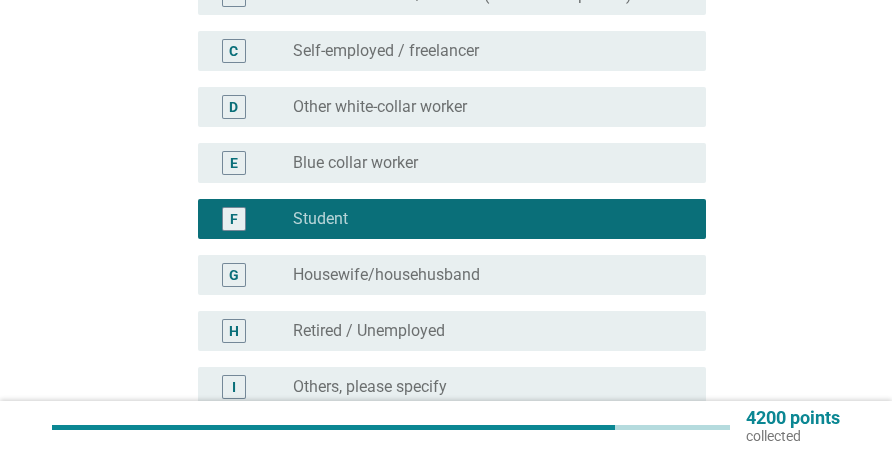 click on "D     radio_button_unchecked Other white-collar worker" at bounding box center (452, 107) 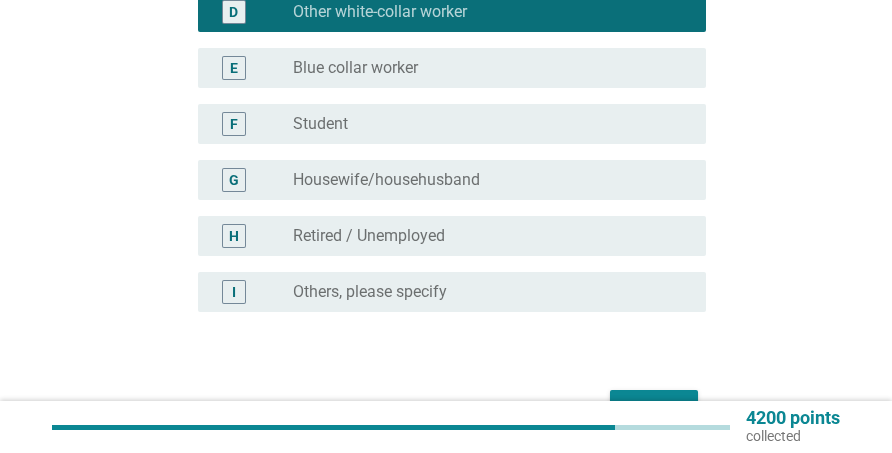 scroll, scrollTop: 511, scrollLeft: 0, axis: vertical 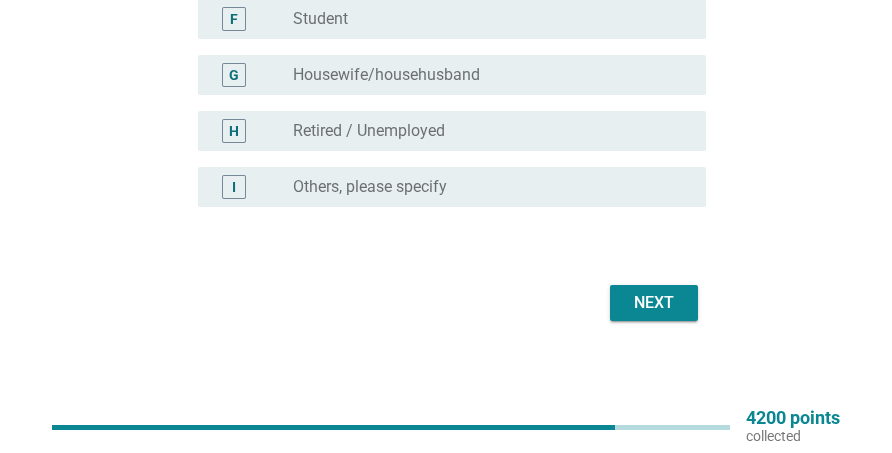 click on "Next" at bounding box center (654, 303) 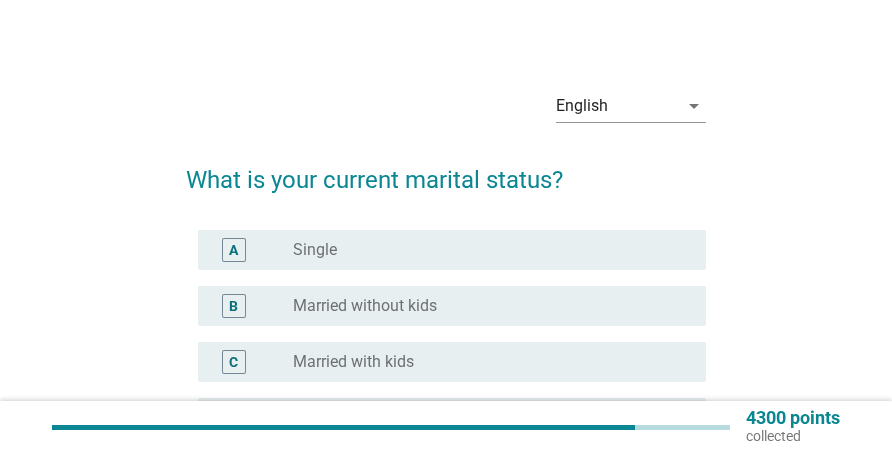scroll, scrollTop: 100, scrollLeft: 0, axis: vertical 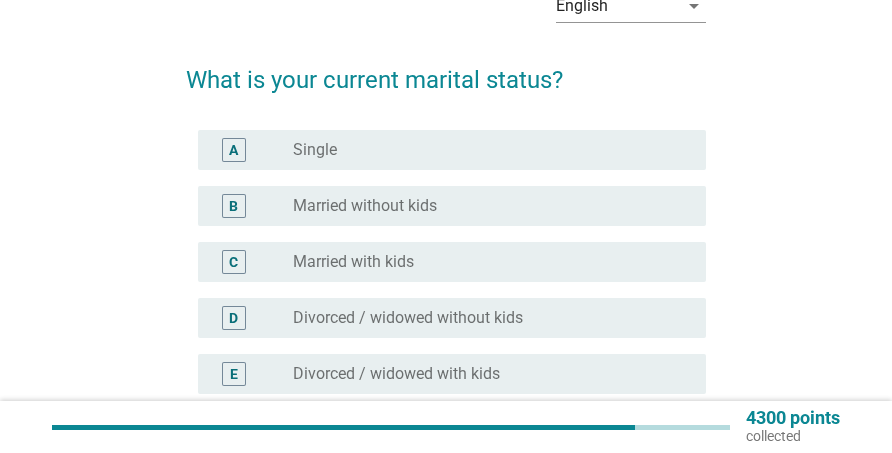 click on "C     radio_button_unchecked Married with kids" at bounding box center [446, 262] 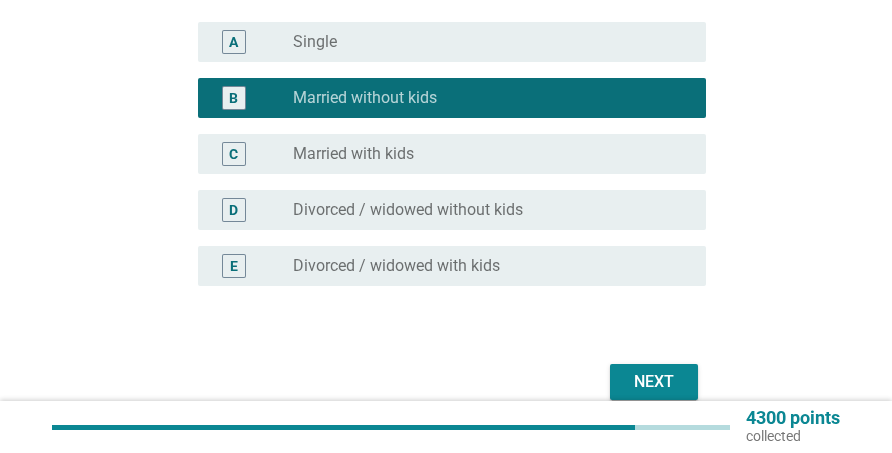 scroll, scrollTop: 287, scrollLeft: 0, axis: vertical 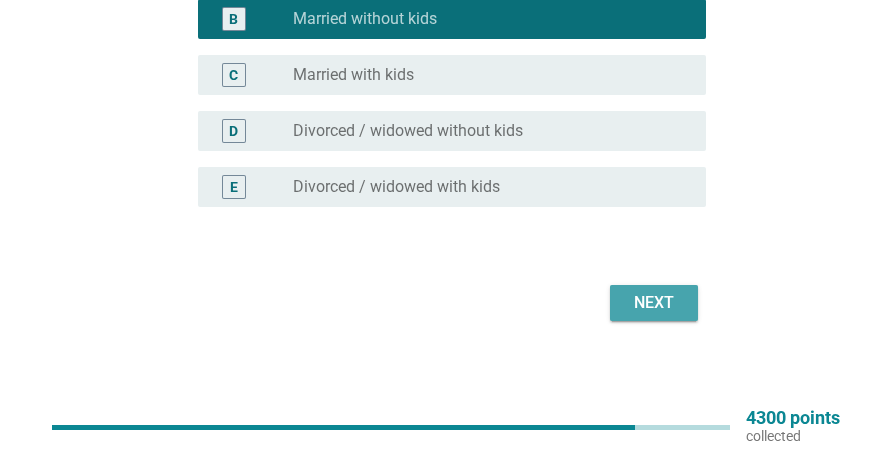 click on "Next" at bounding box center (654, 303) 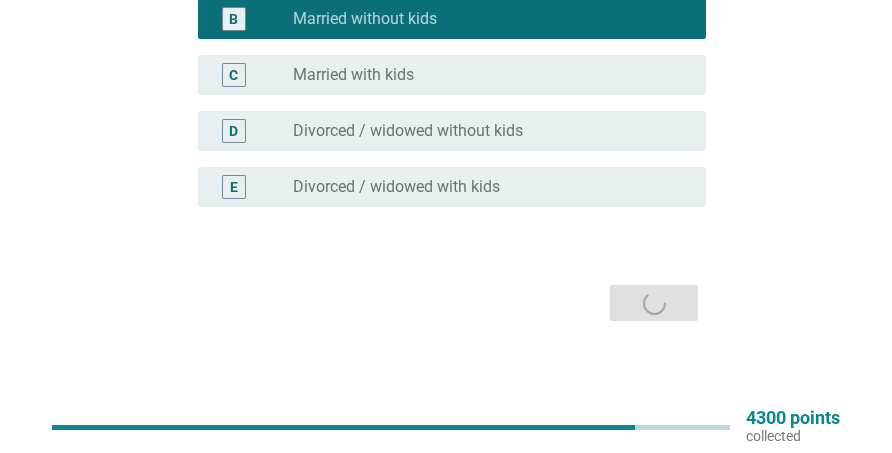 scroll, scrollTop: 0, scrollLeft: 0, axis: both 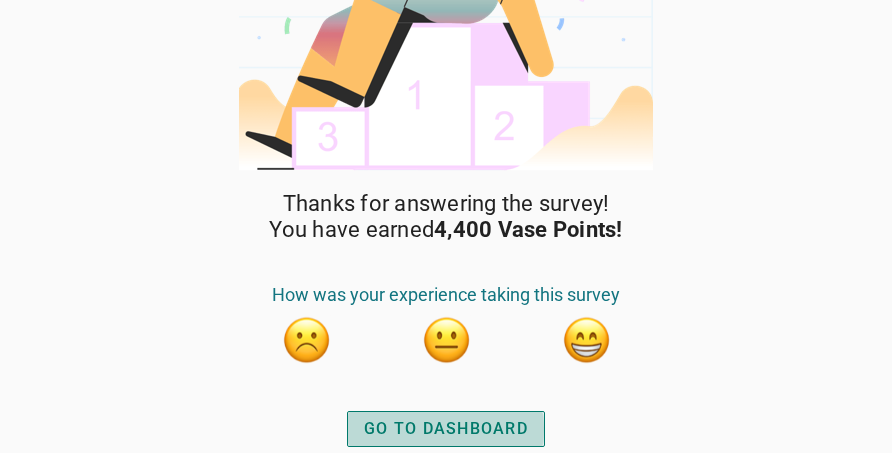click on "GO TO DASHBOARD" at bounding box center (446, 429) 